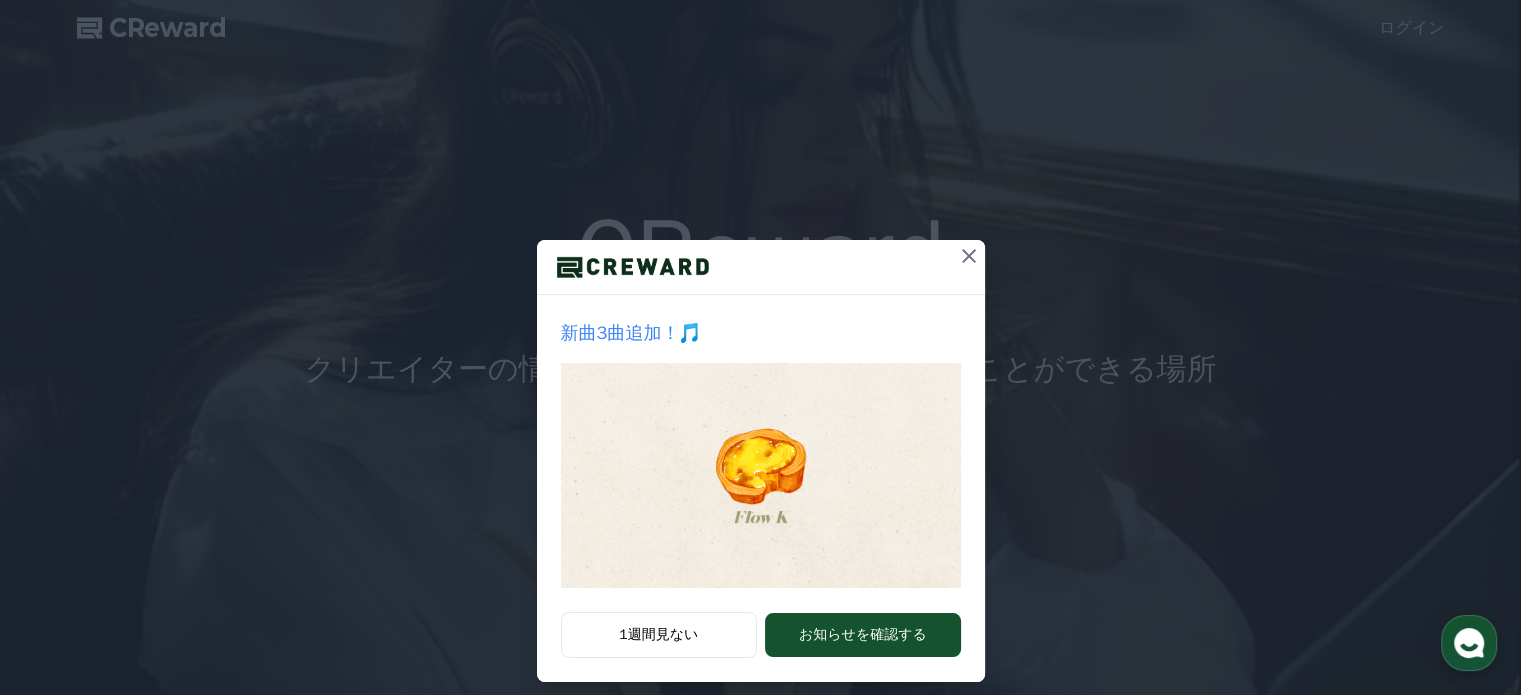 scroll, scrollTop: 0, scrollLeft: 0, axis: both 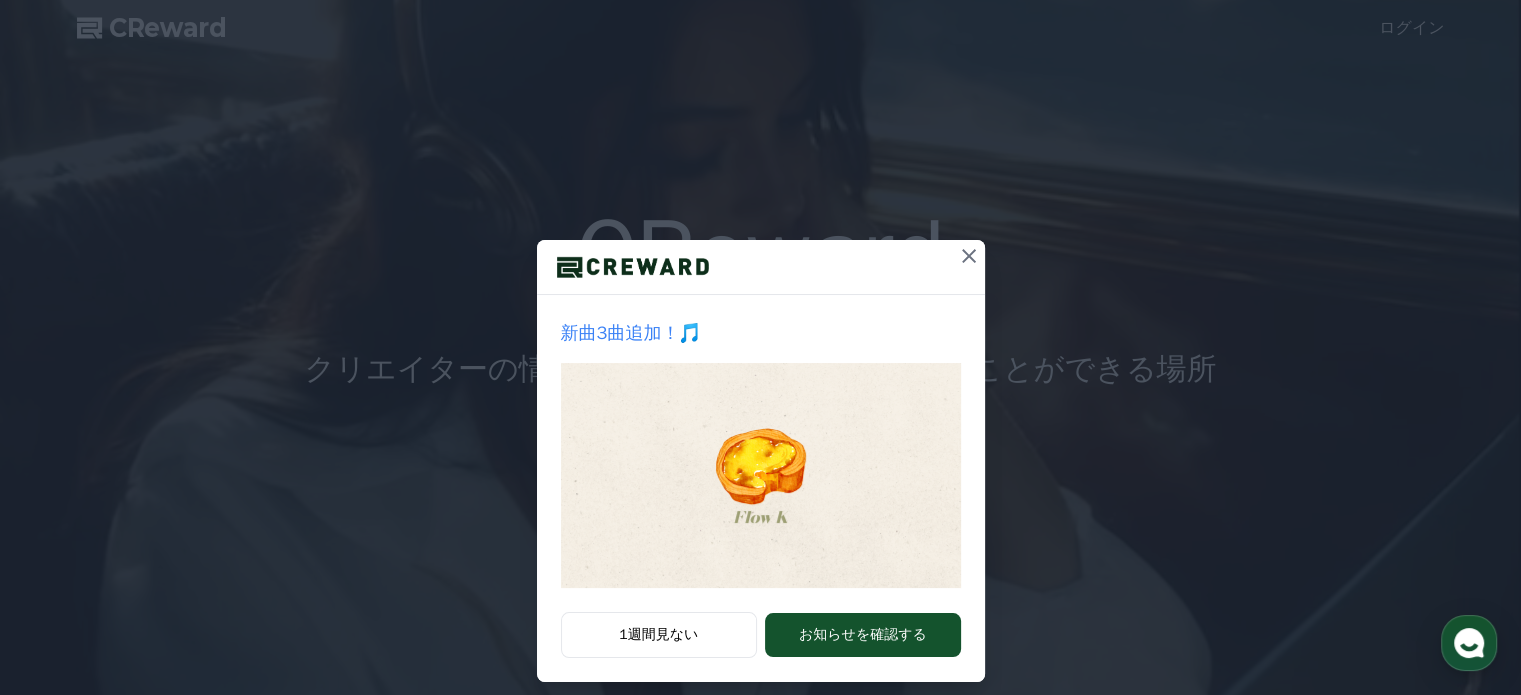 click 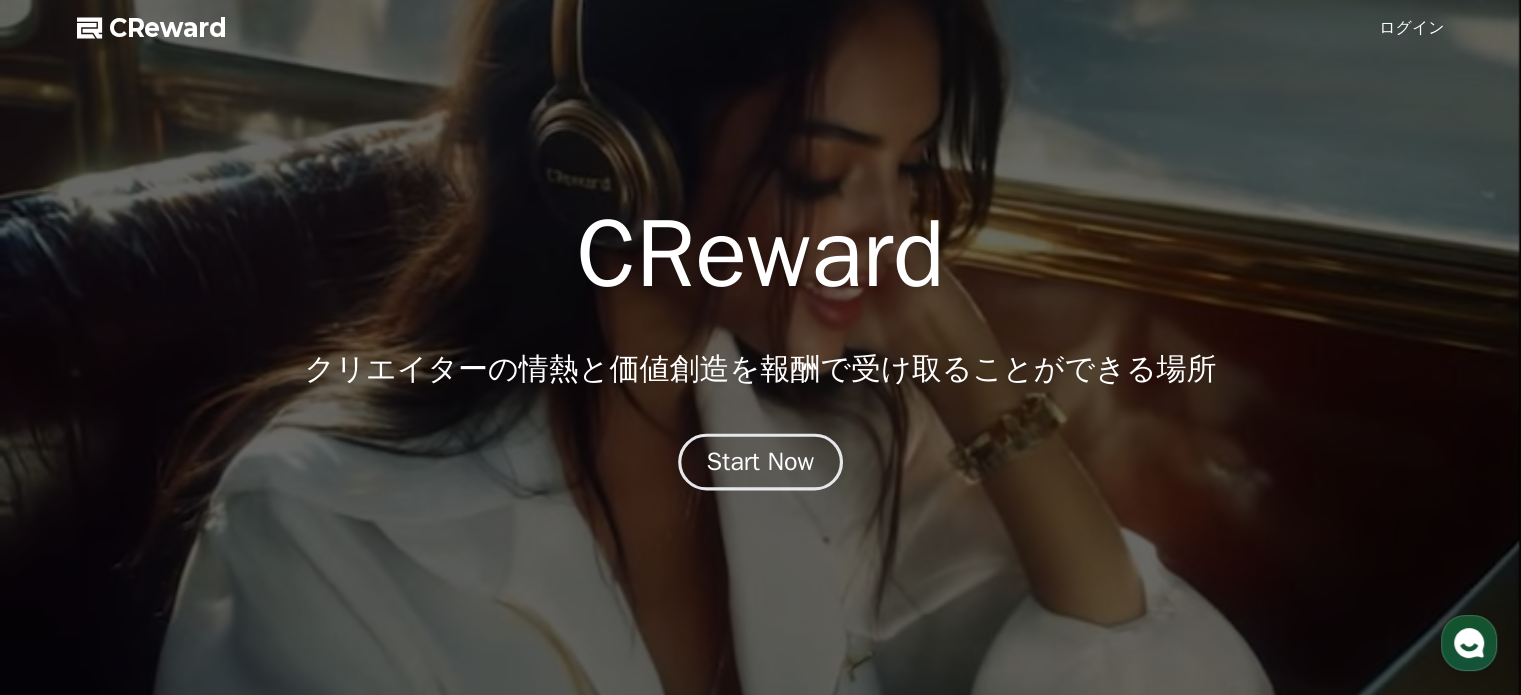 click on "Start Now" at bounding box center [761, 462] 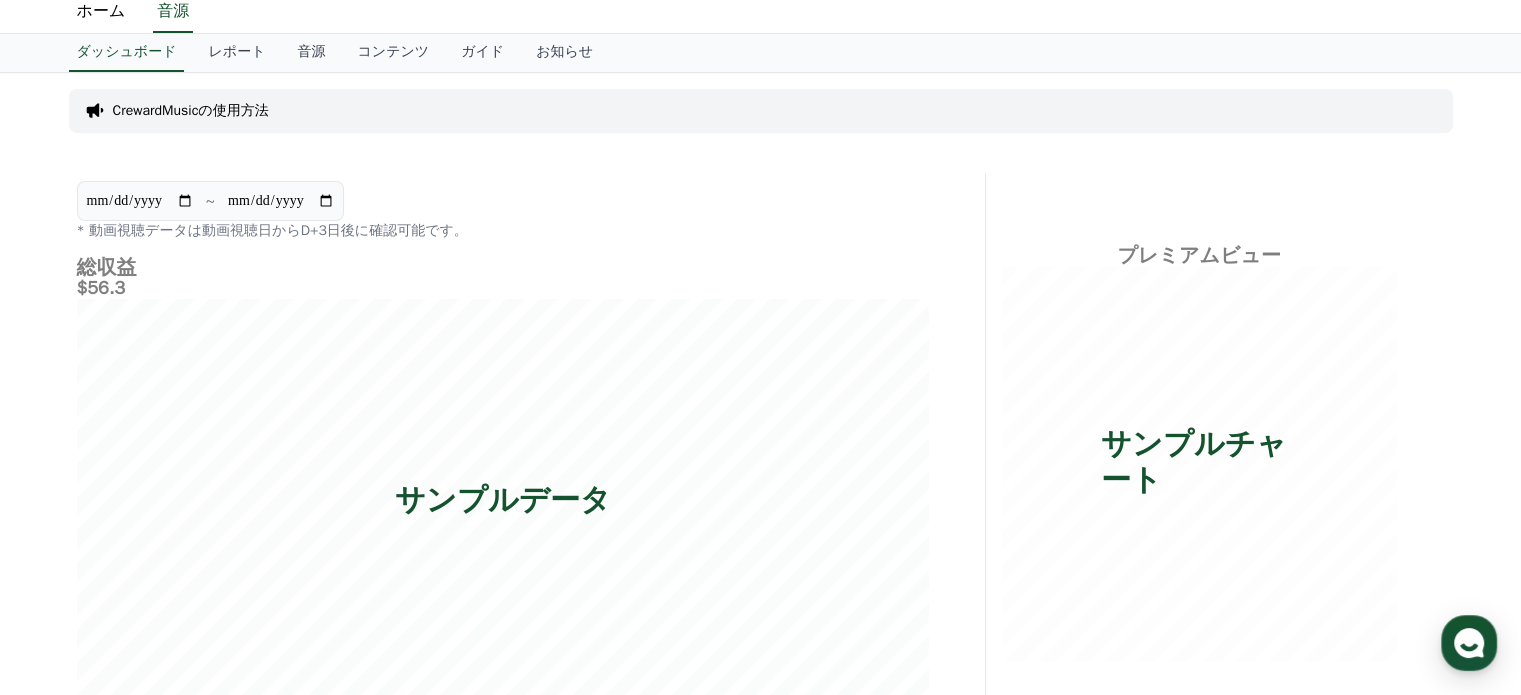 scroll, scrollTop: 0, scrollLeft: 0, axis: both 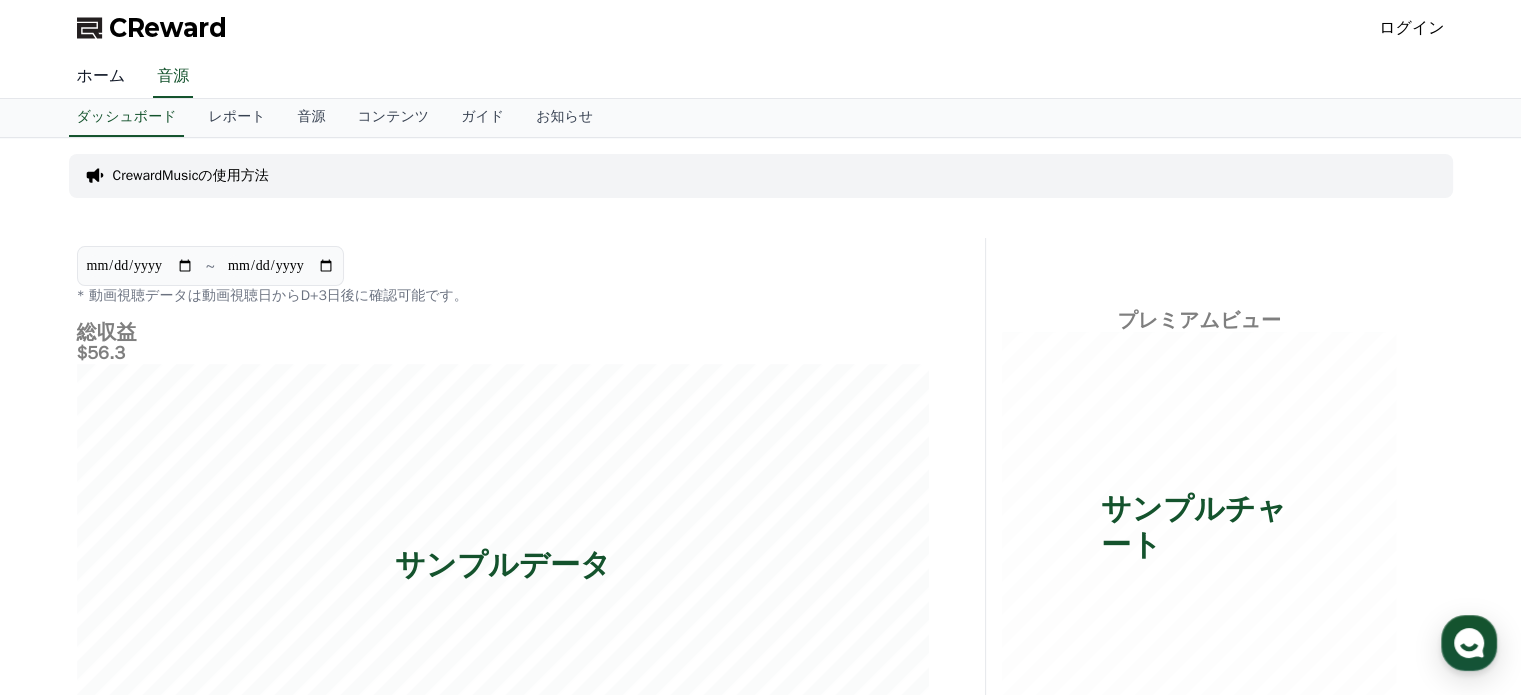 click on "ホーム" at bounding box center (101, 77) 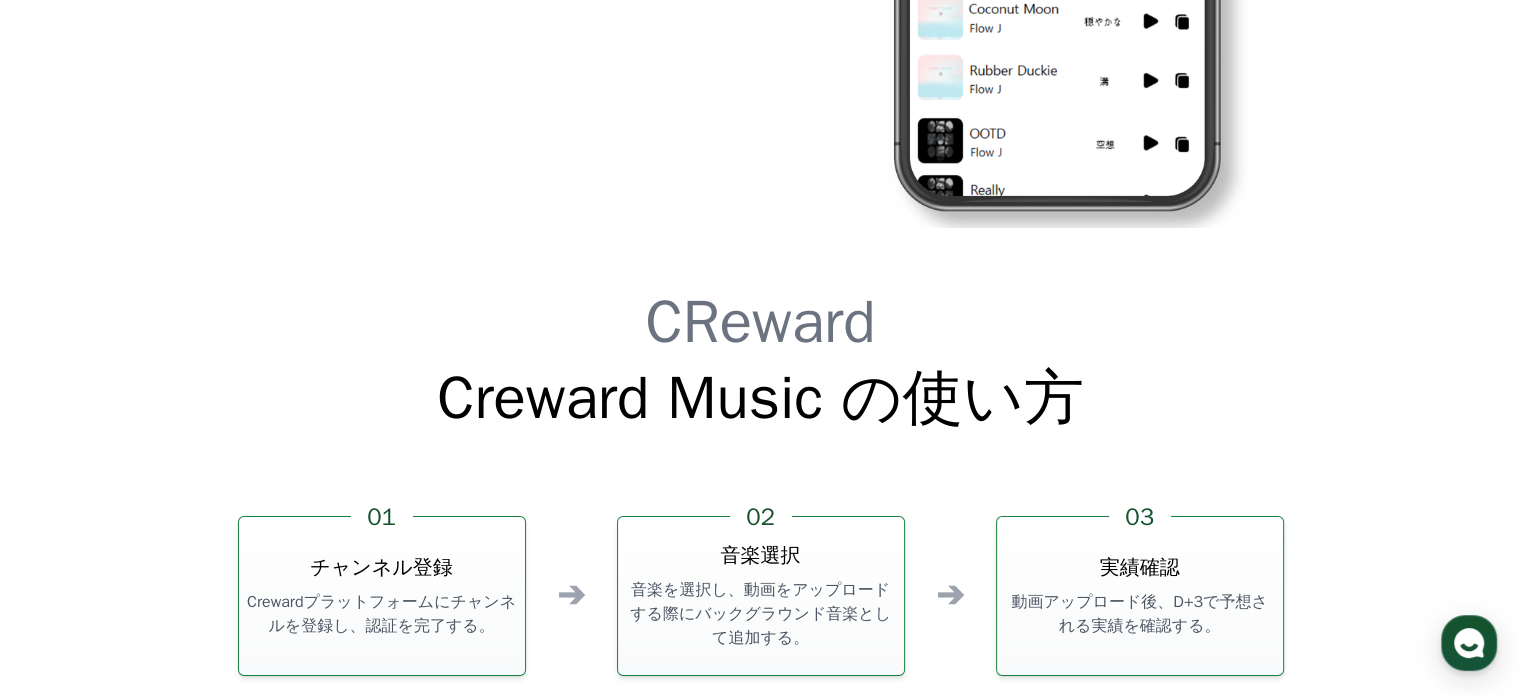 scroll, scrollTop: 5200, scrollLeft: 0, axis: vertical 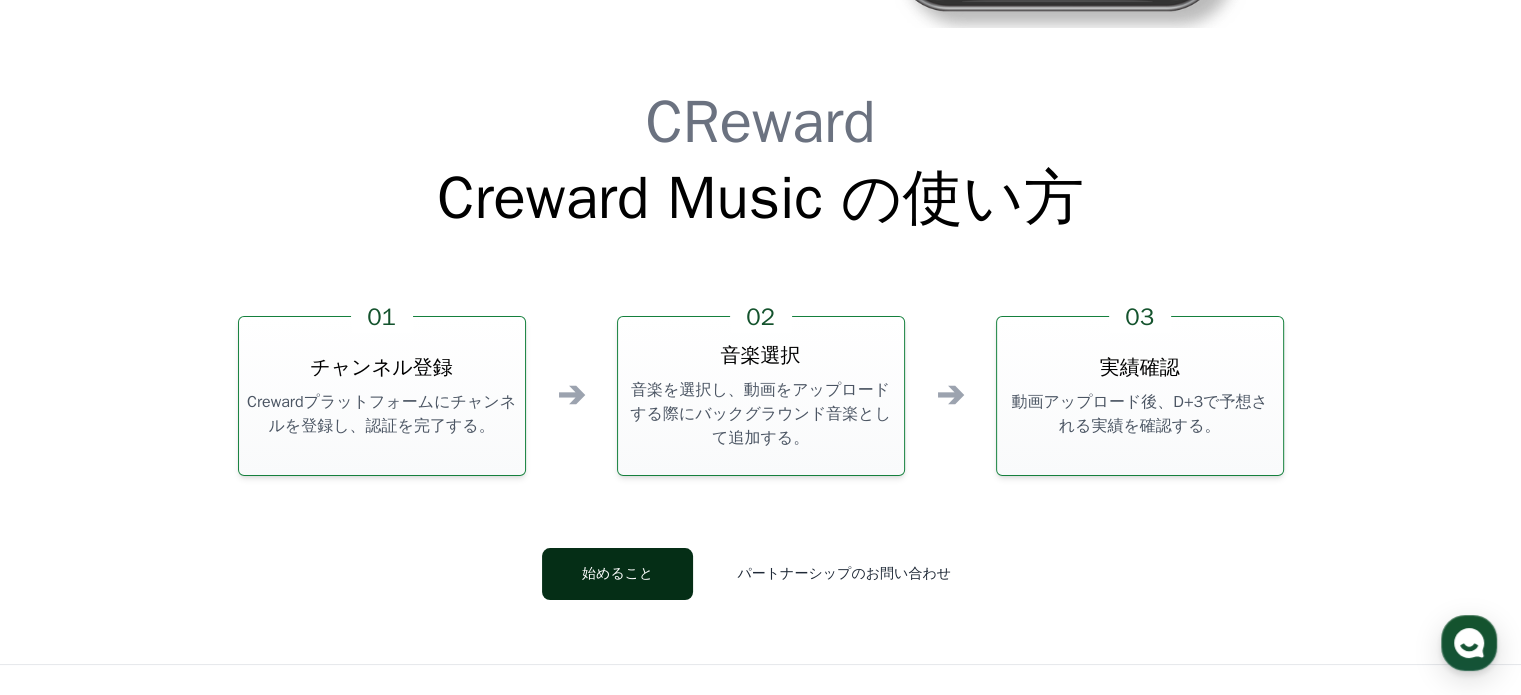 click on "始めること" at bounding box center (617, 574) 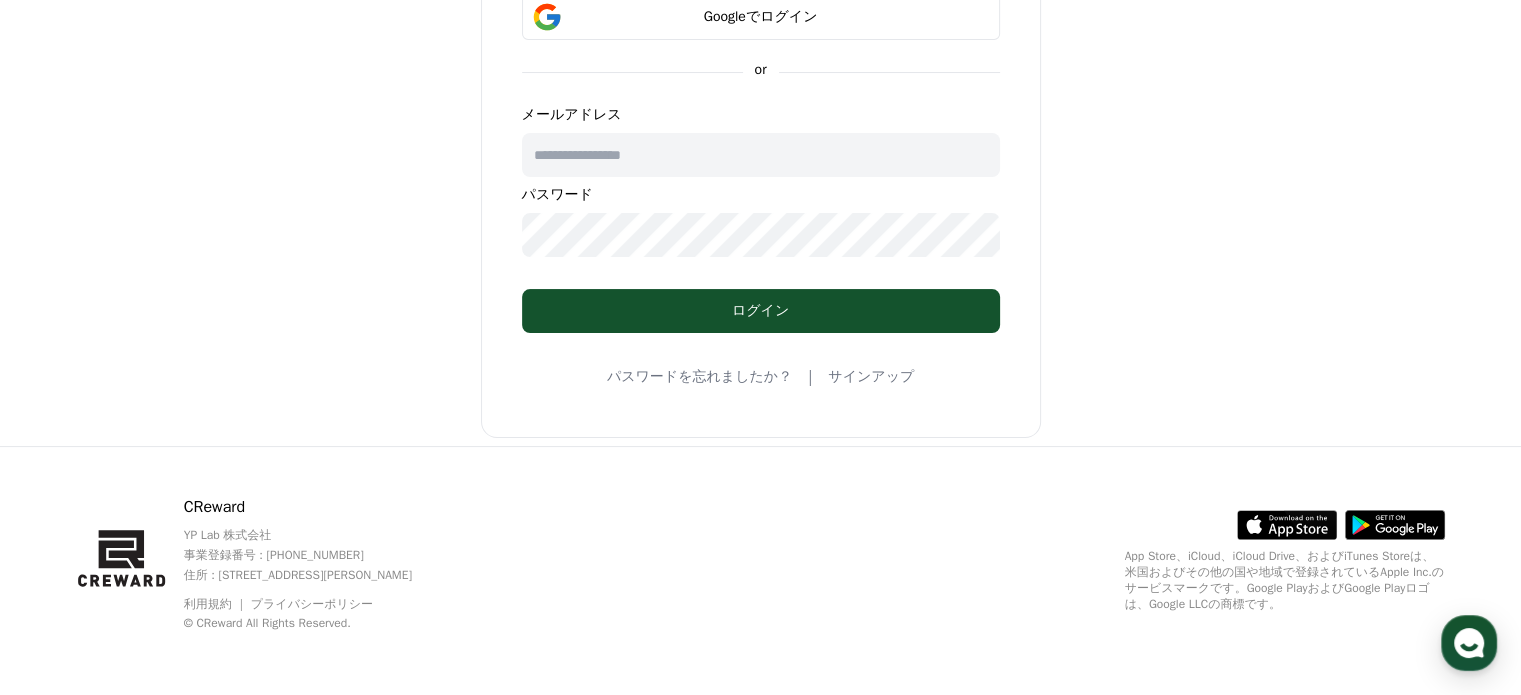 scroll, scrollTop: 0, scrollLeft: 0, axis: both 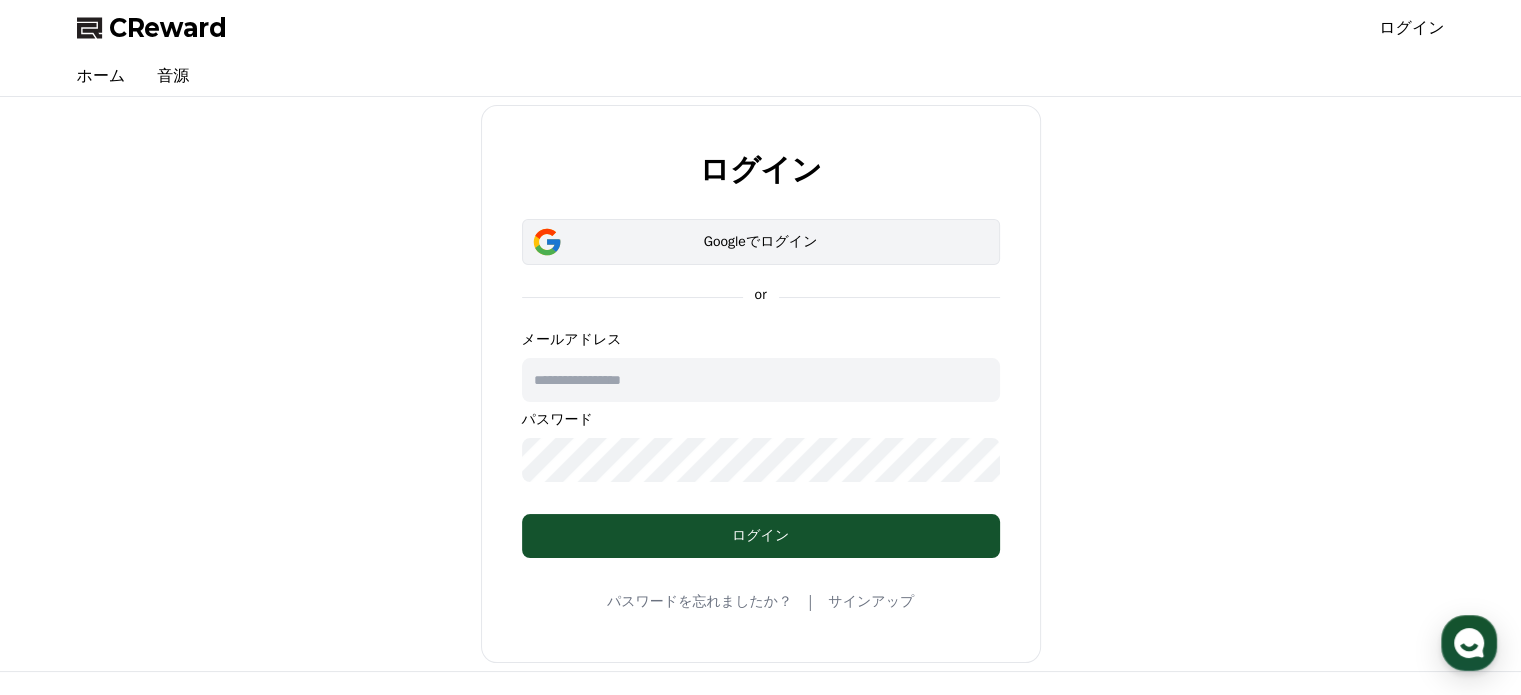 click on "Googleでログイン" at bounding box center (761, 242) 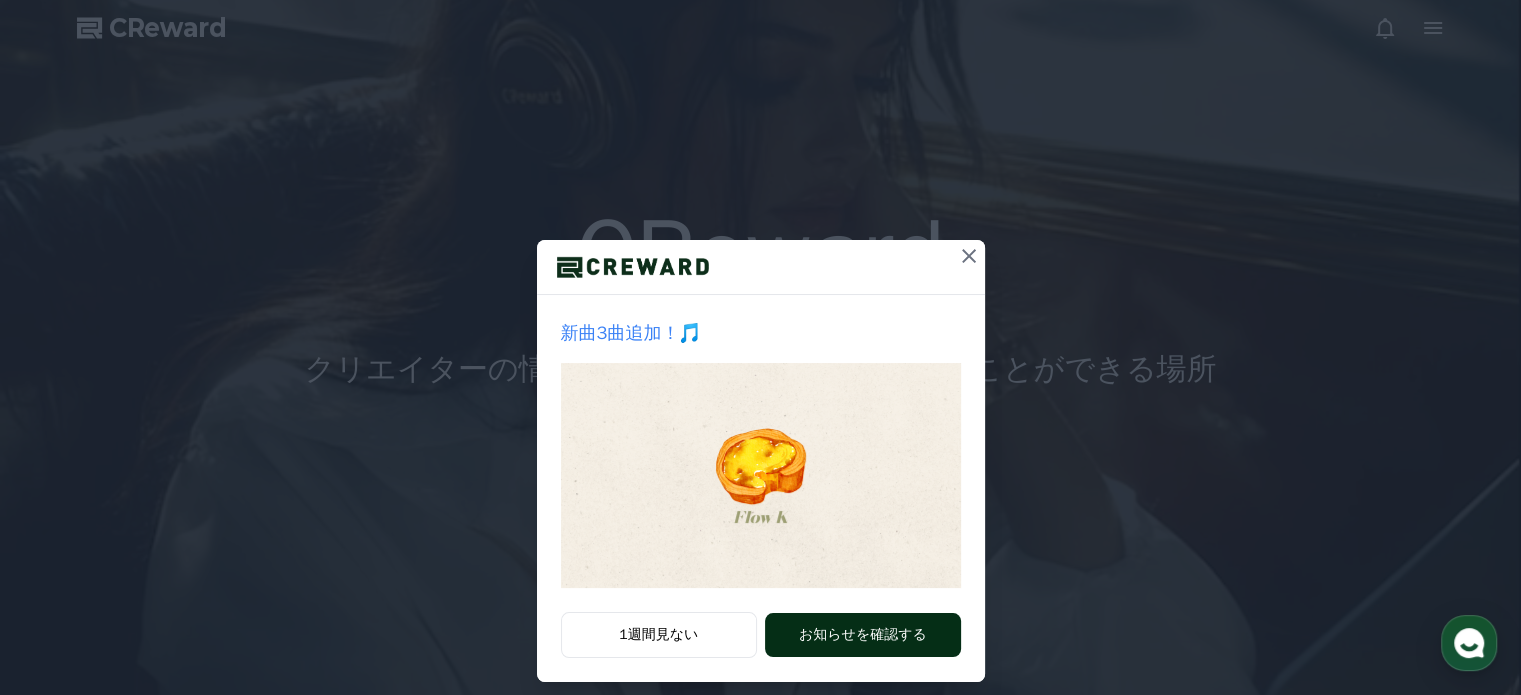 scroll, scrollTop: 0, scrollLeft: 0, axis: both 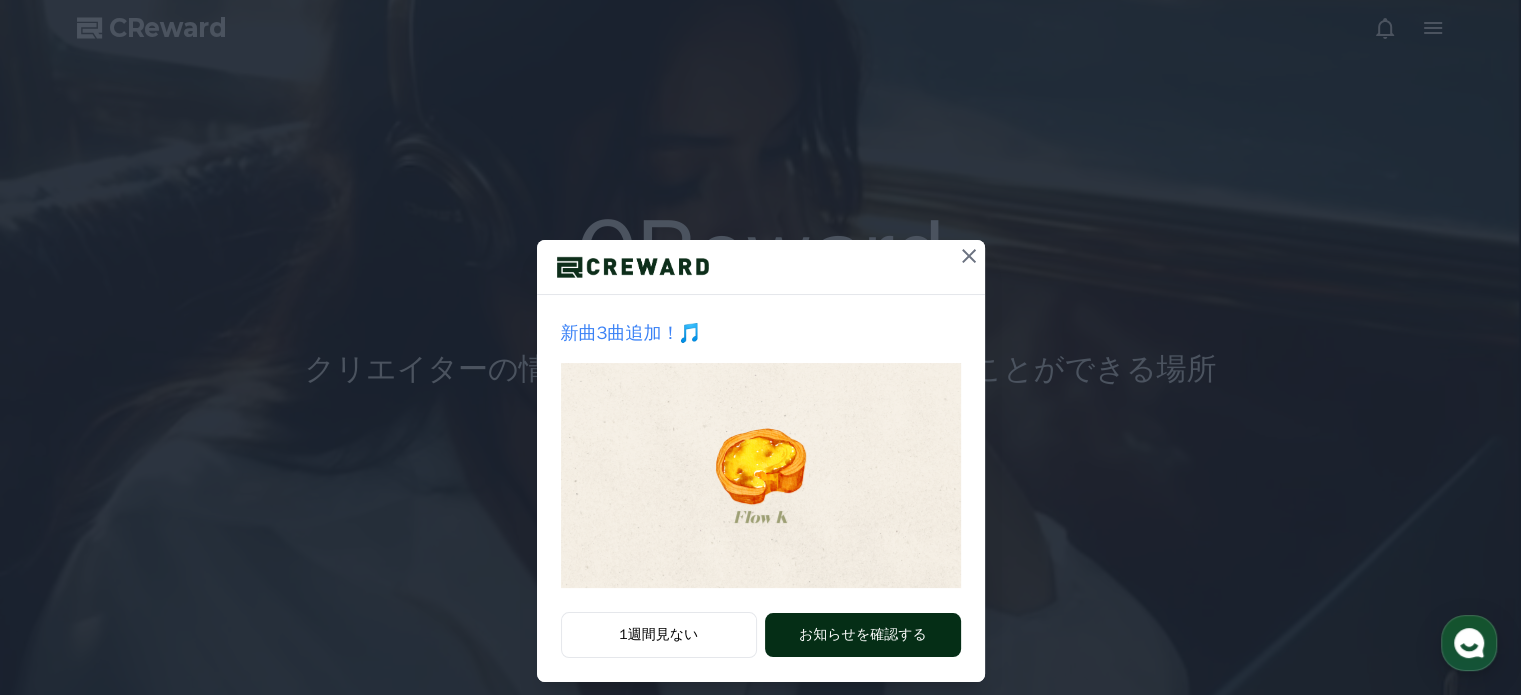 click on "お知らせを確認する" at bounding box center (862, 635) 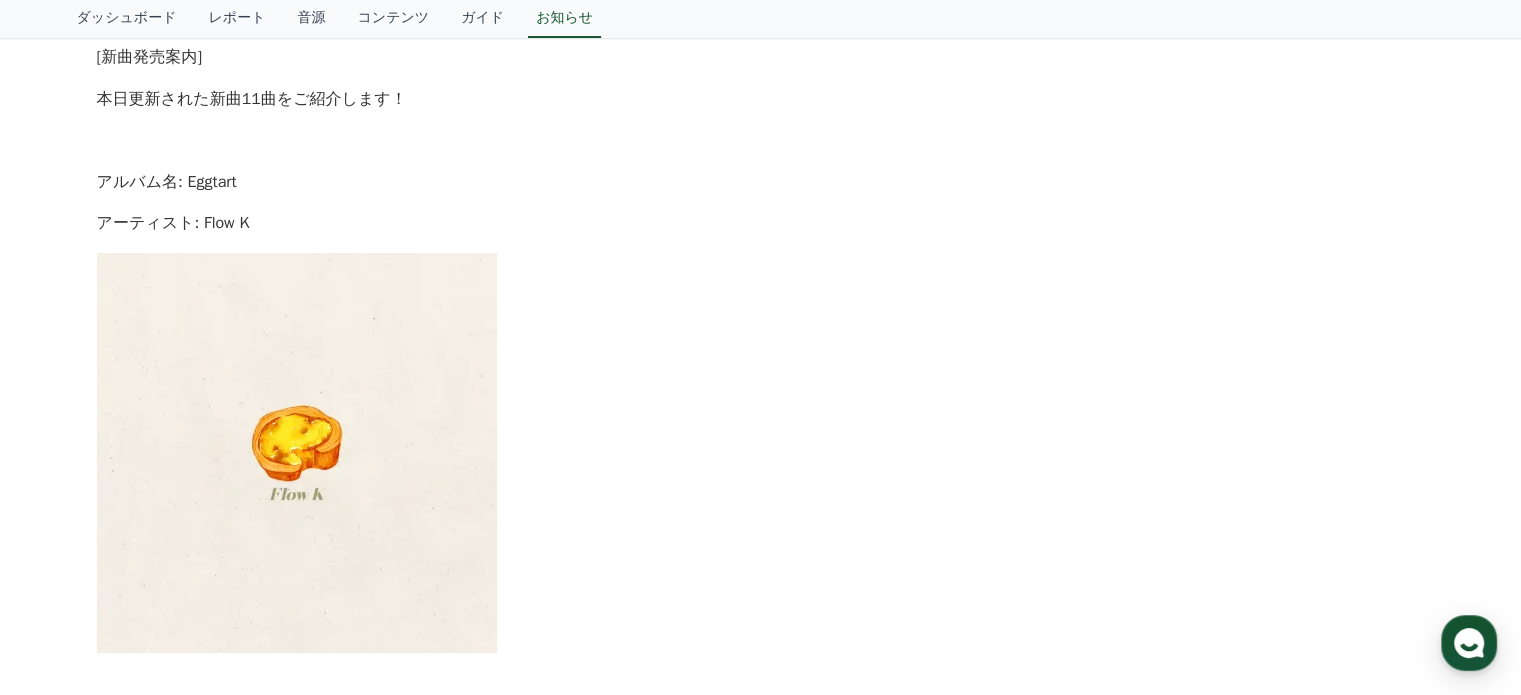 scroll, scrollTop: 0, scrollLeft: 0, axis: both 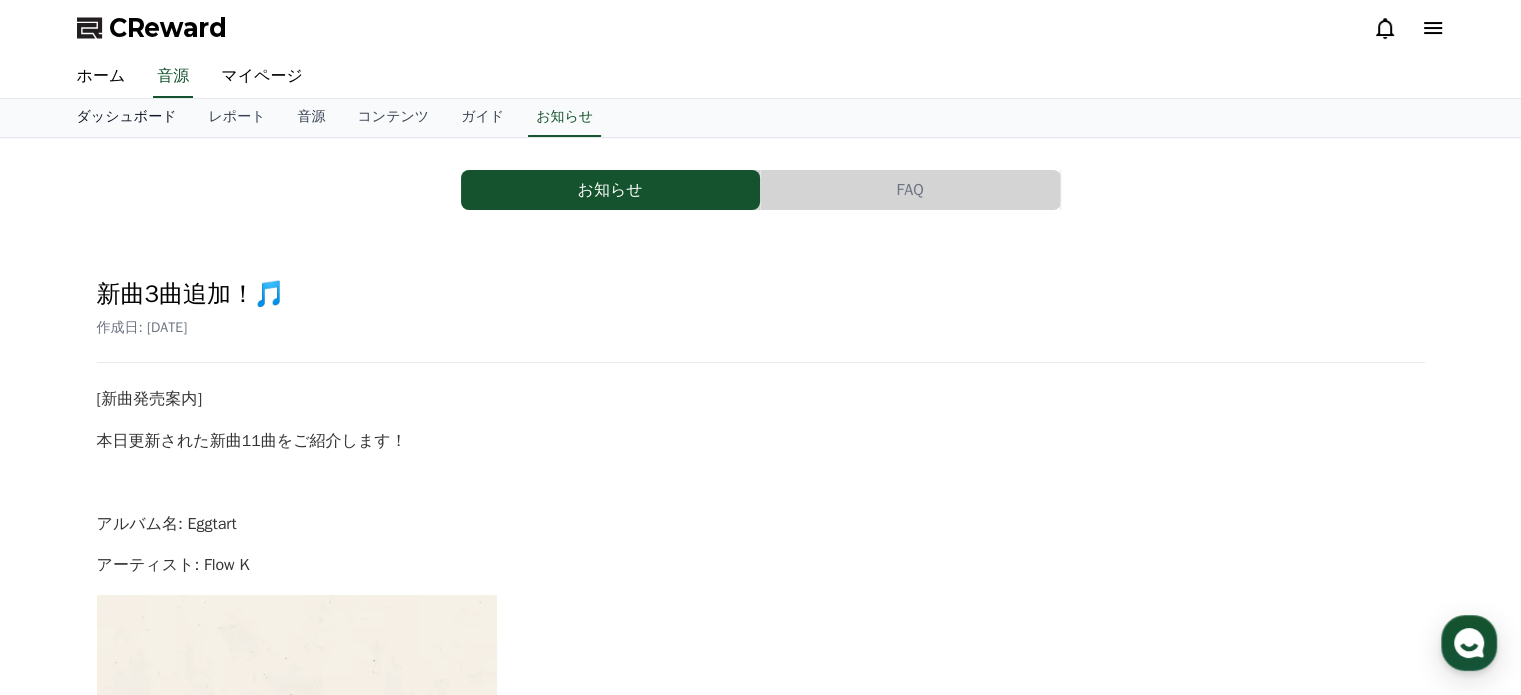 click on "ダッシュボード" at bounding box center [127, 118] 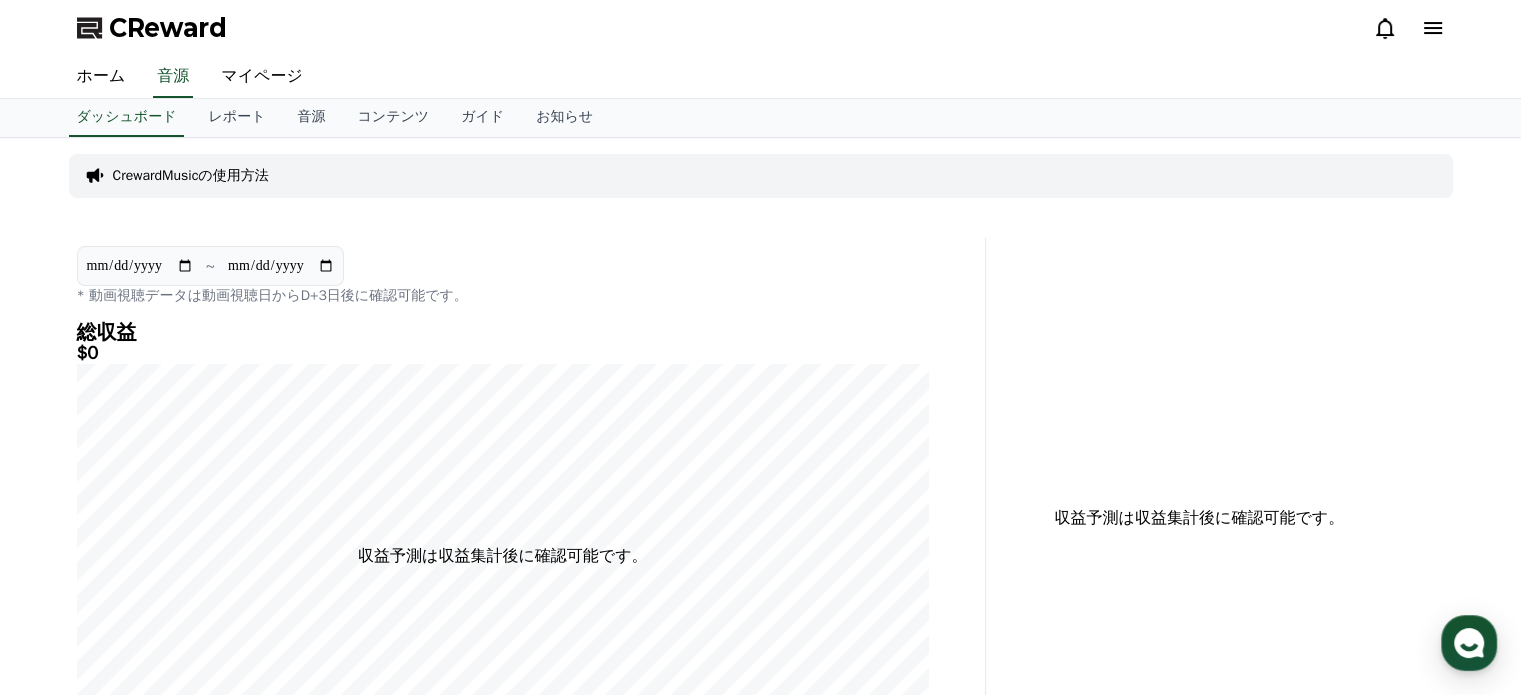click on "CrewardMusicの使用方法" at bounding box center (191, 176) 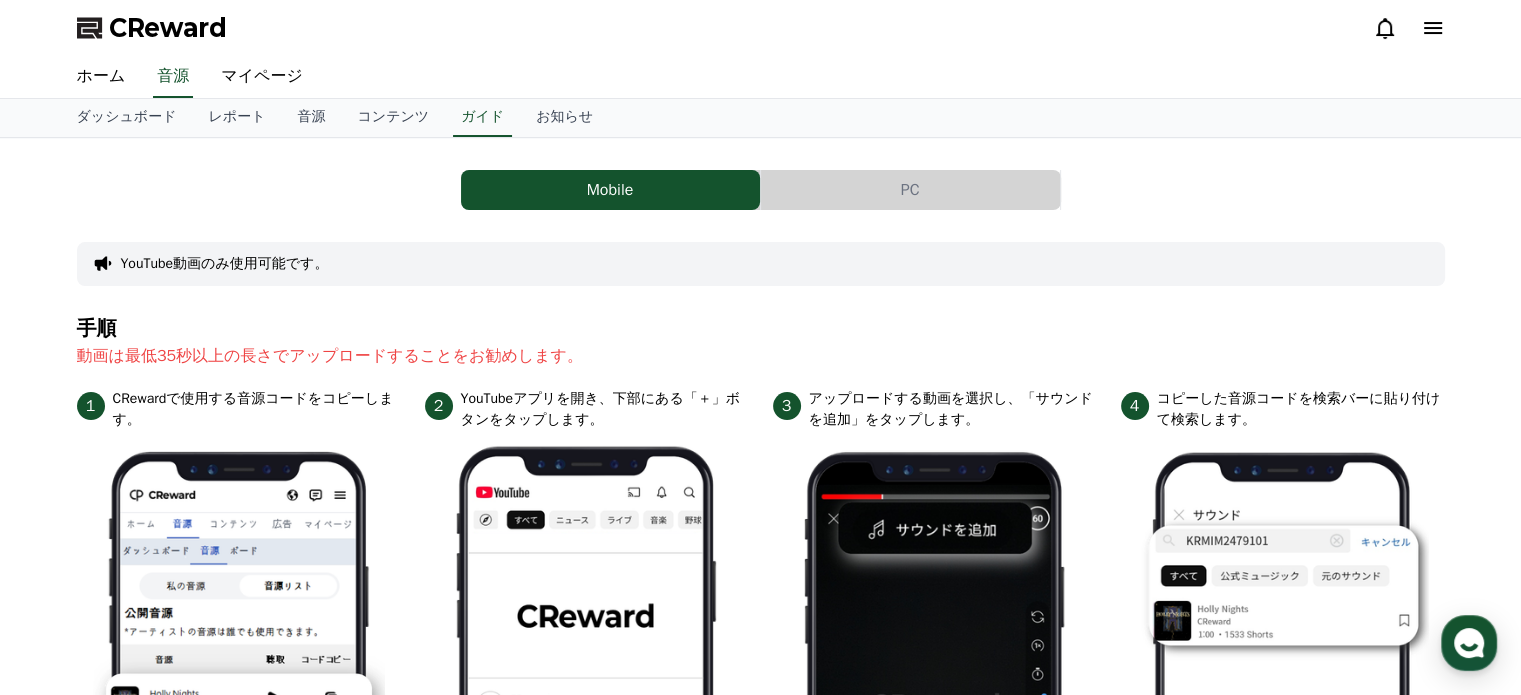click on "PC" at bounding box center (910, 190) 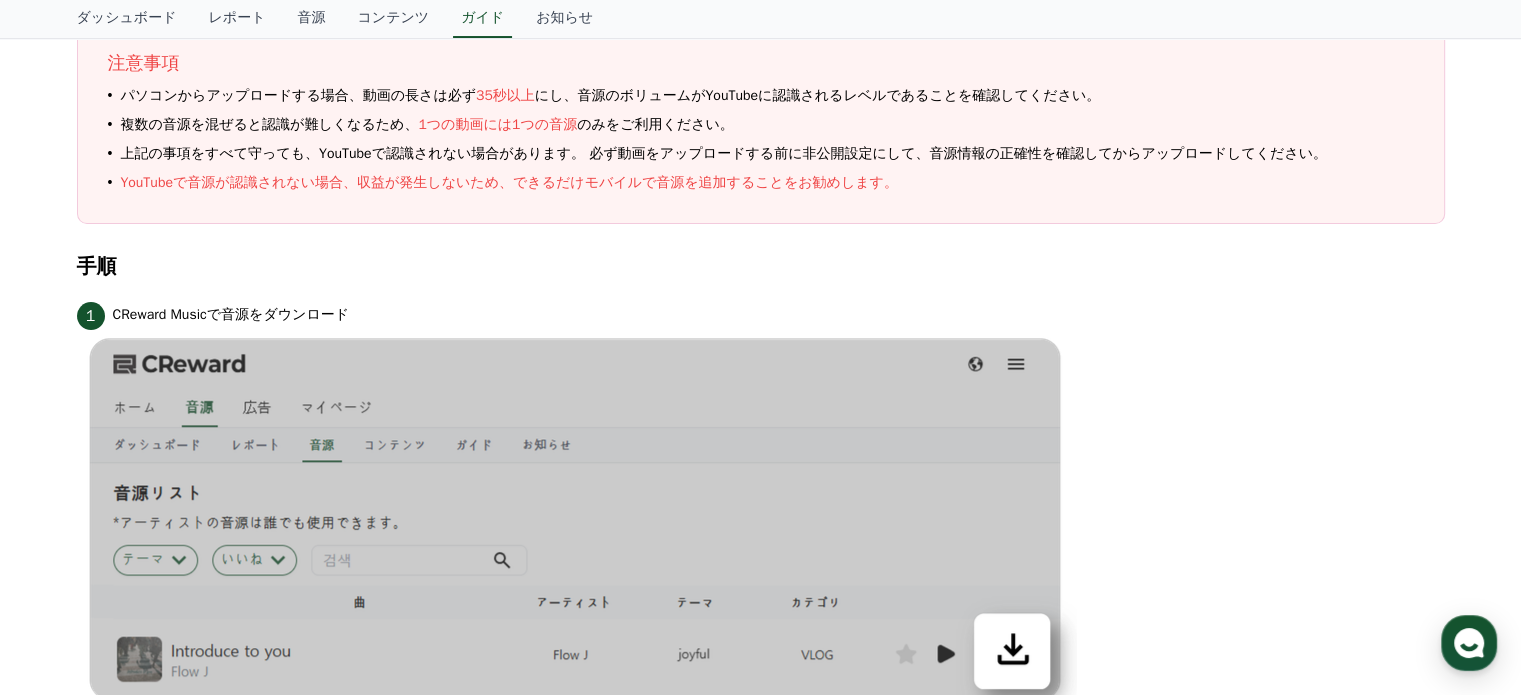 scroll, scrollTop: 0, scrollLeft: 0, axis: both 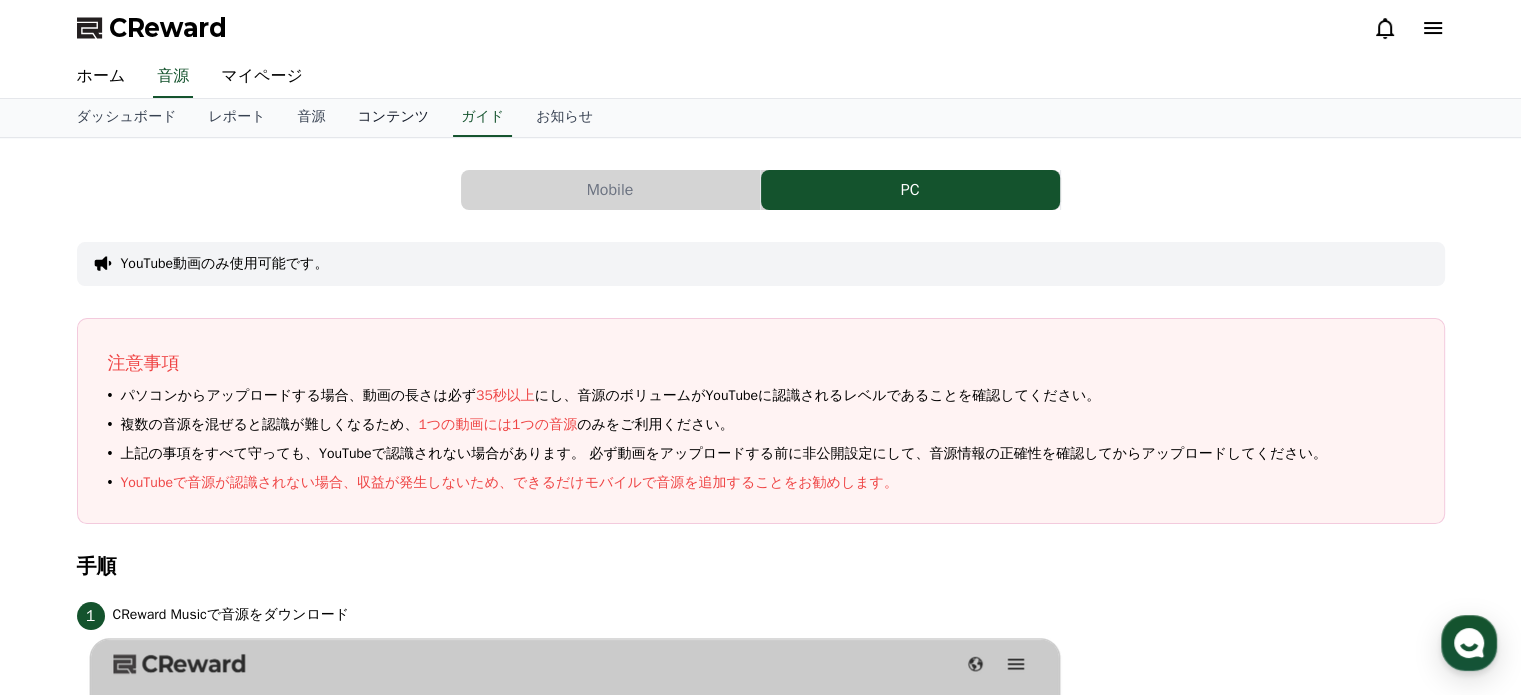 click on "コンテンツ" at bounding box center [393, 118] 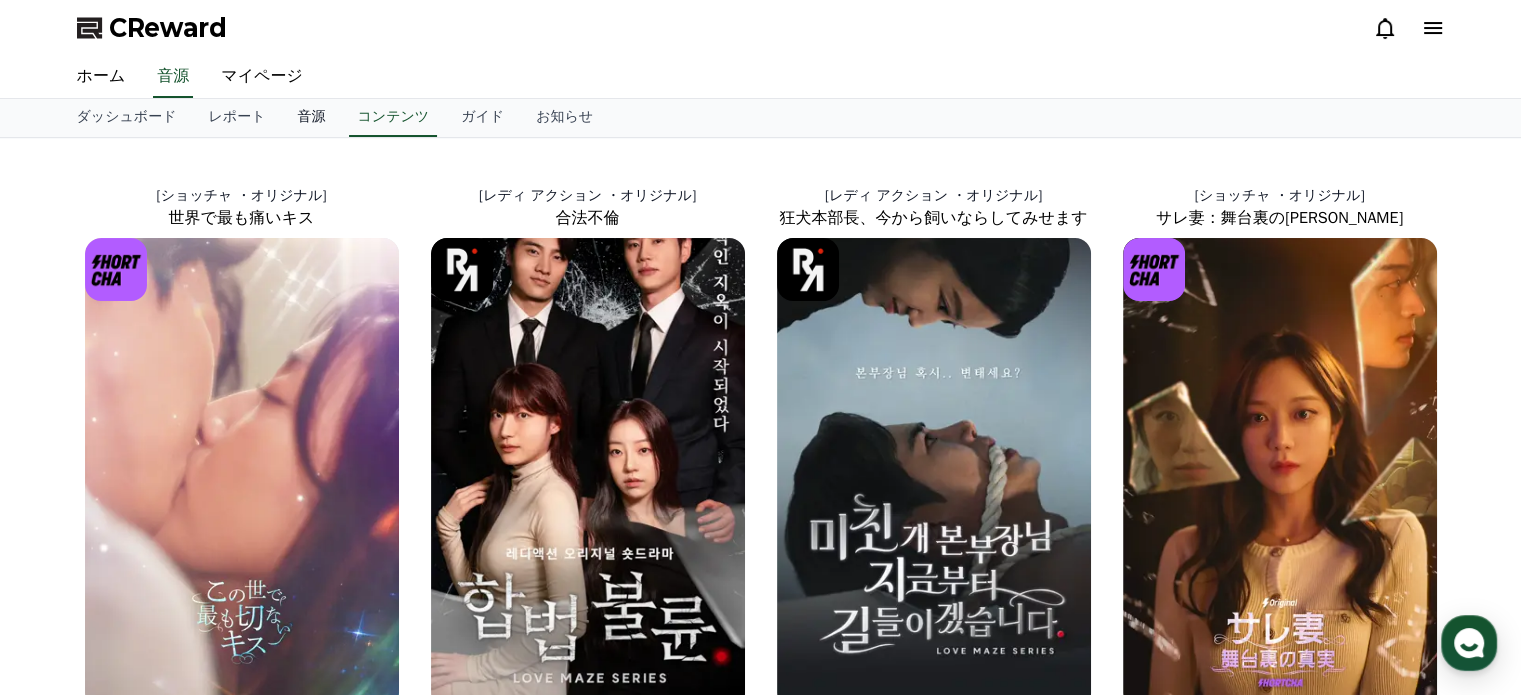 click on "音源" at bounding box center (311, 118) 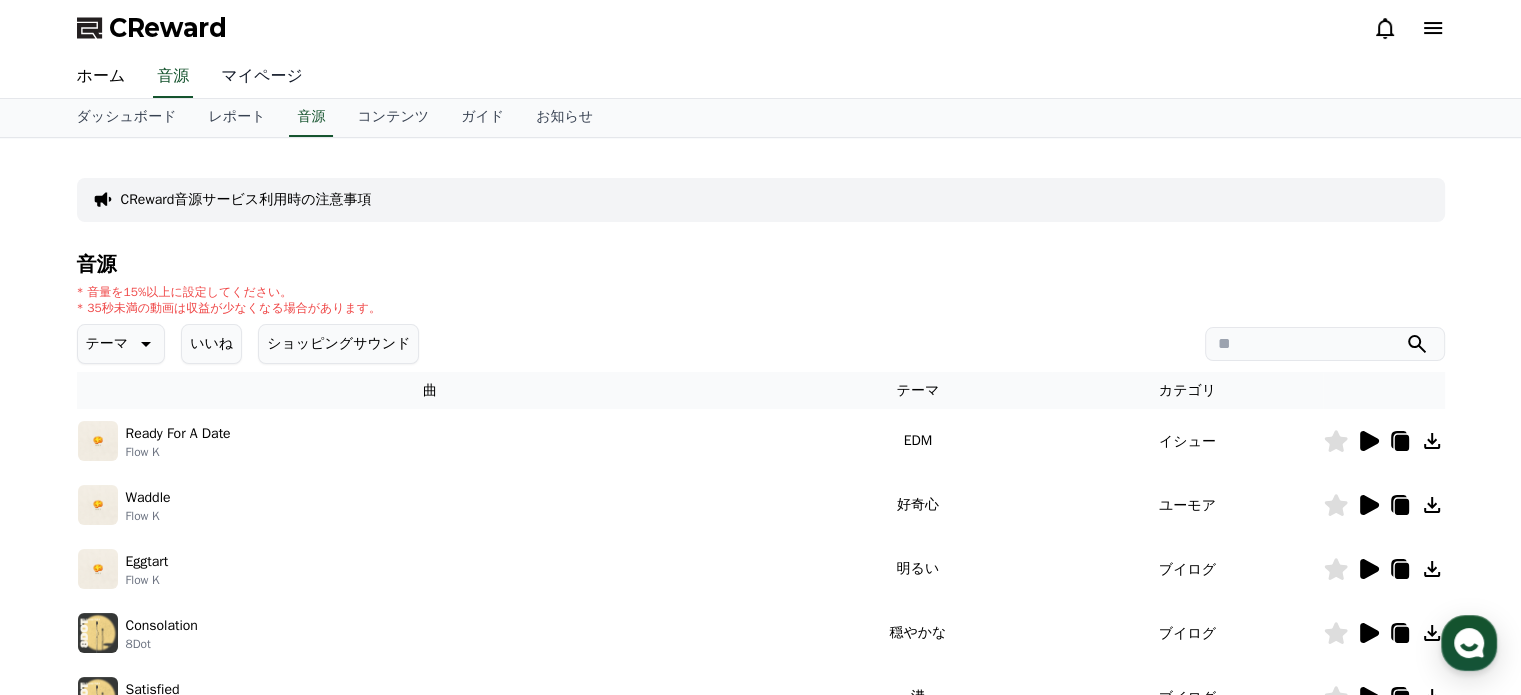 click on "マイページ" at bounding box center [262, 77] 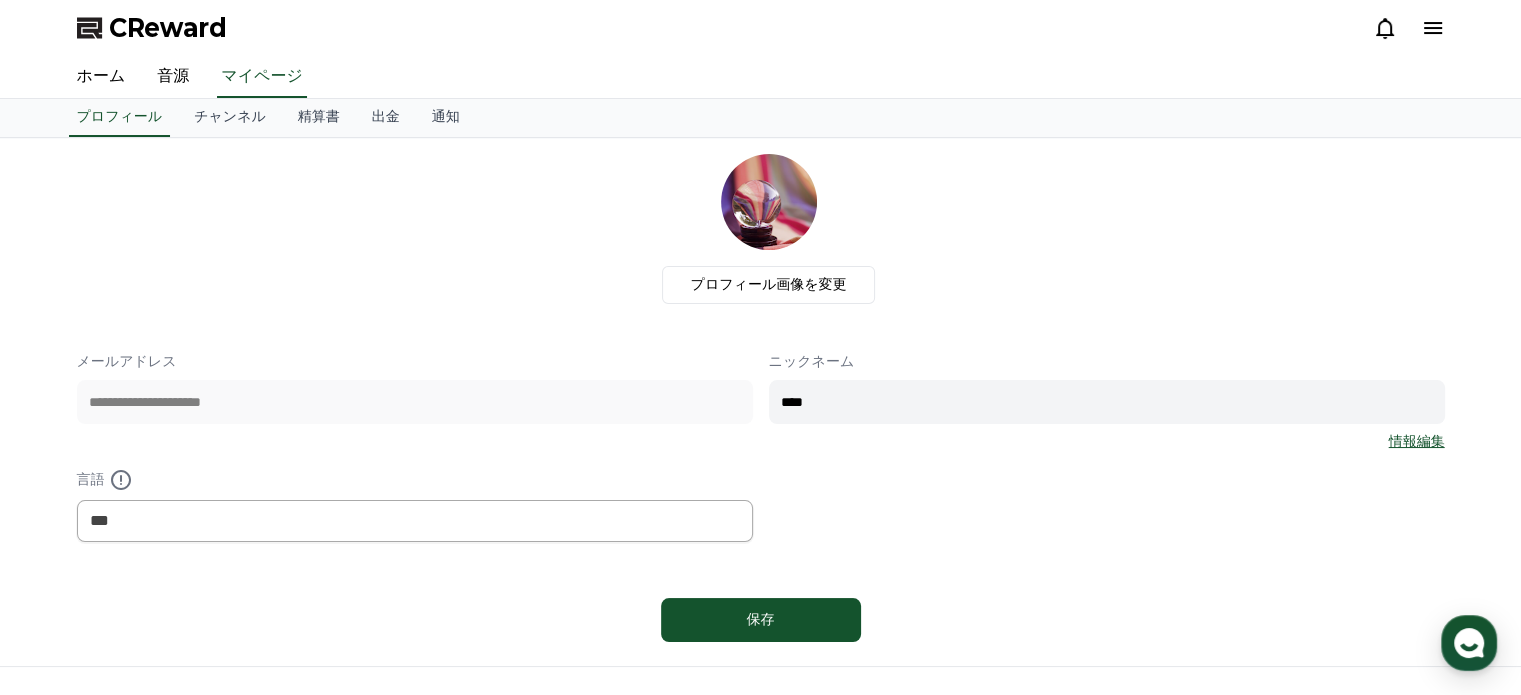 click on "****" at bounding box center [1107, 402] 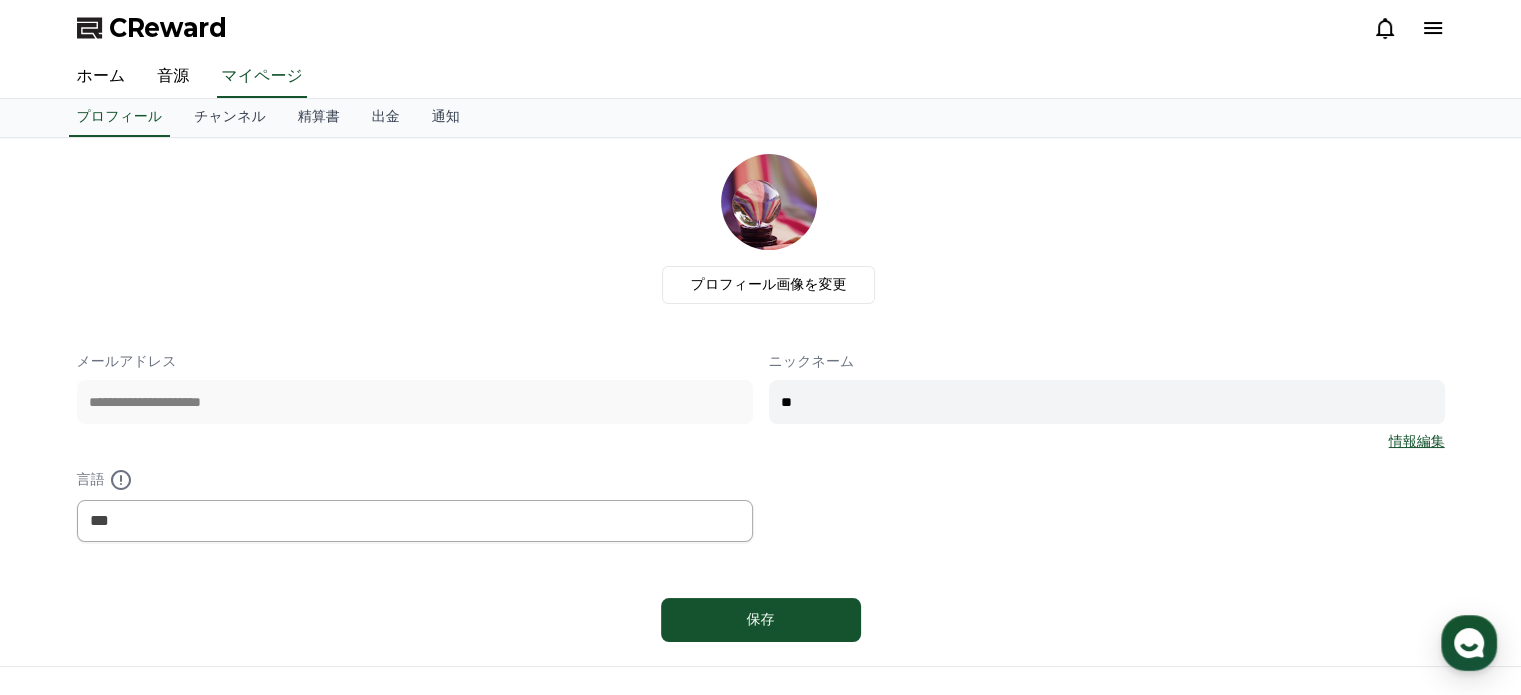 type on "*" 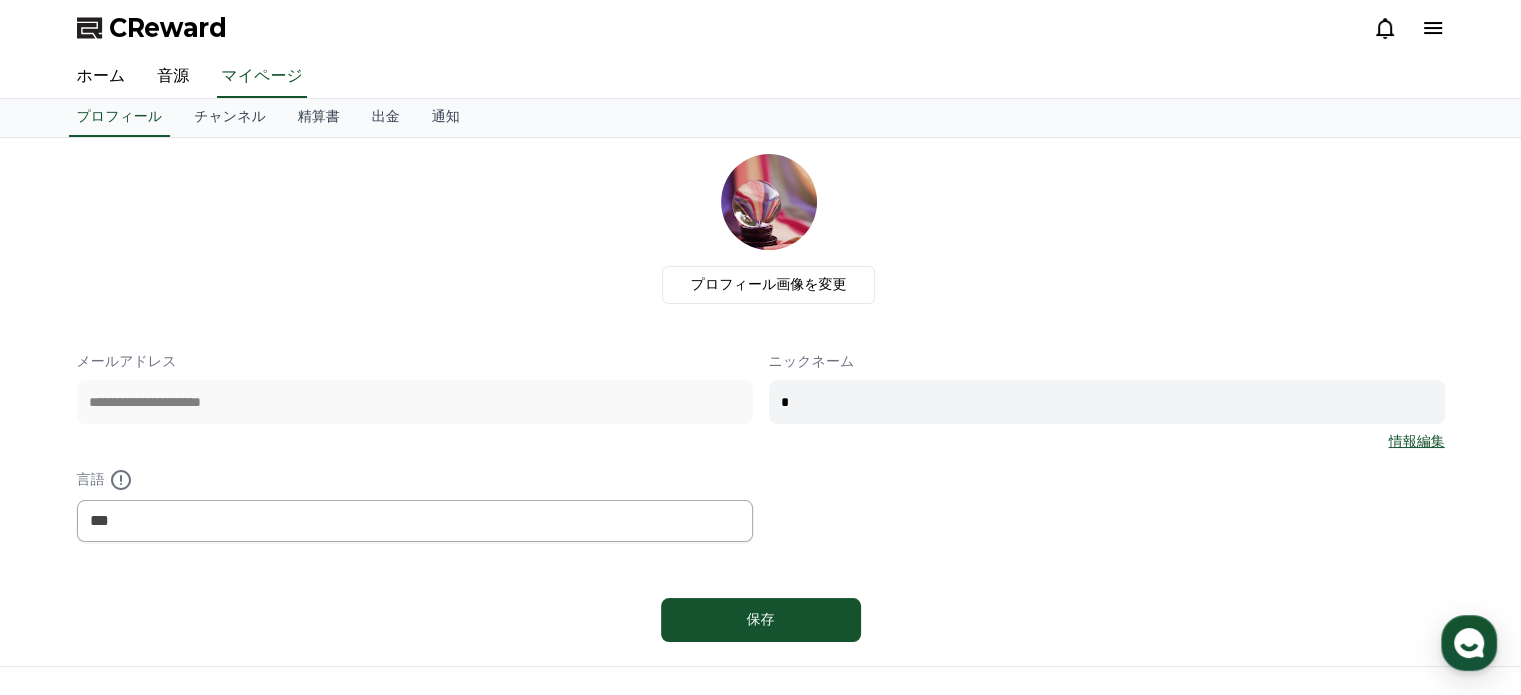 type on "*" 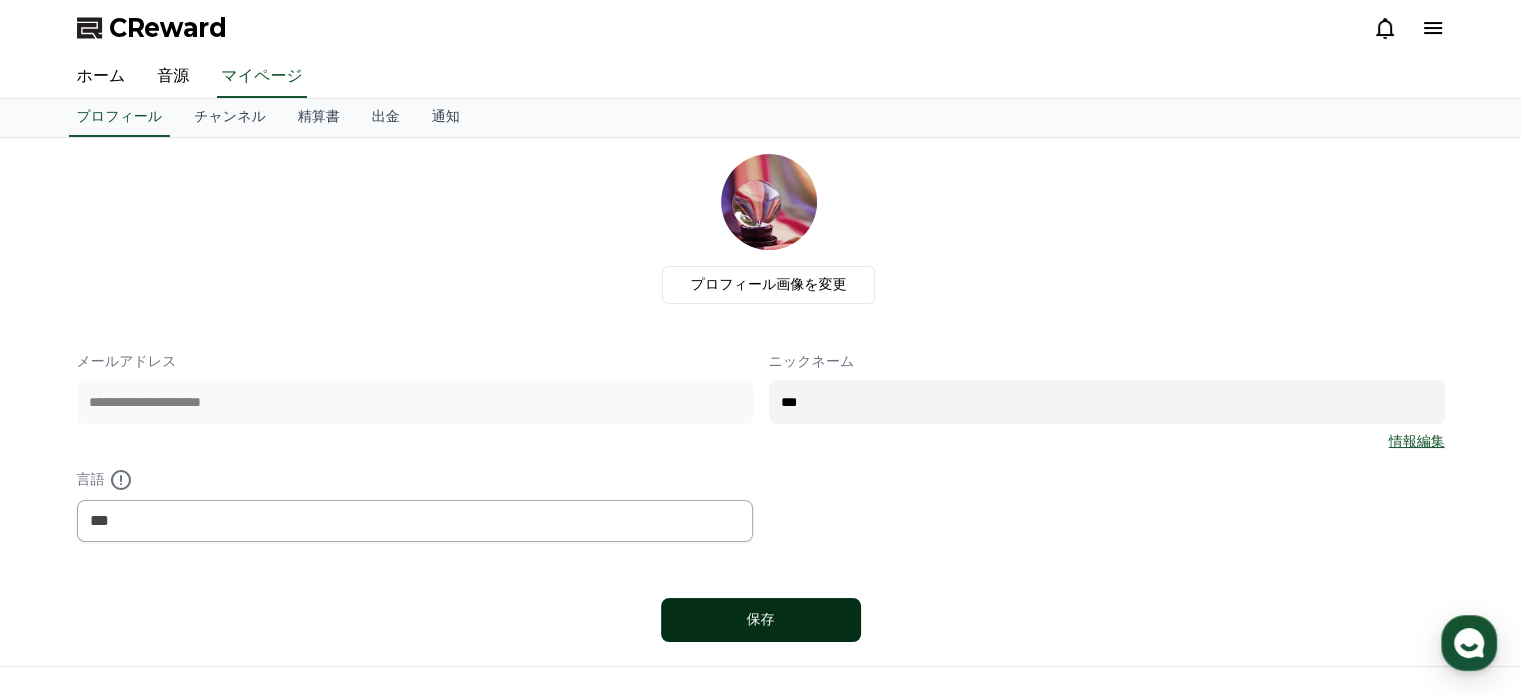type on "***" 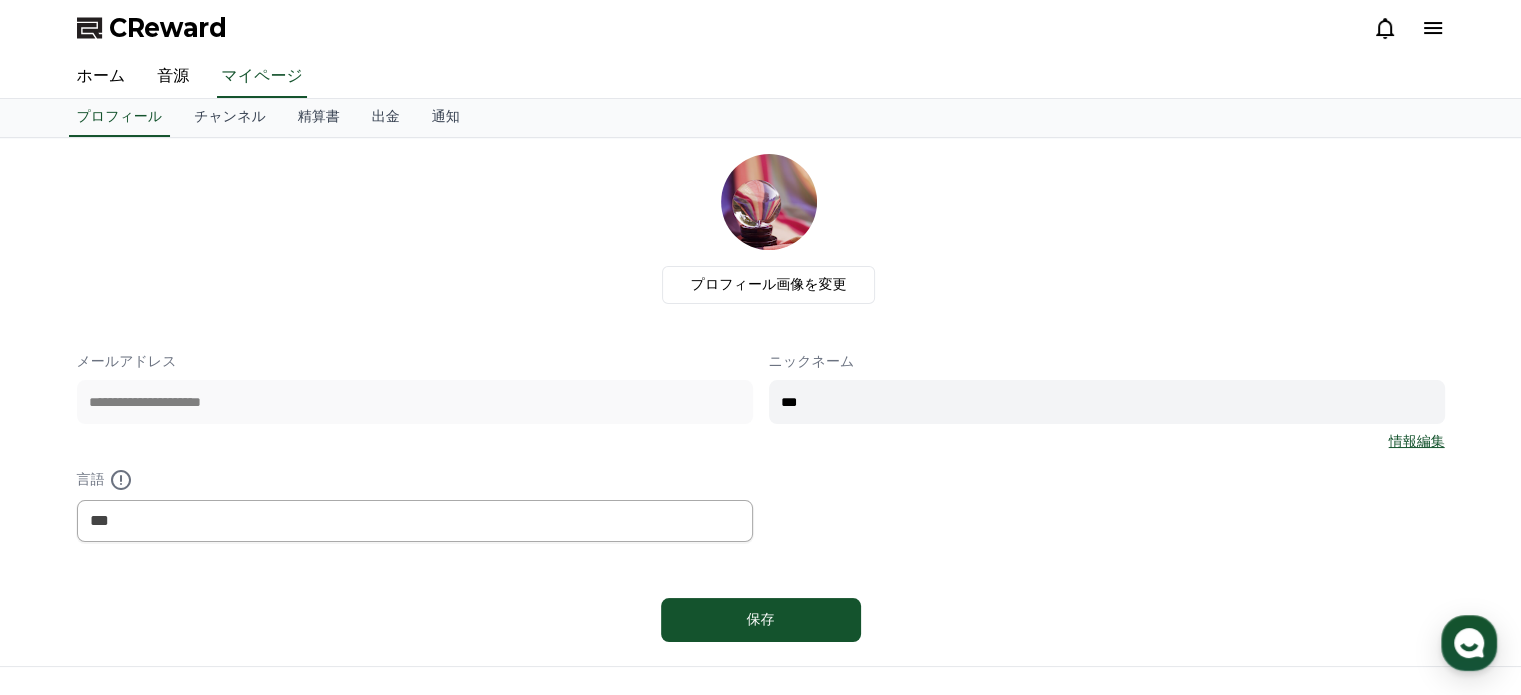 scroll, scrollTop: 0, scrollLeft: 0, axis: both 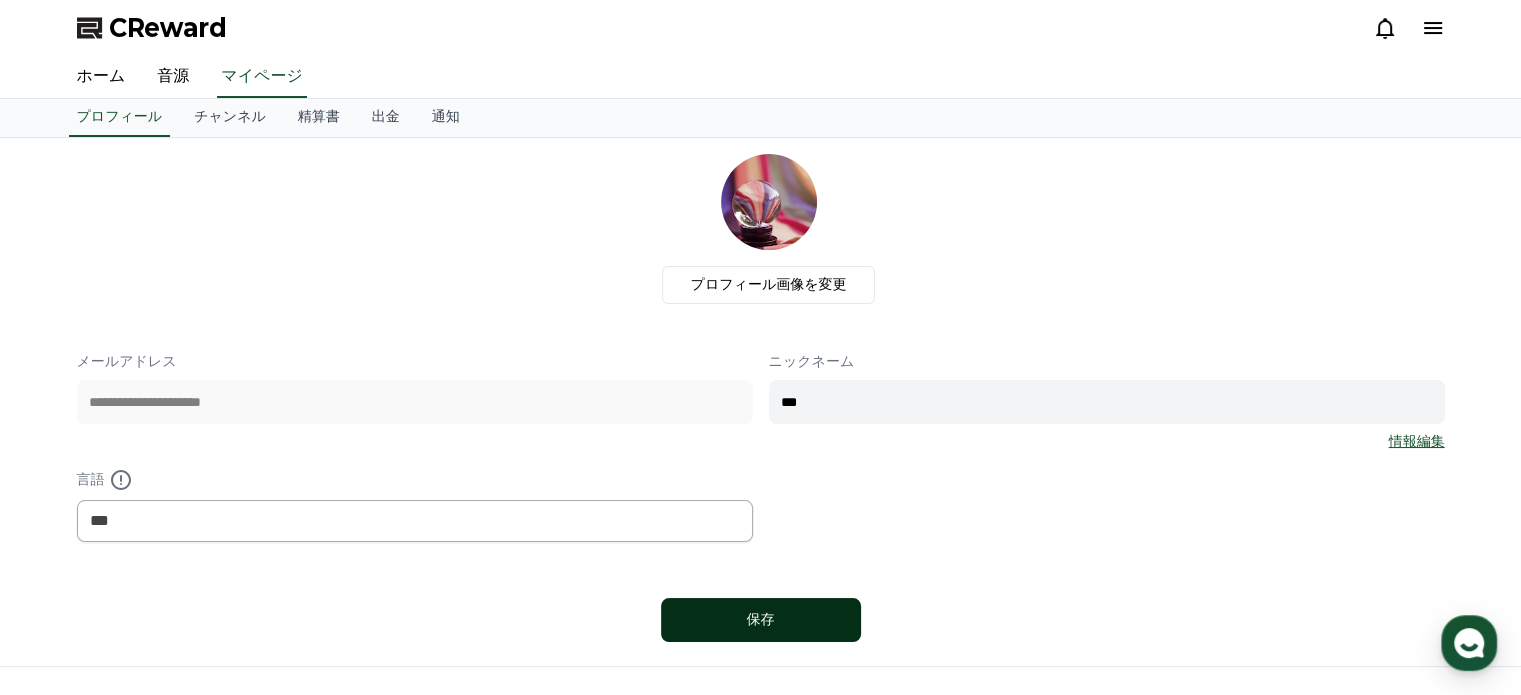 click on "保存" at bounding box center (761, 620) 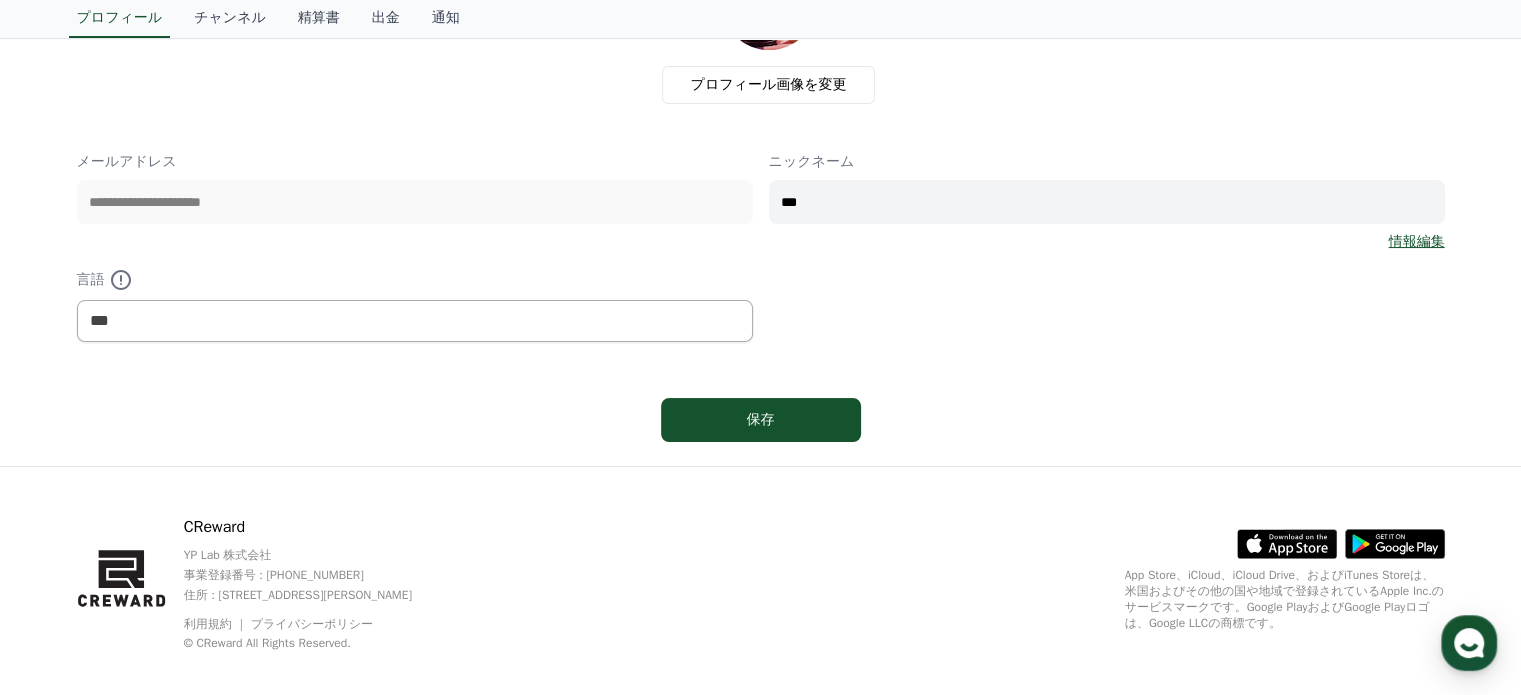 scroll, scrollTop: 0, scrollLeft: 0, axis: both 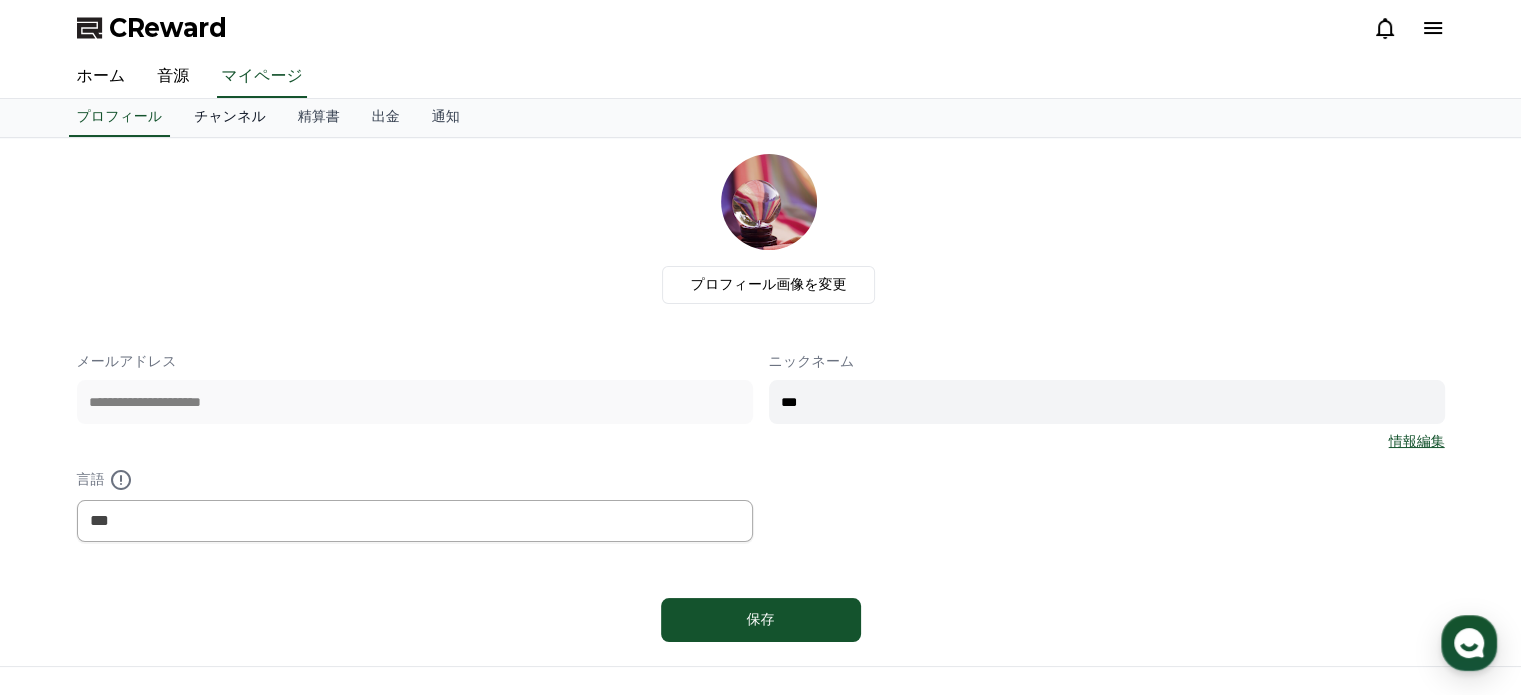 click on "チャンネル" at bounding box center [230, 118] 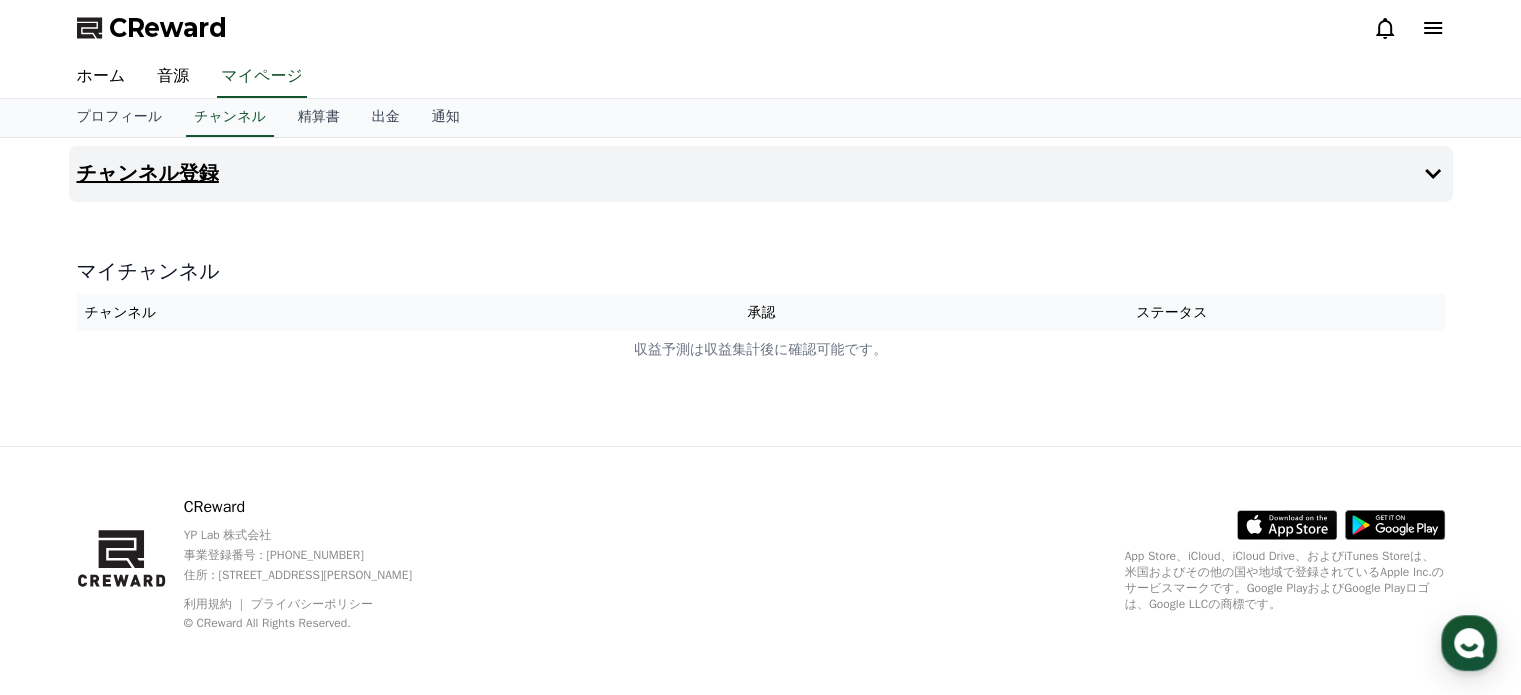 click 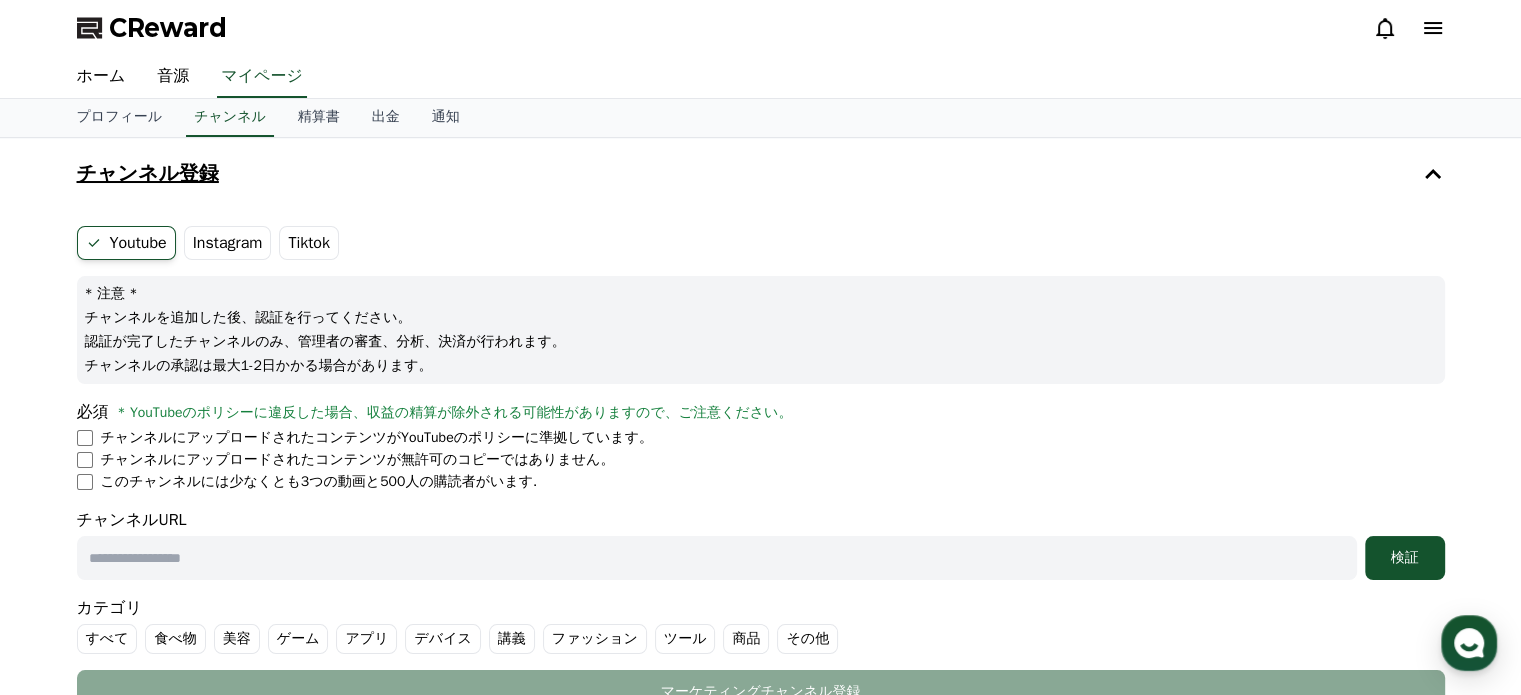 scroll, scrollTop: 100, scrollLeft: 0, axis: vertical 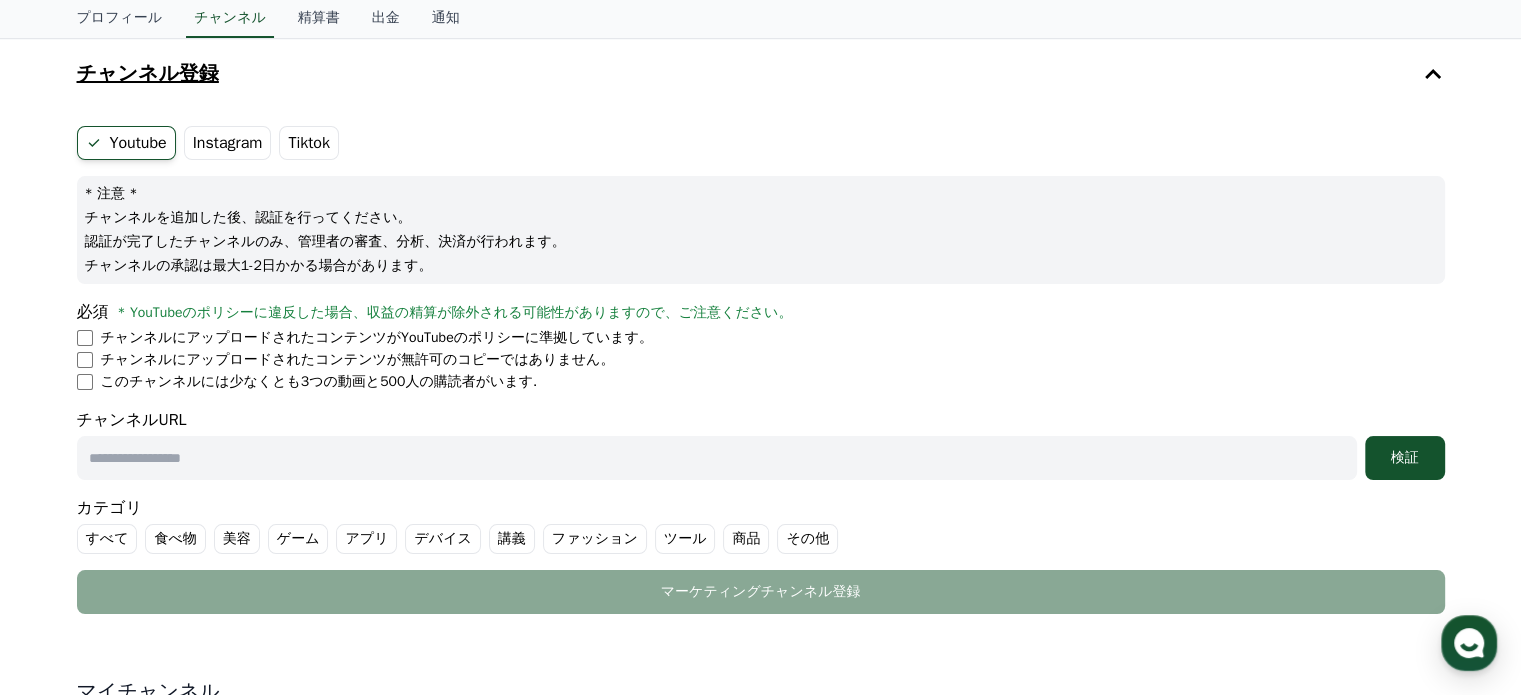 click at bounding box center [717, 458] 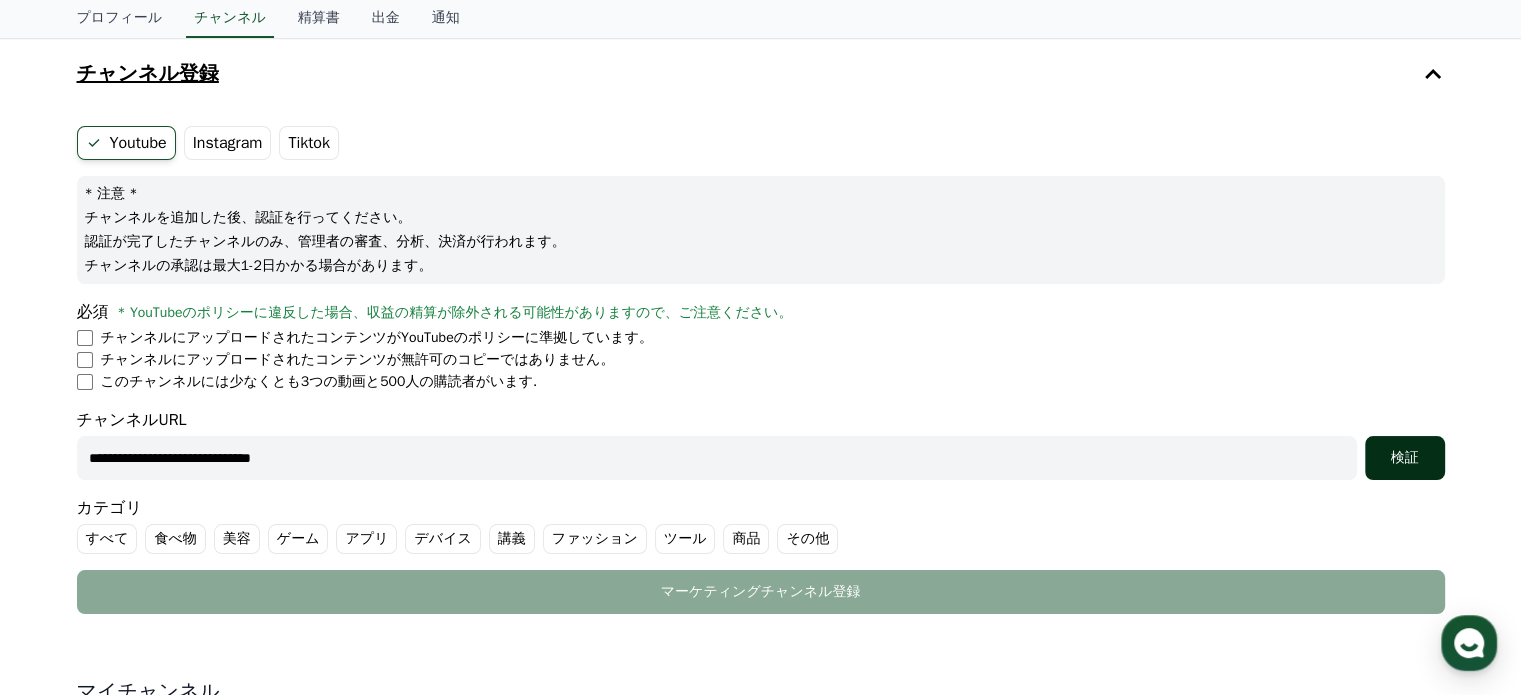 type on "**********" 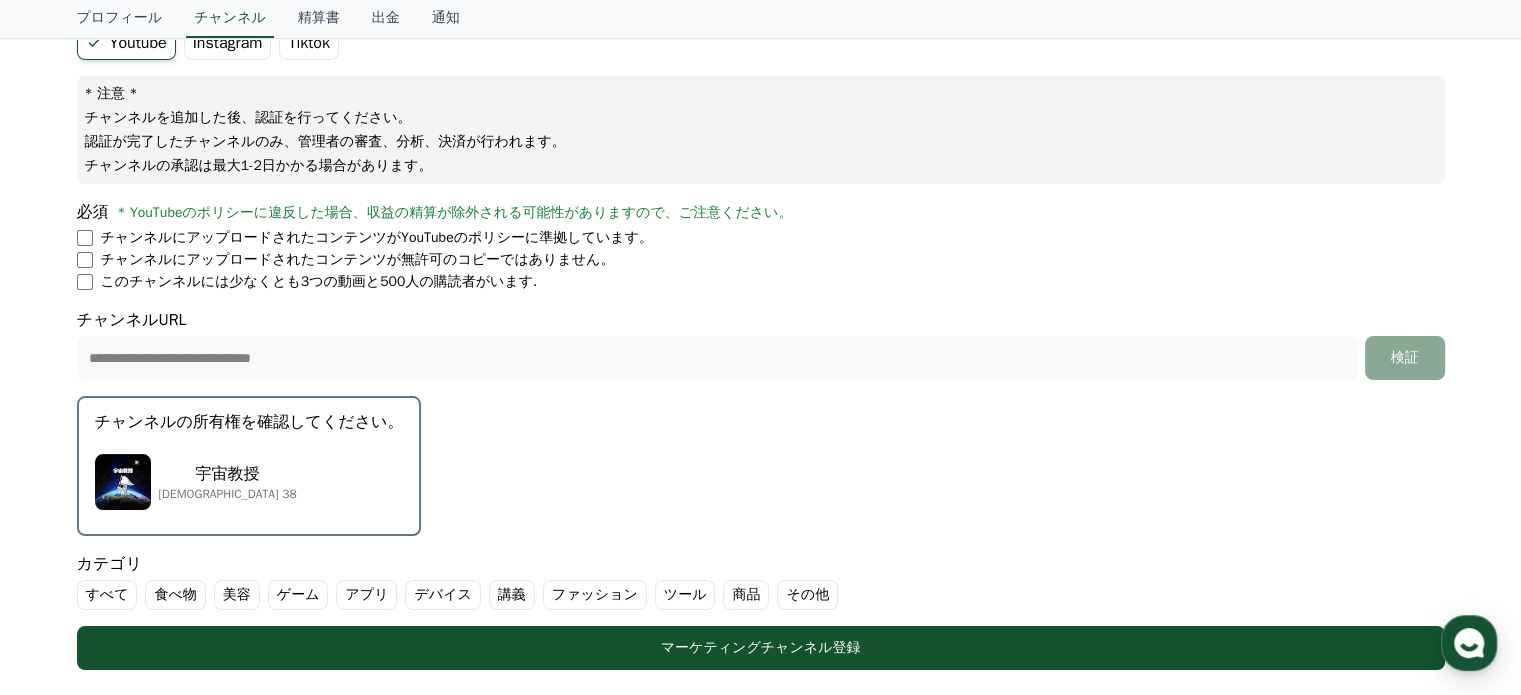 scroll, scrollTop: 300, scrollLeft: 0, axis: vertical 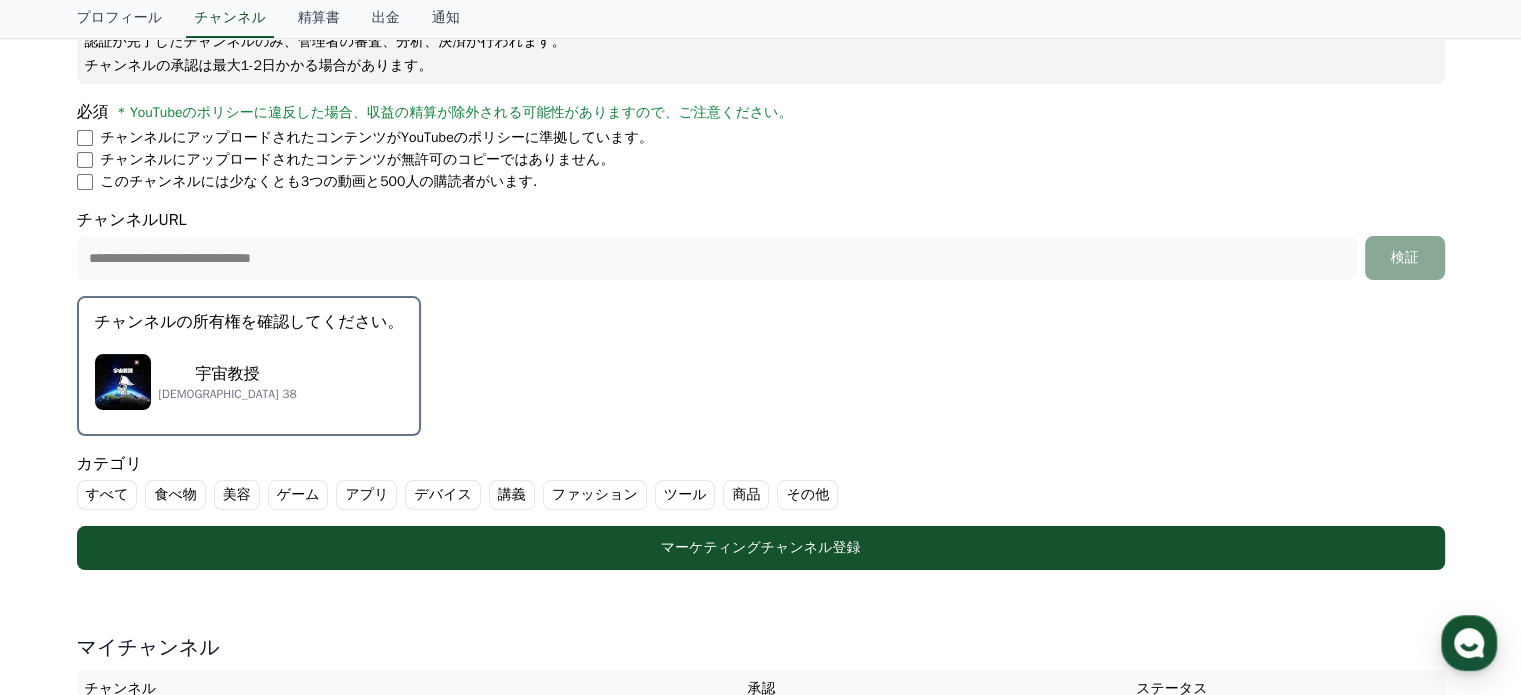 click on "宇宙教授   サブスクライバー
38" at bounding box center [249, 382] 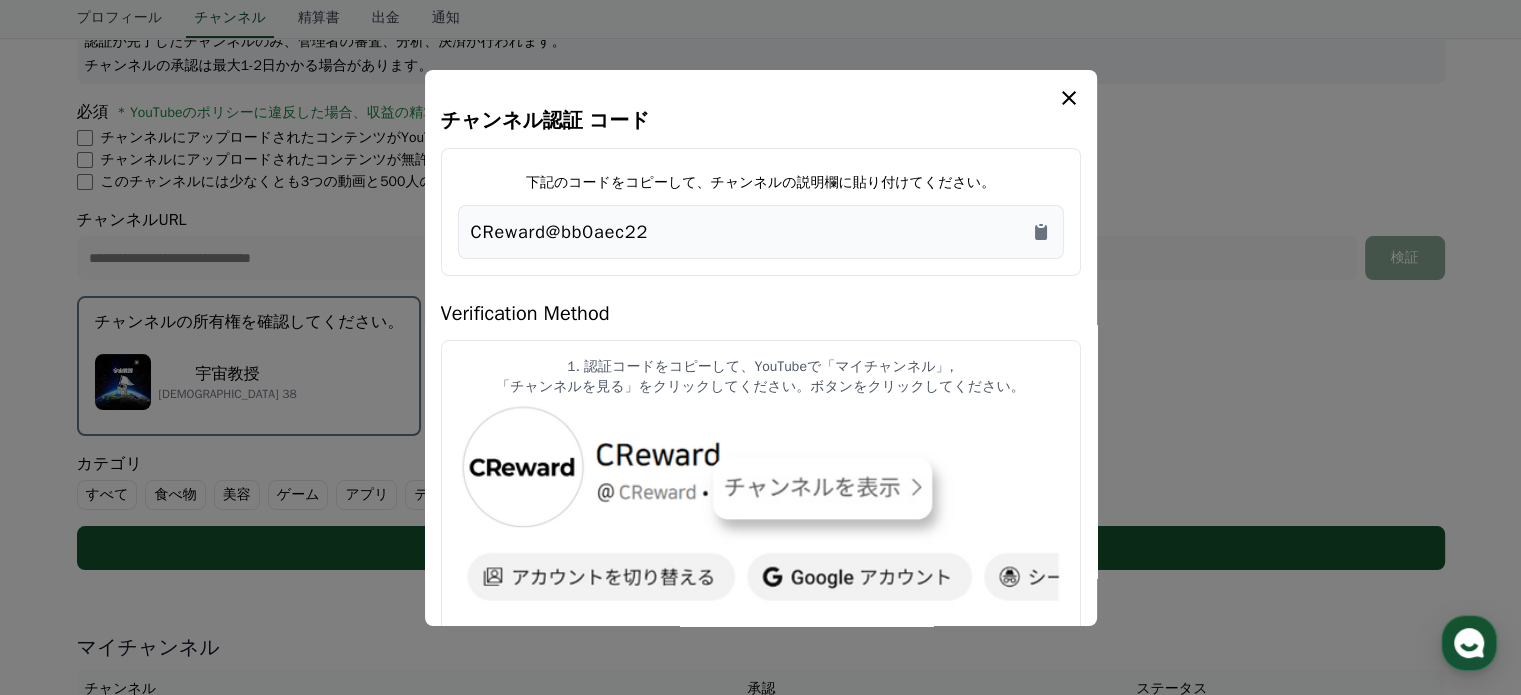 drag, startPoint x: 460, startPoint y: 227, endPoint x: 692, endPoint y: 227, distance: 232 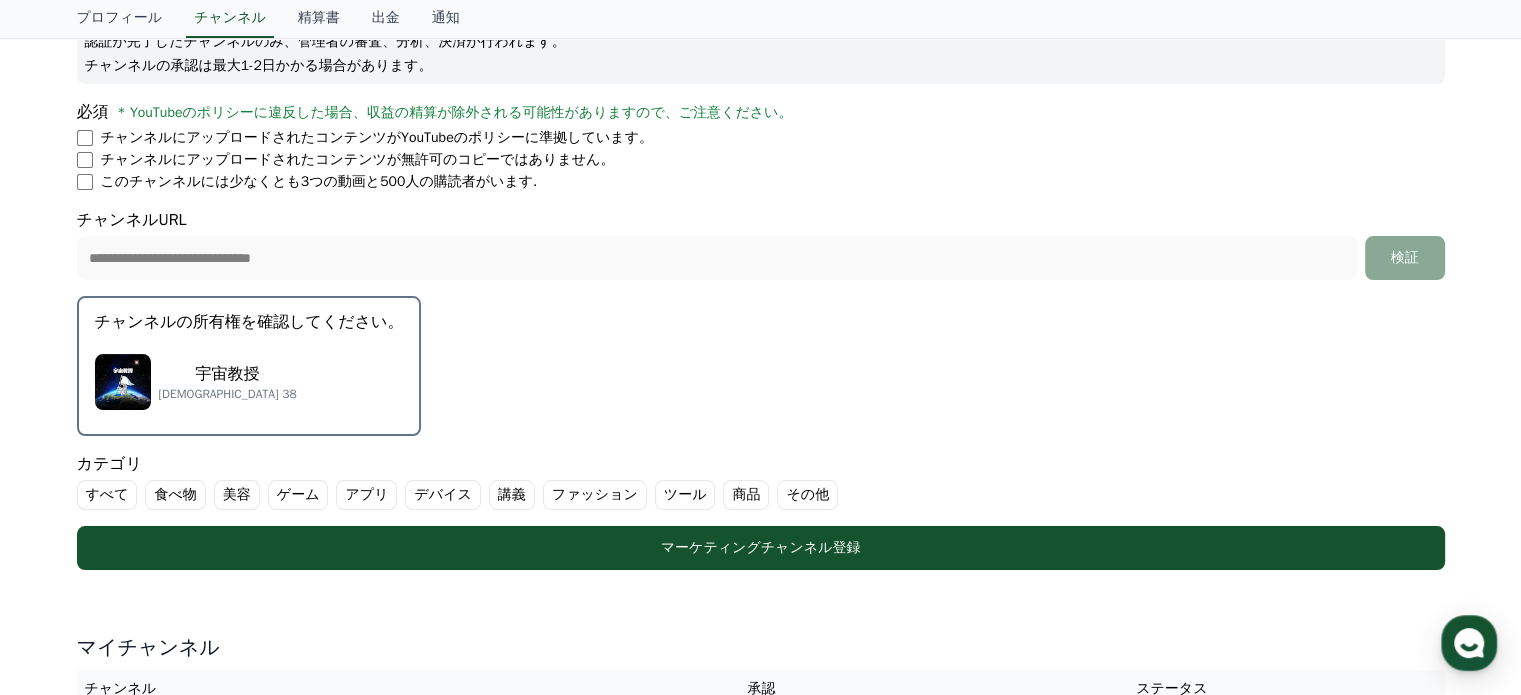 click on "宇宙教授   サブスクライバー
38" at bounding box center [249, 382] 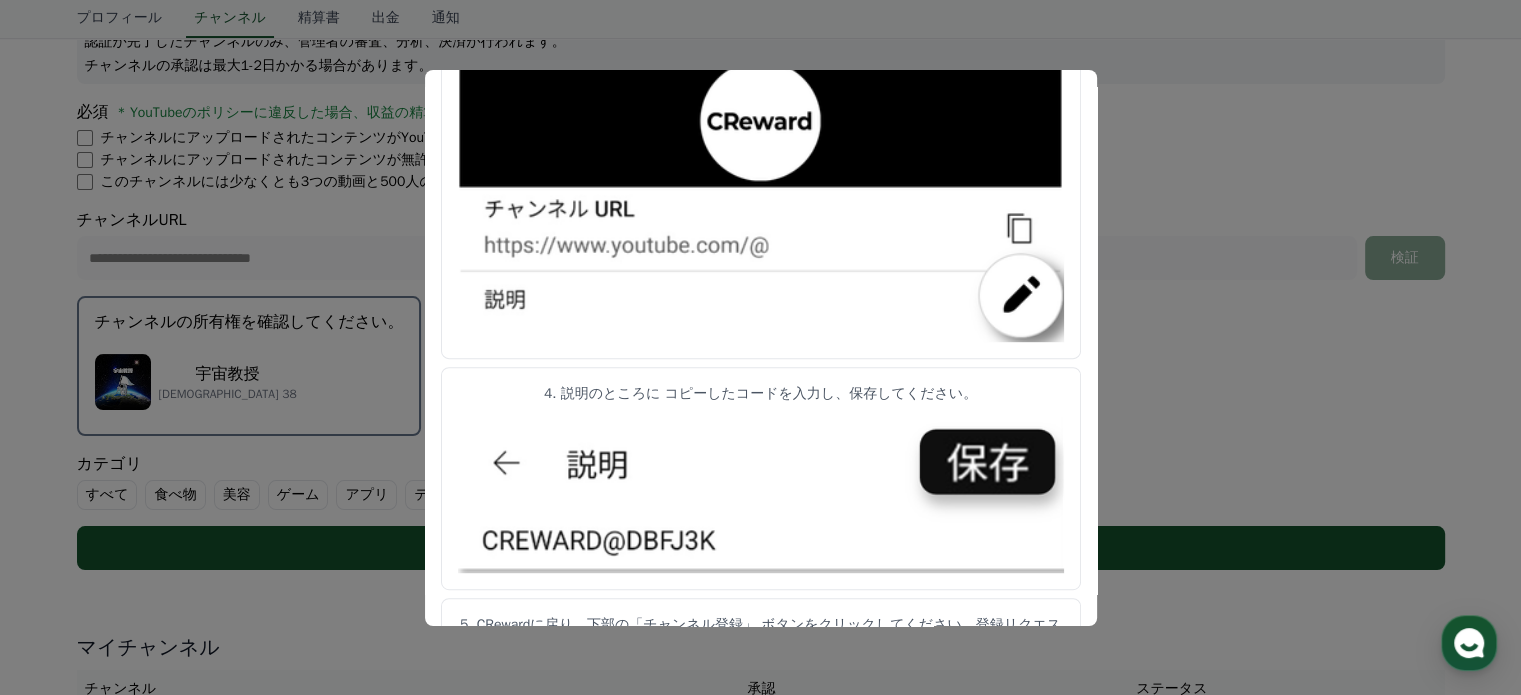 scroll, scrollTop: 1068, scrollLeft: 0, axis: vertical 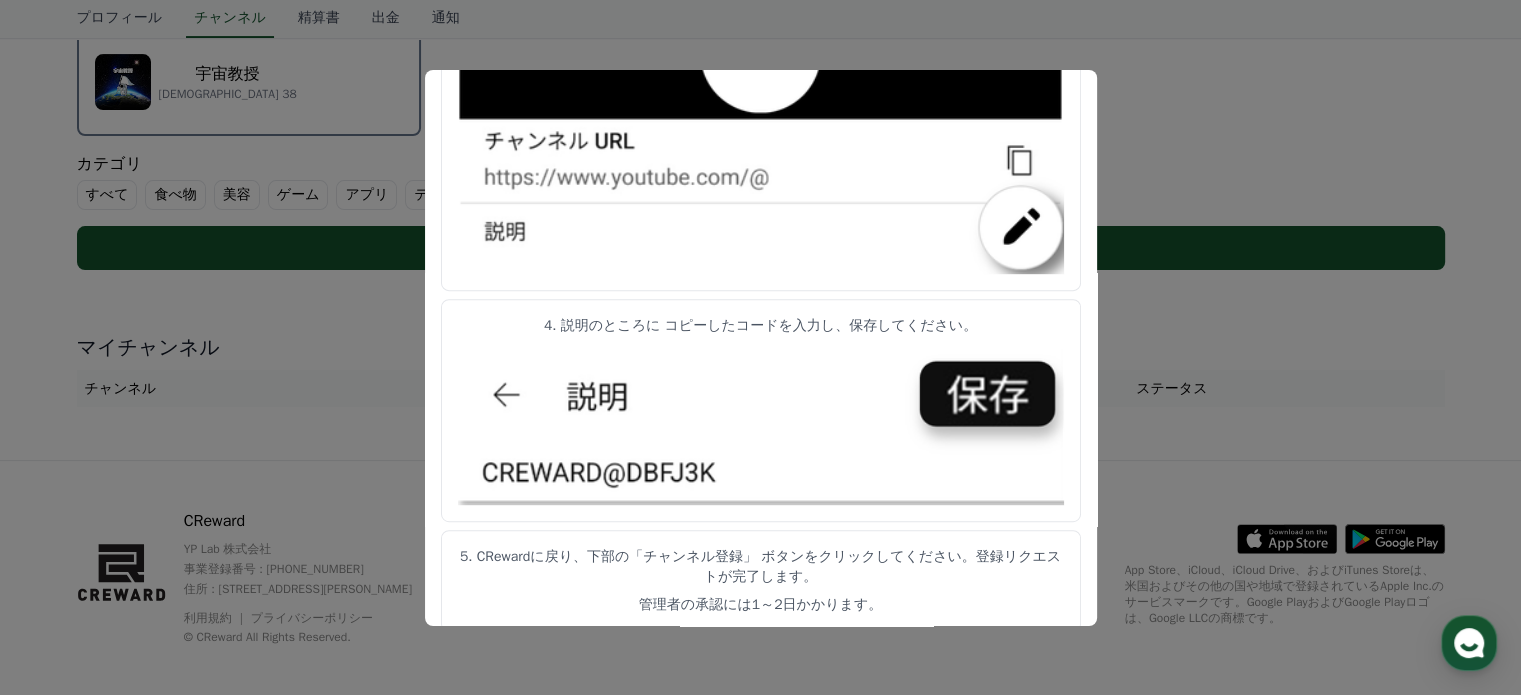 click at bounding box center [760, 347] 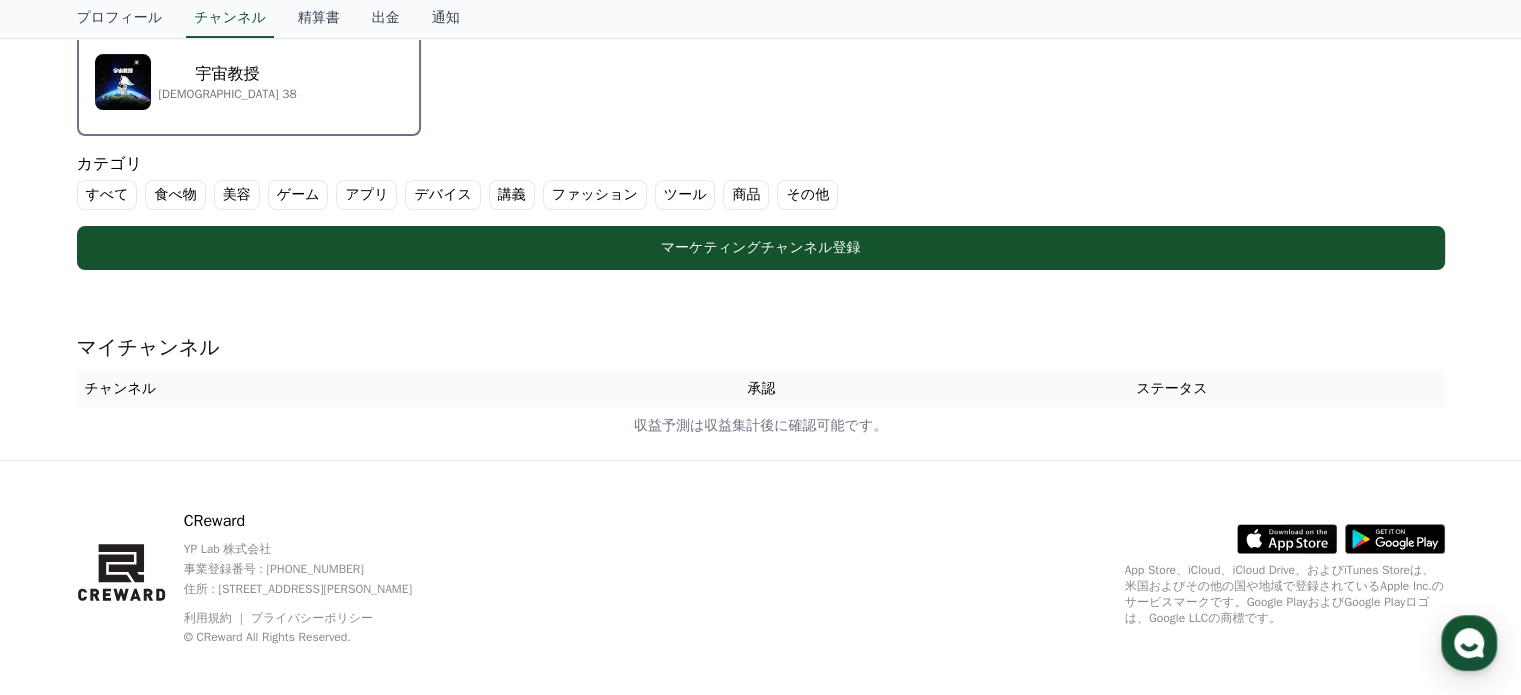 click on "その他" at bounding box center [807, 195] 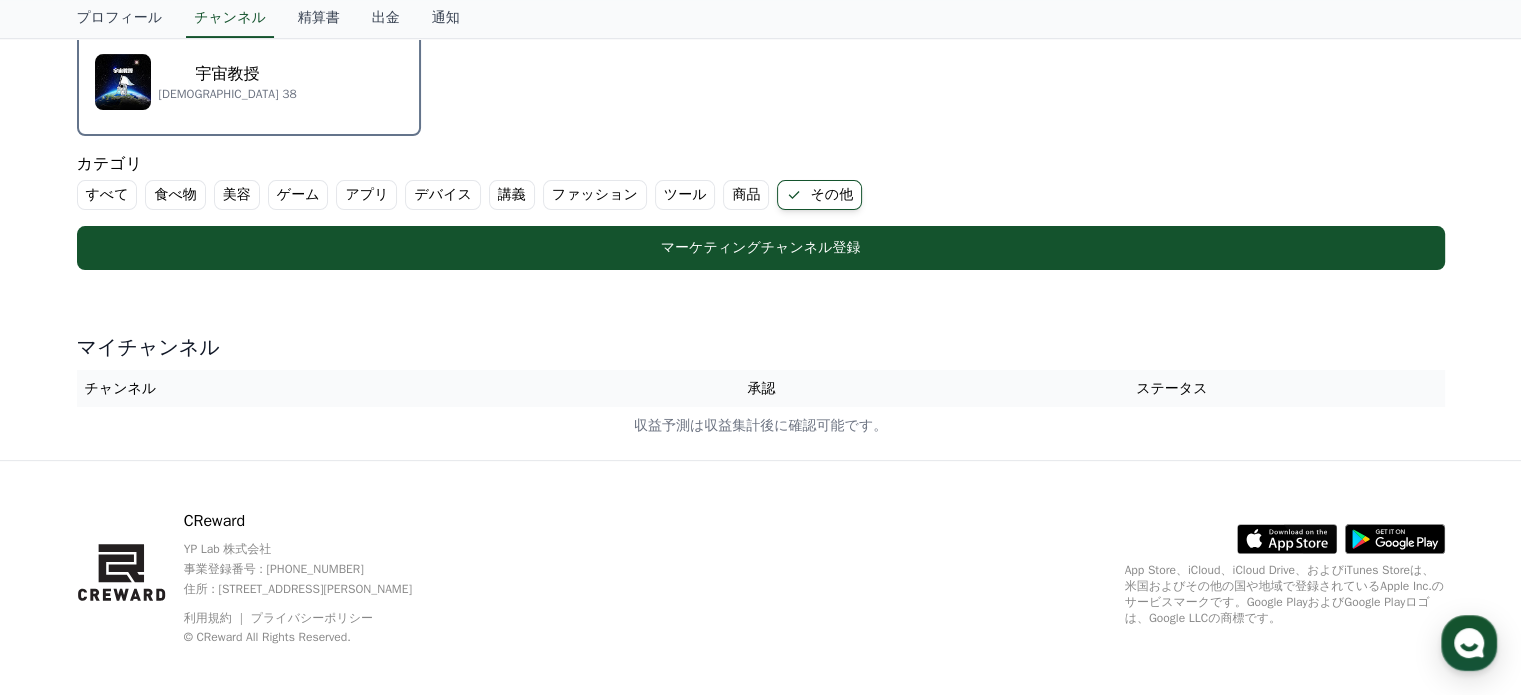scroll, scrollTop: 300, scrollLeft: 0, axis: vertical 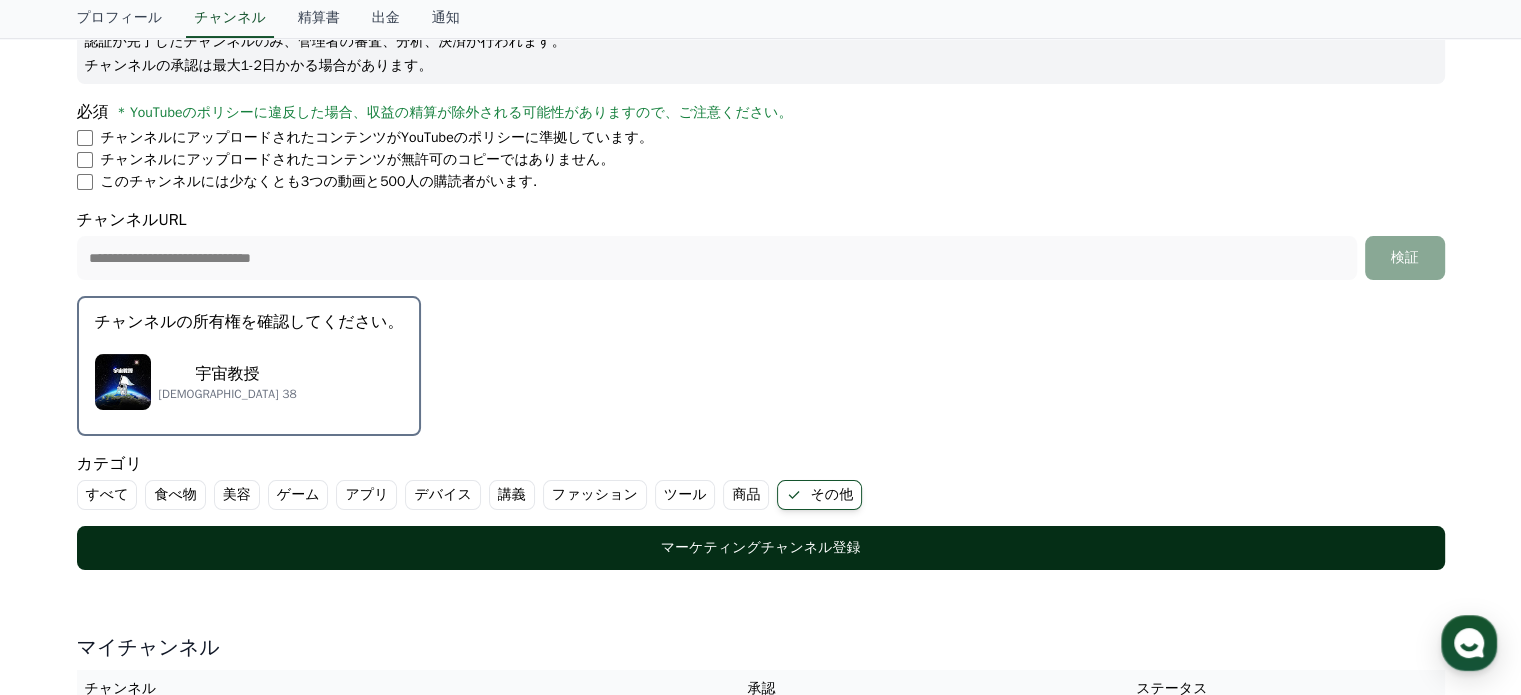 click on "マーケティングチャンネル登録" at bounding box center (761, 548) 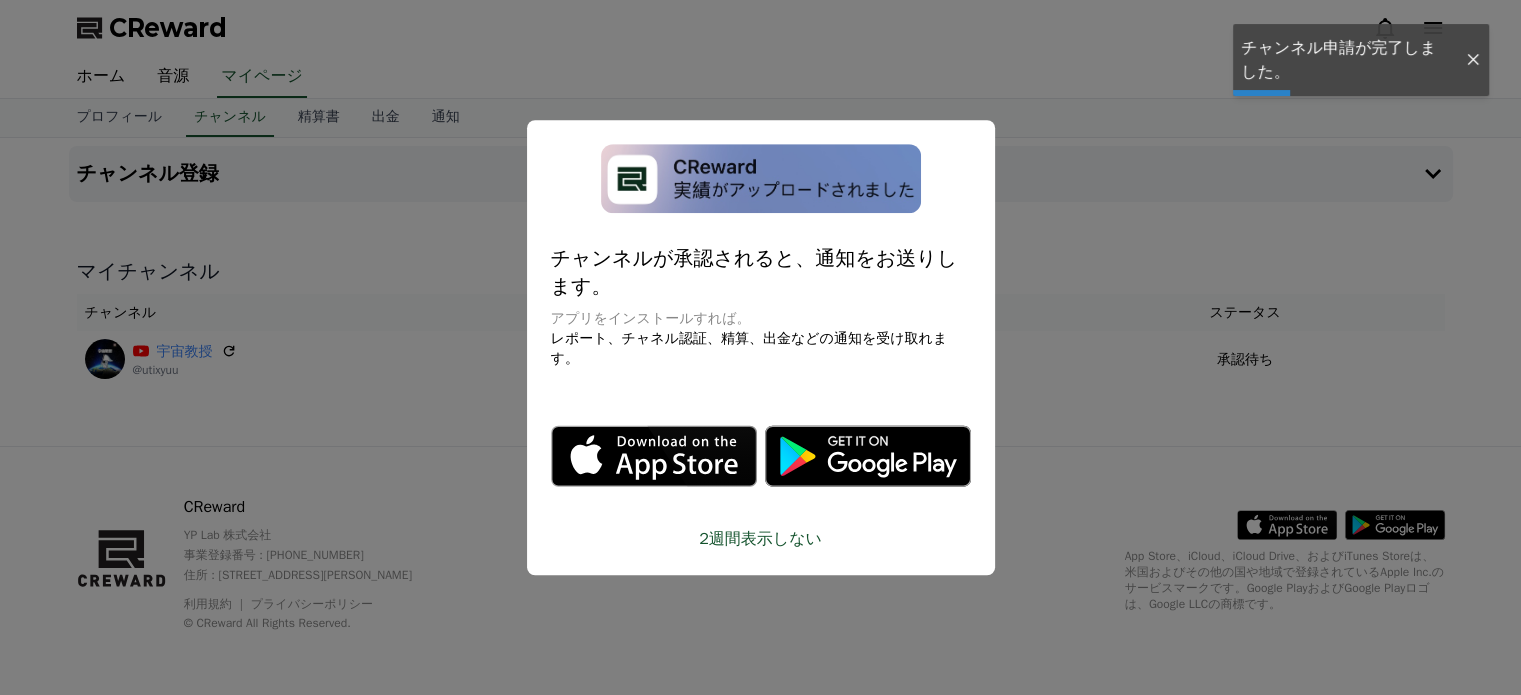 scroll, scrollTop: 0, scrollLeft: 0, axis: both 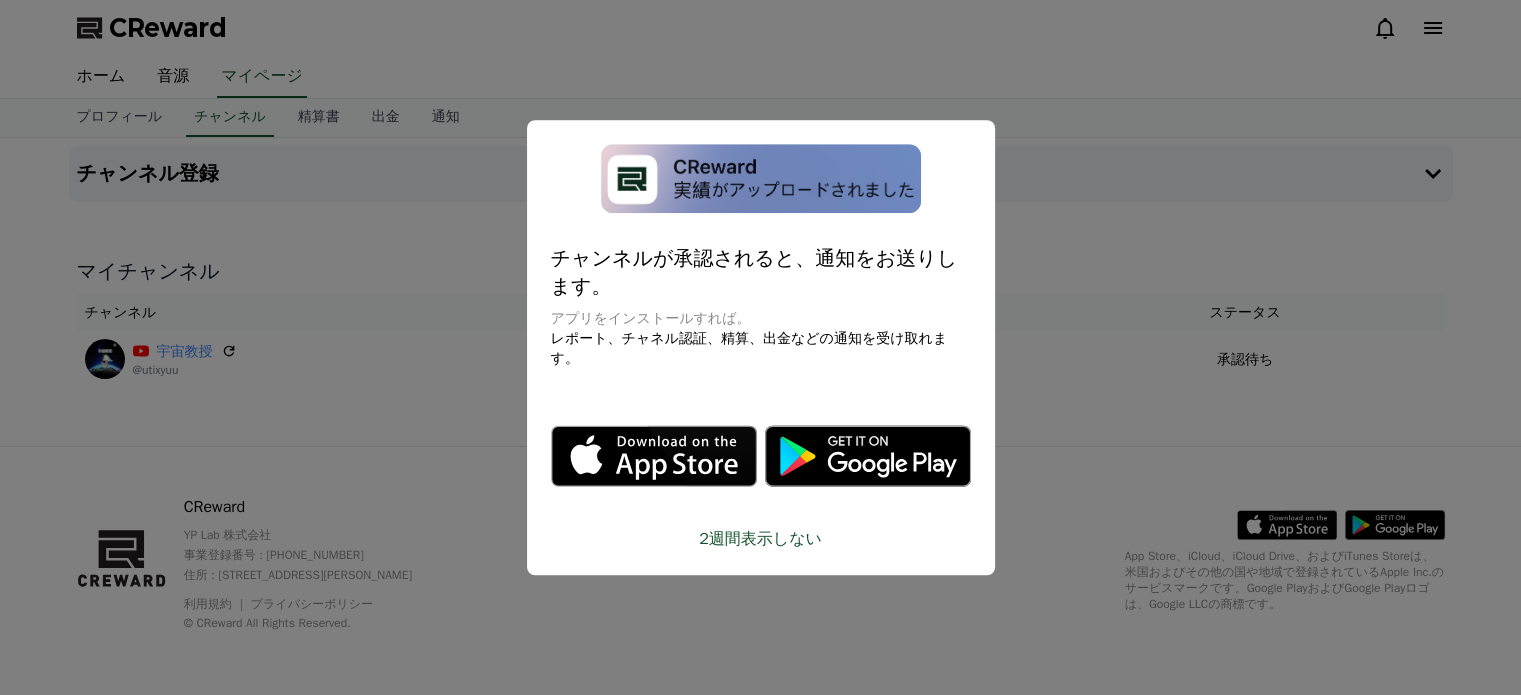 click at bounding box center [760, 347] 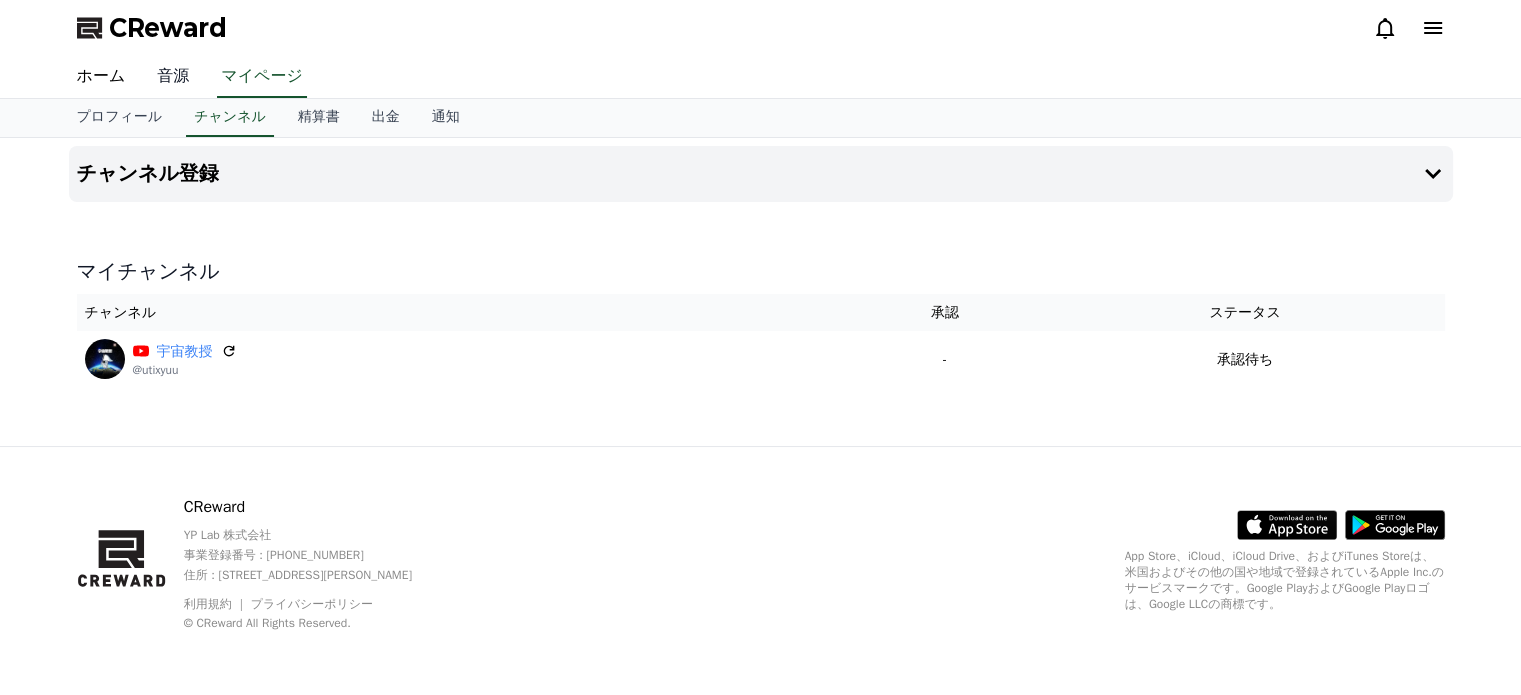 click on "音源" at bounding box center [173, 77] 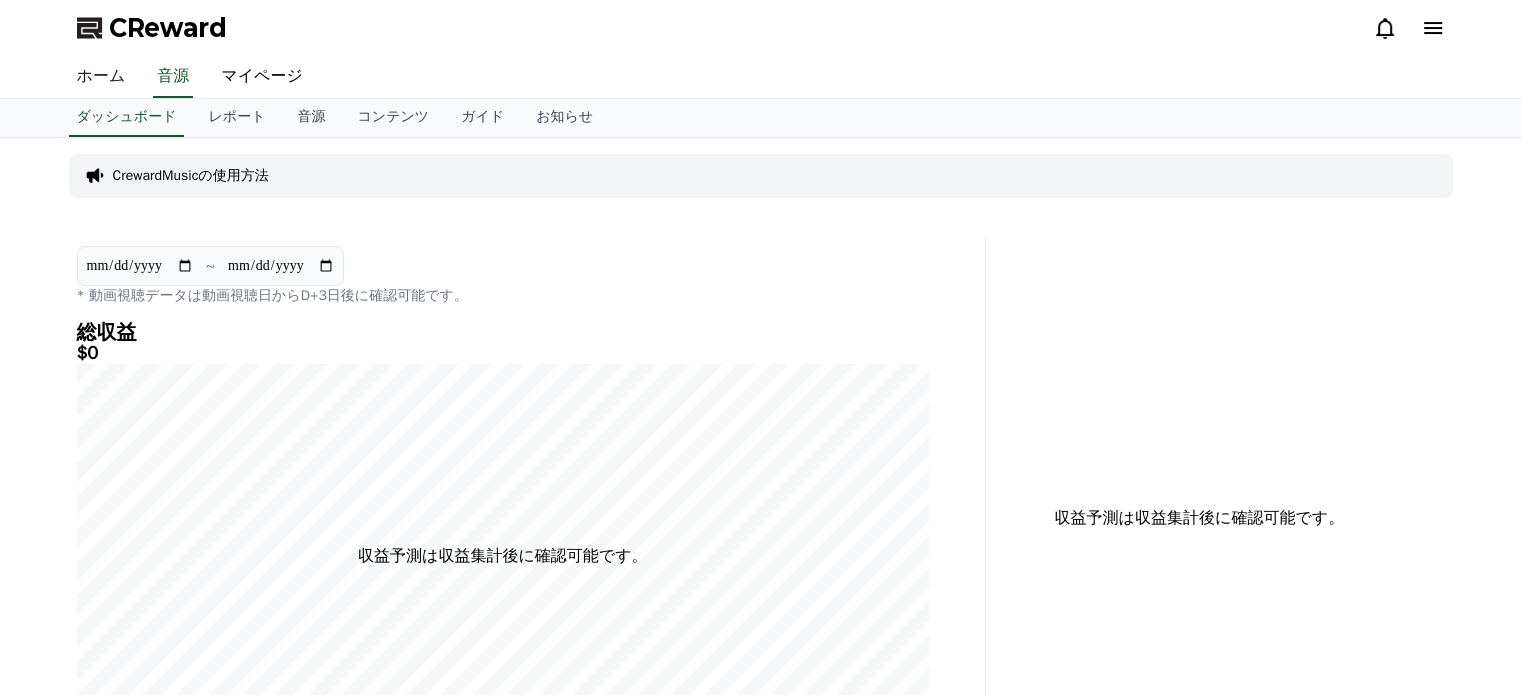 click on "ホーム" at bounding box center [101, 77] 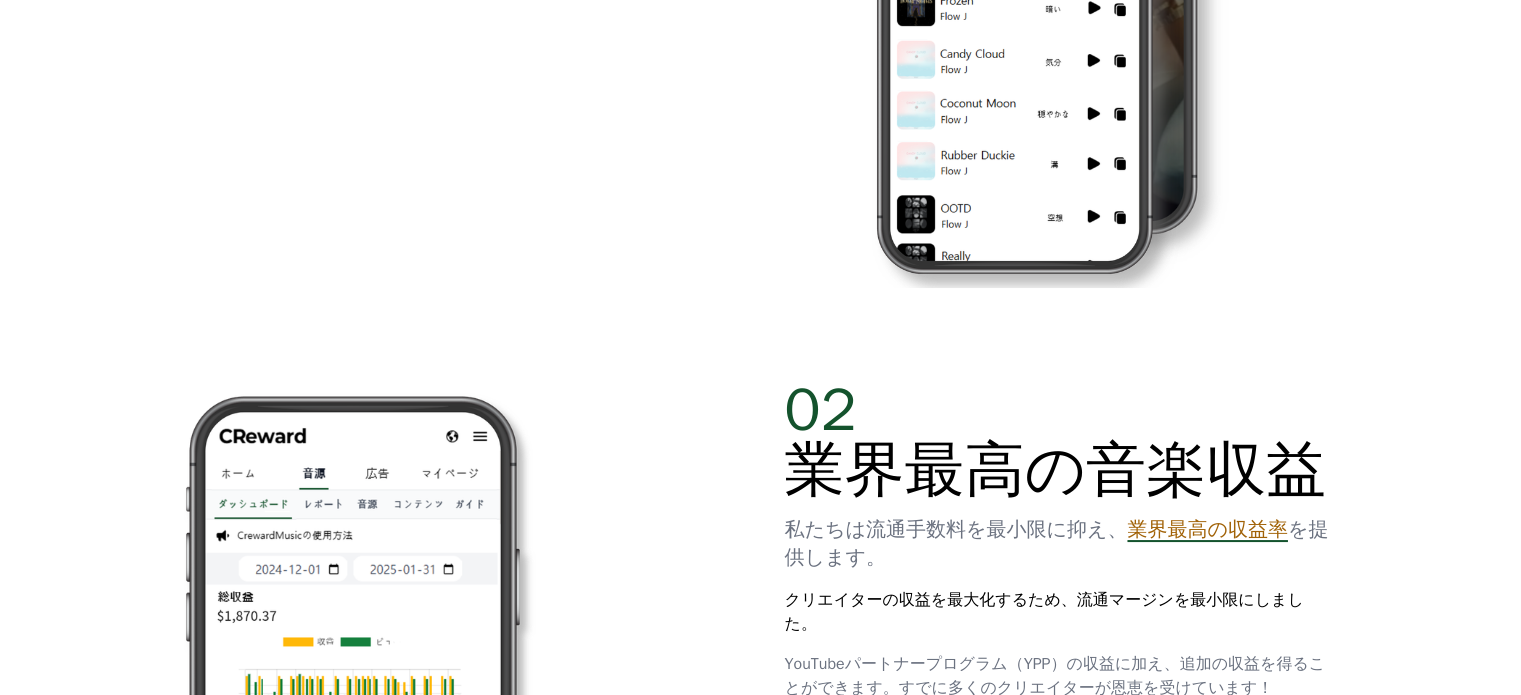 scroll, scrollTop: 1400, scrollLeft: 0, axis: vertical 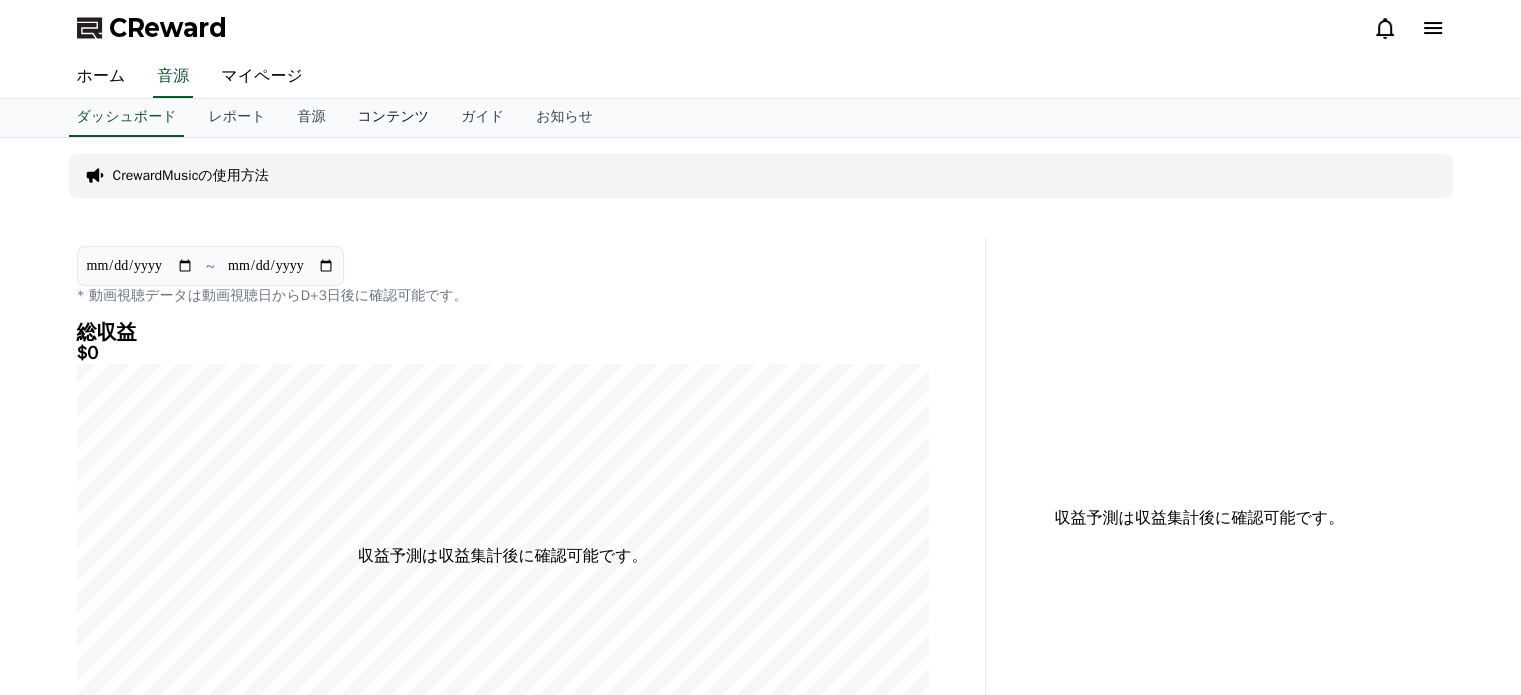 click on "コンテンツ" at bounding box center [393, 118] 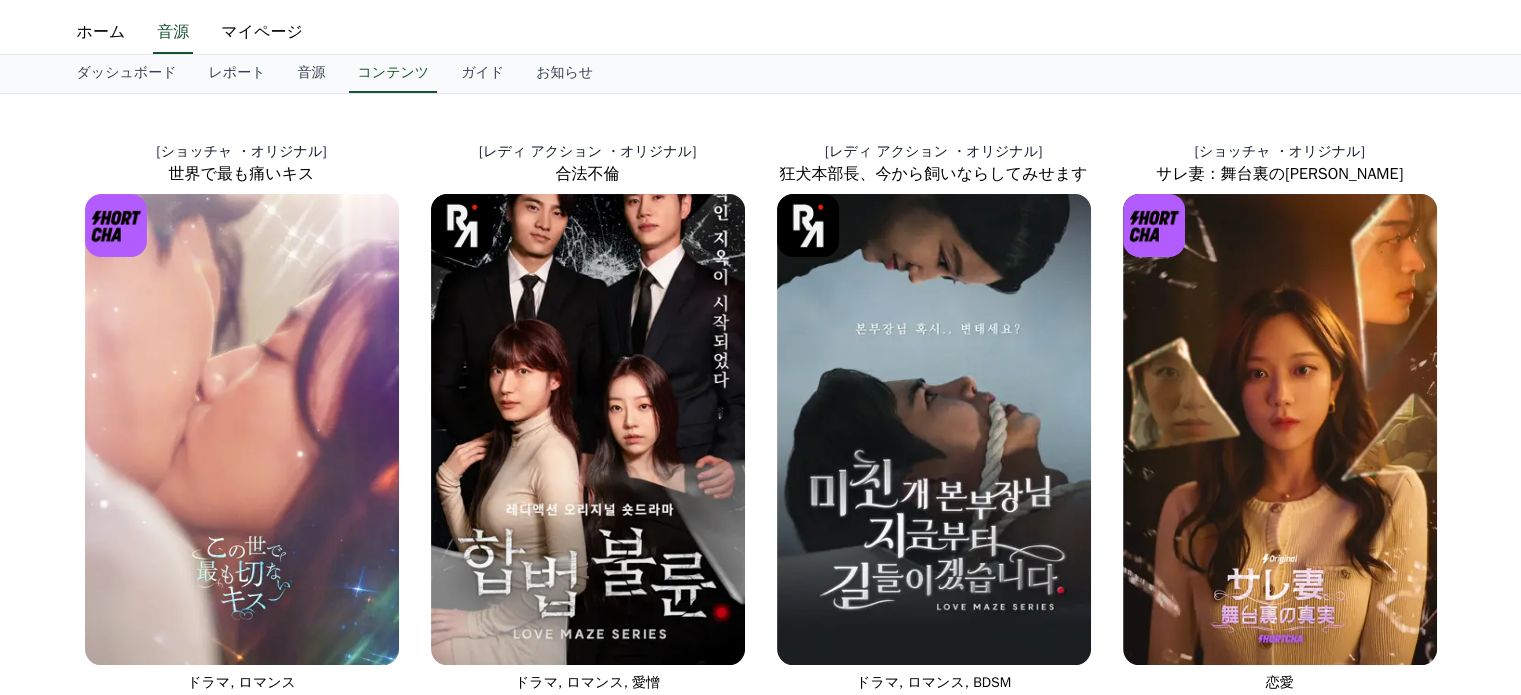 scroll, scrollTop: 0, scrollLeft: 0, axis: both 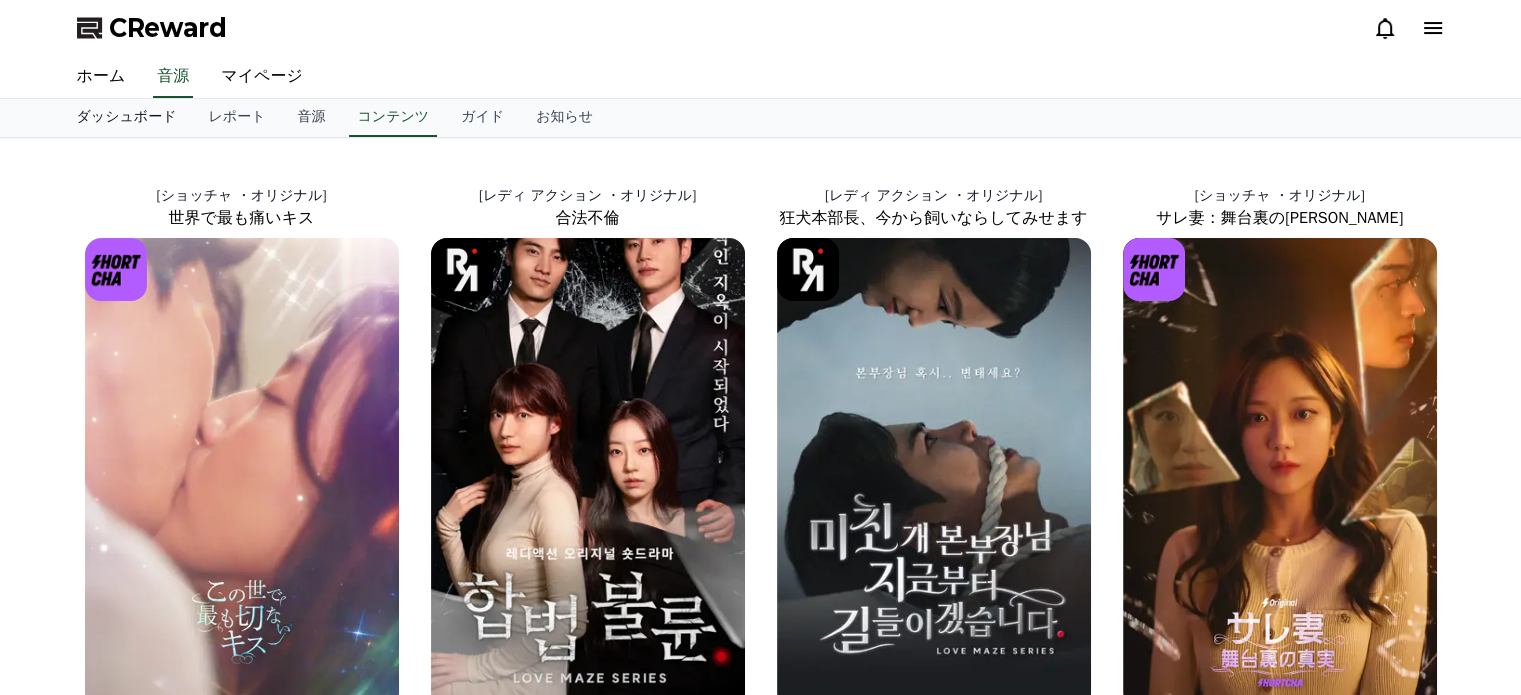click on "ダッシュボード" at bounding box center [127, 118] 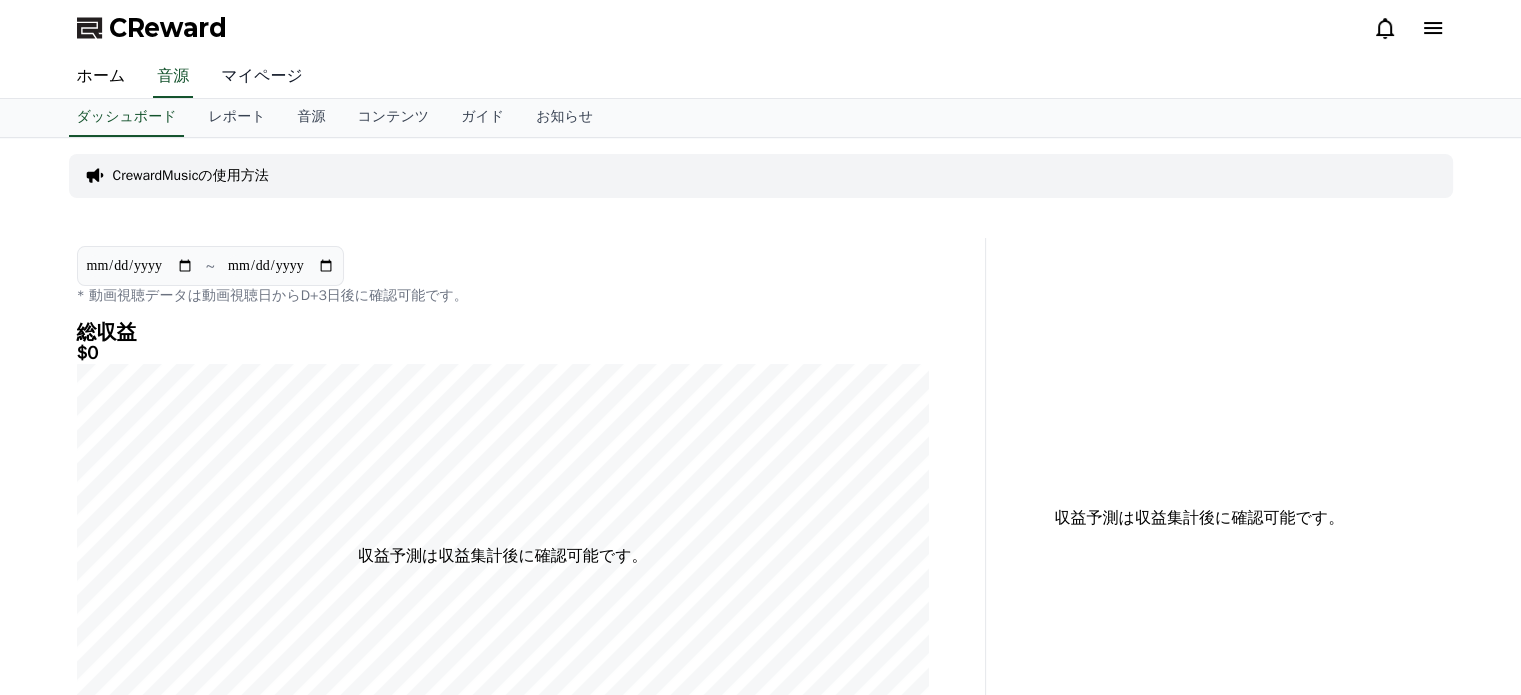 click on "マイページ" at bounding box center (262, 77) 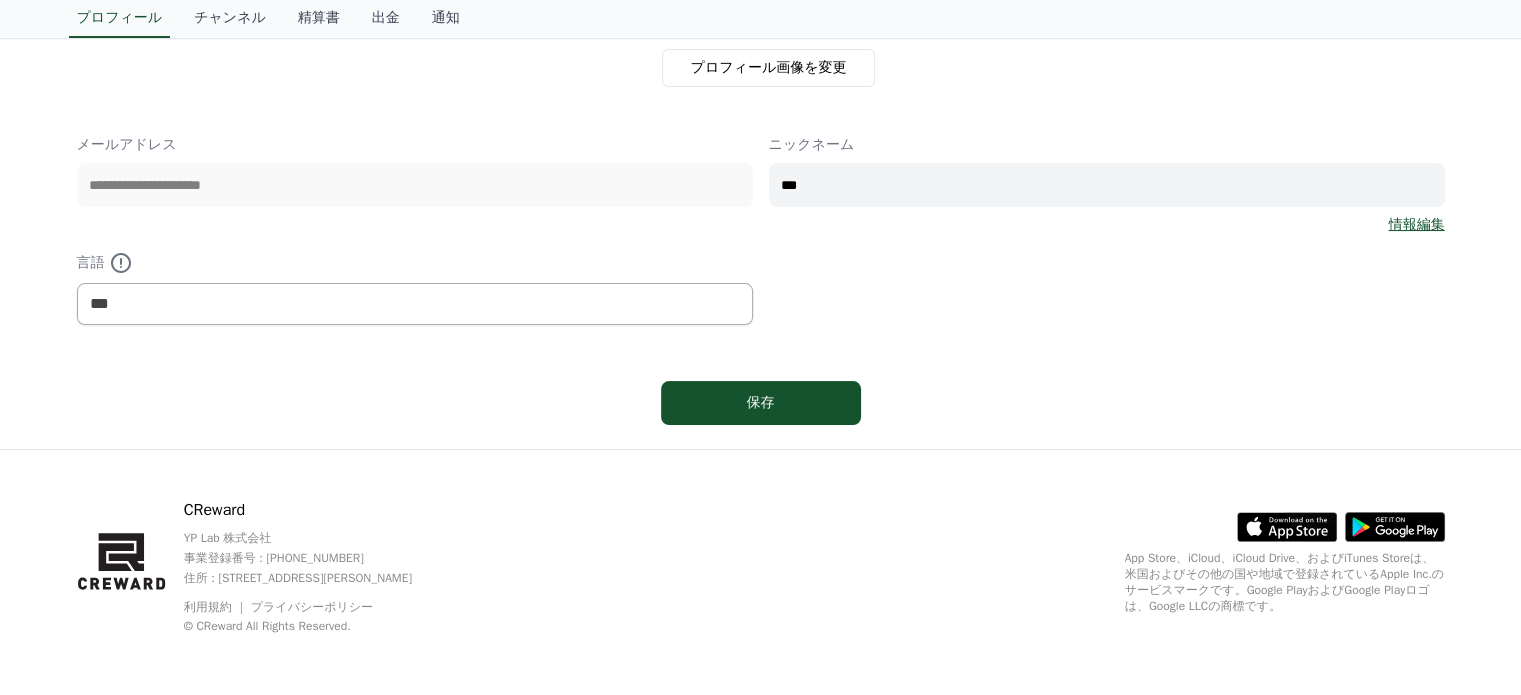 scroll, scrollTop: 0, scrollLeft: 0, axis: both 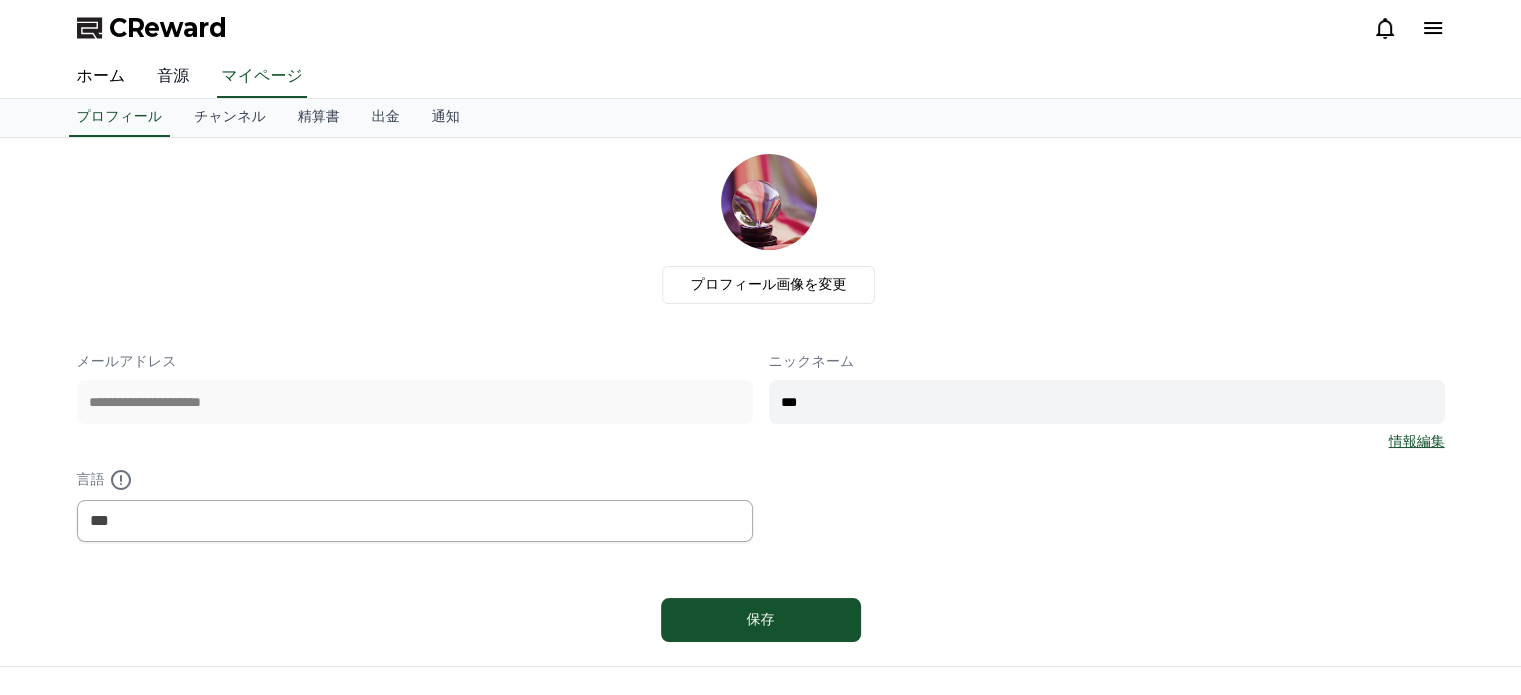 click on "音源" at bounding box center [173, 77] 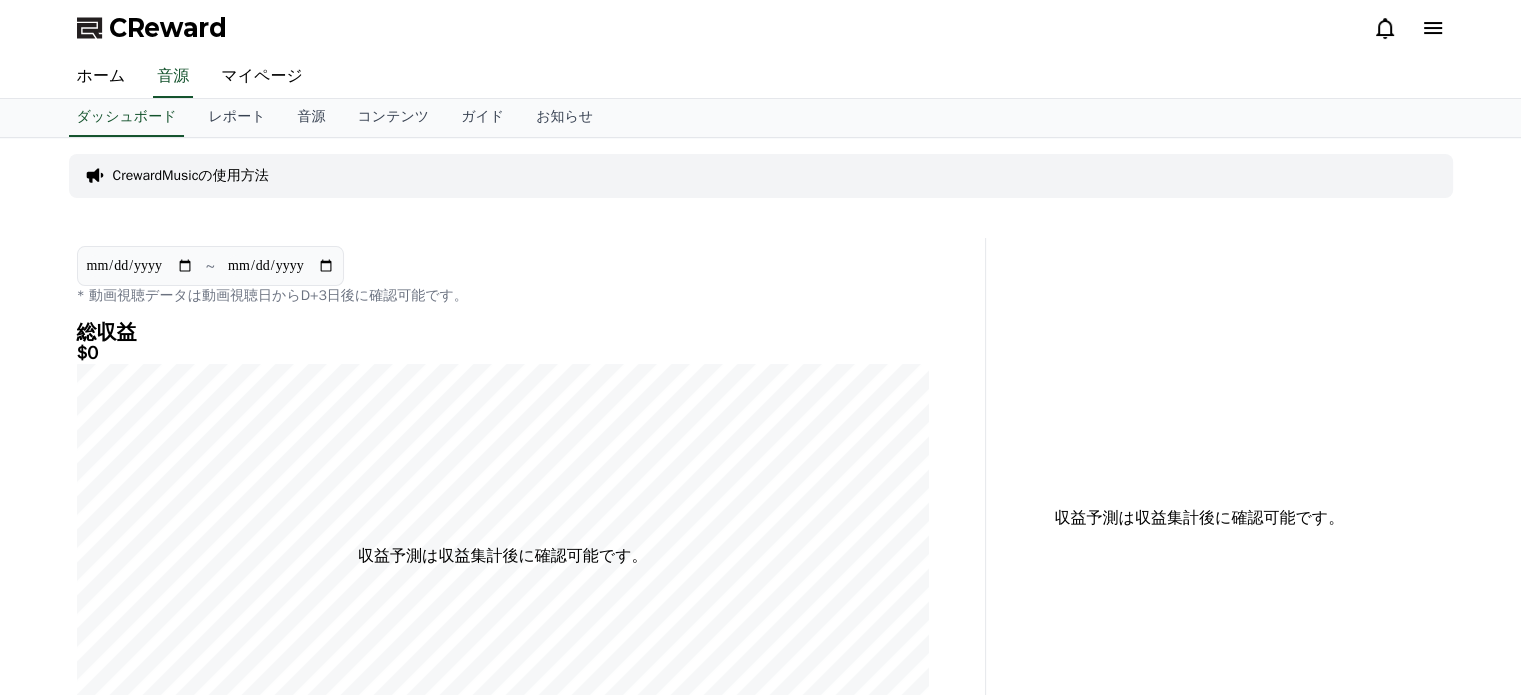 click on "CrewardMusicの使用方法" at bounding box center (761, 176) 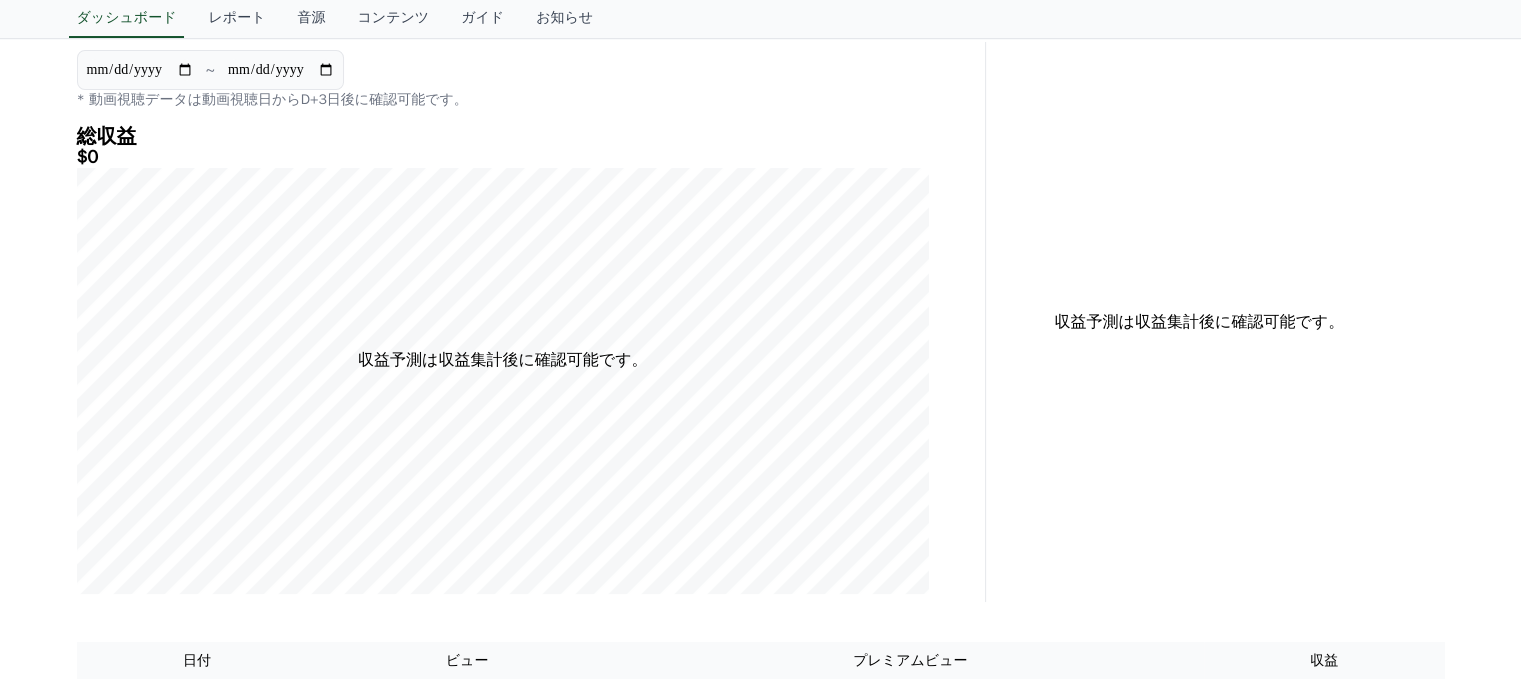 scroll, scrollTop: 0, scrollLeft: 0, axis: both 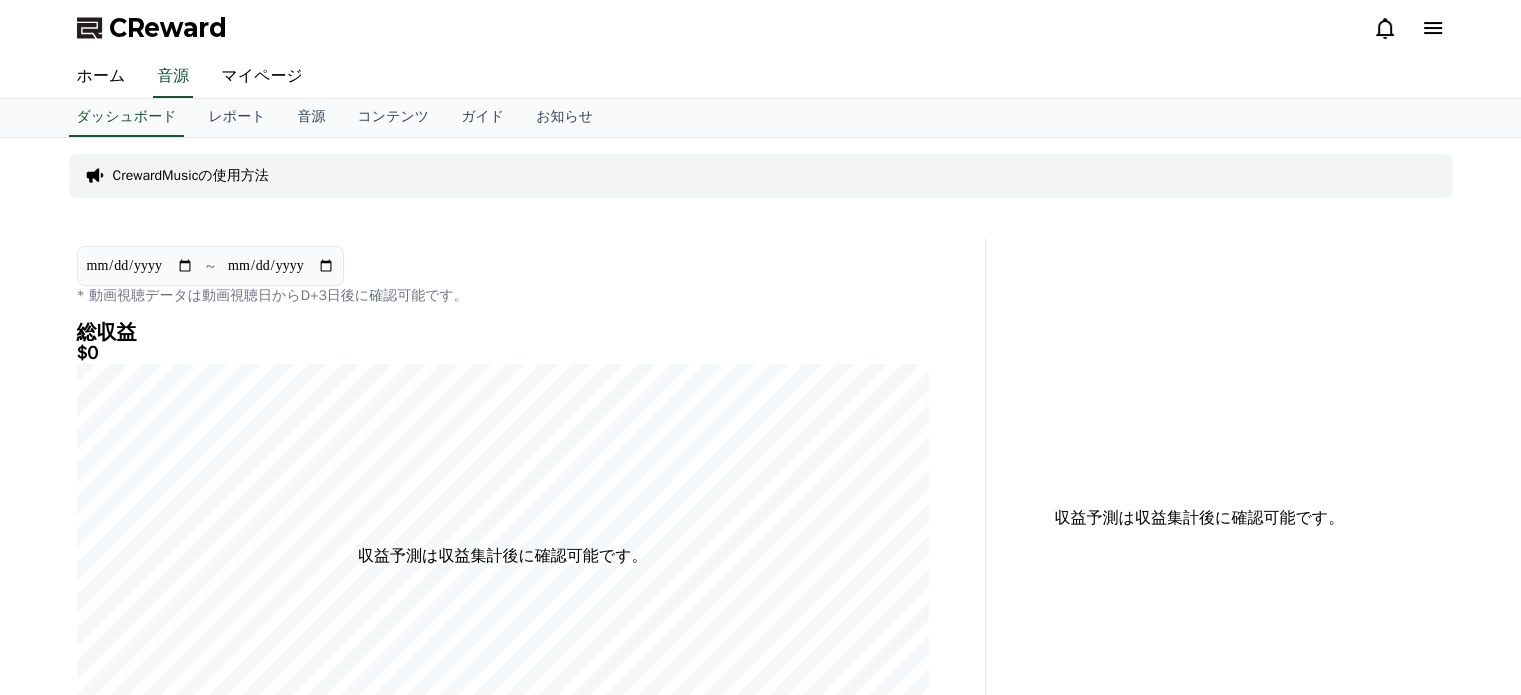 click on "CrewardMusicの使用方法" at bounding box center (191, 176) 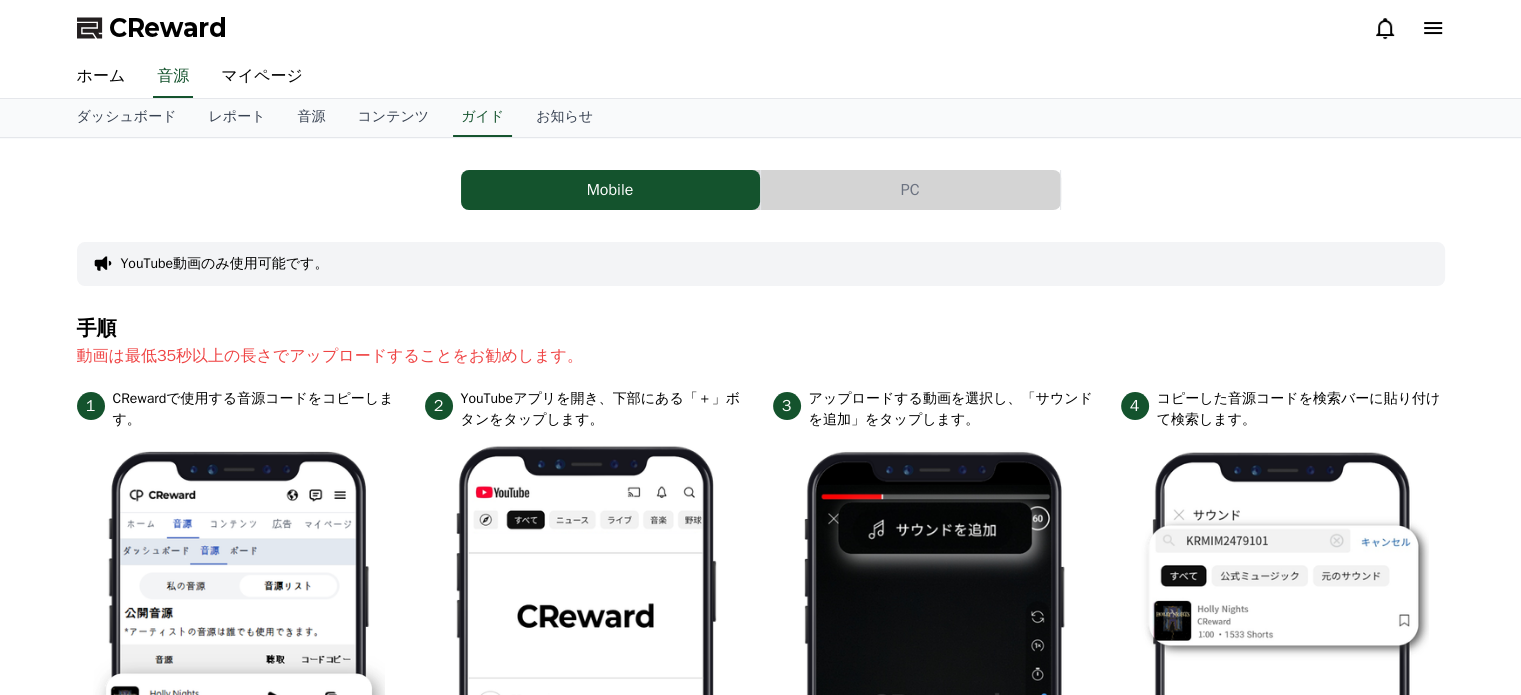 click on "PC" at bounding box center [910, 190] 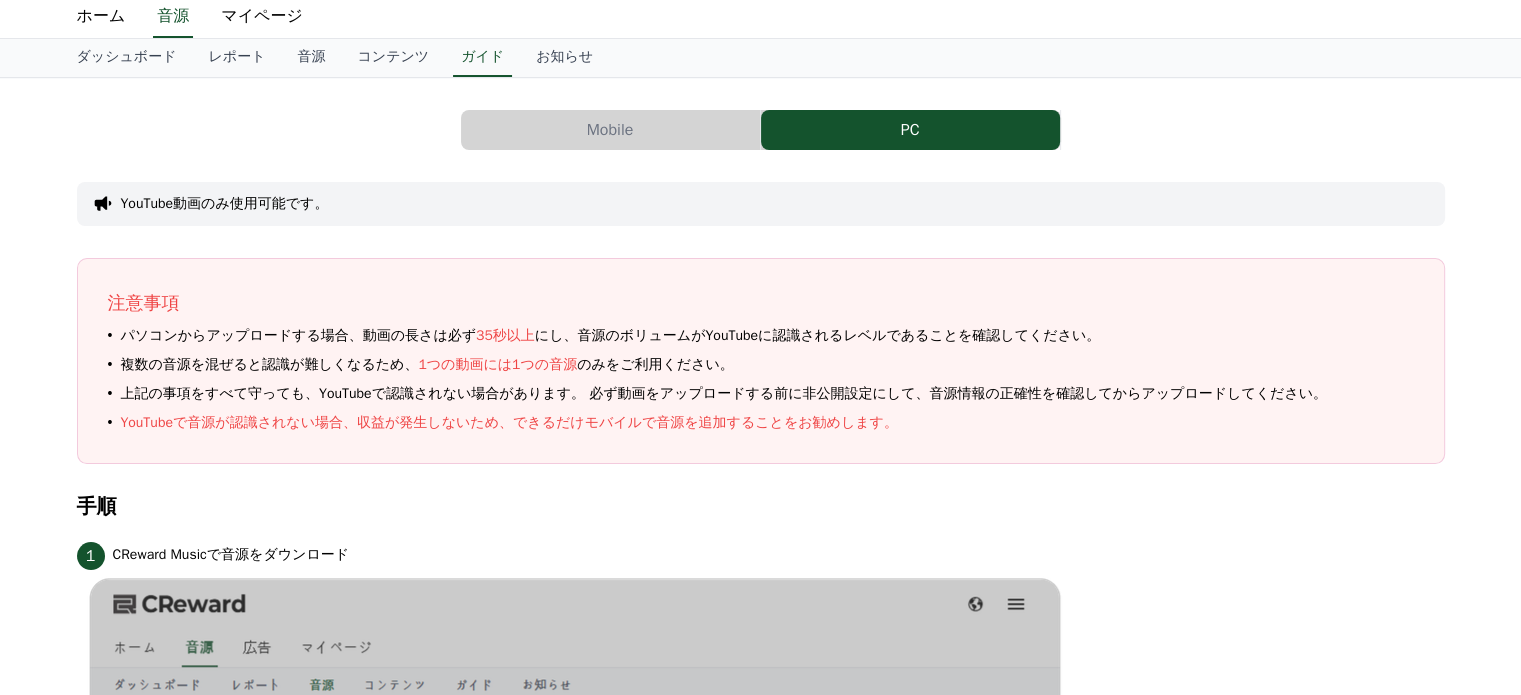 scroll, scrollTop: 0, scrollLeft: 0, axis: both 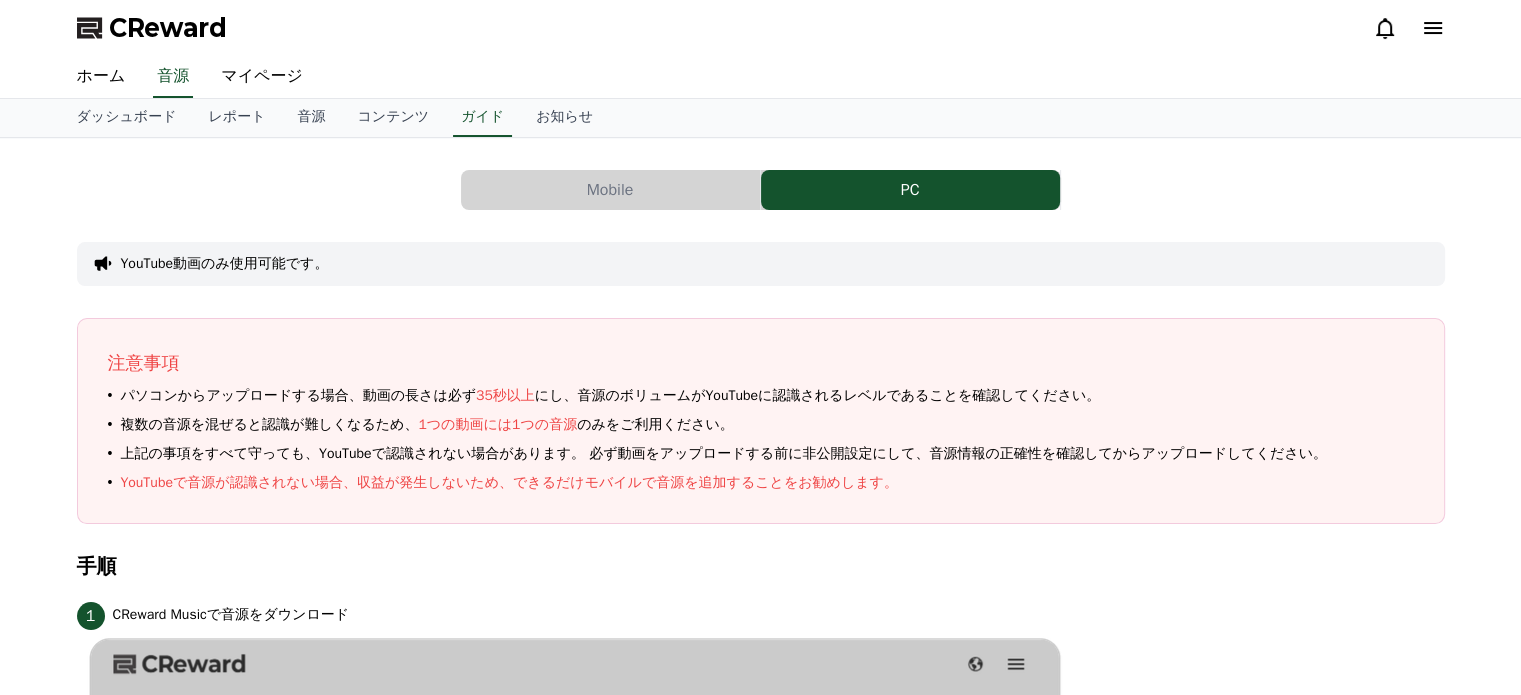 click 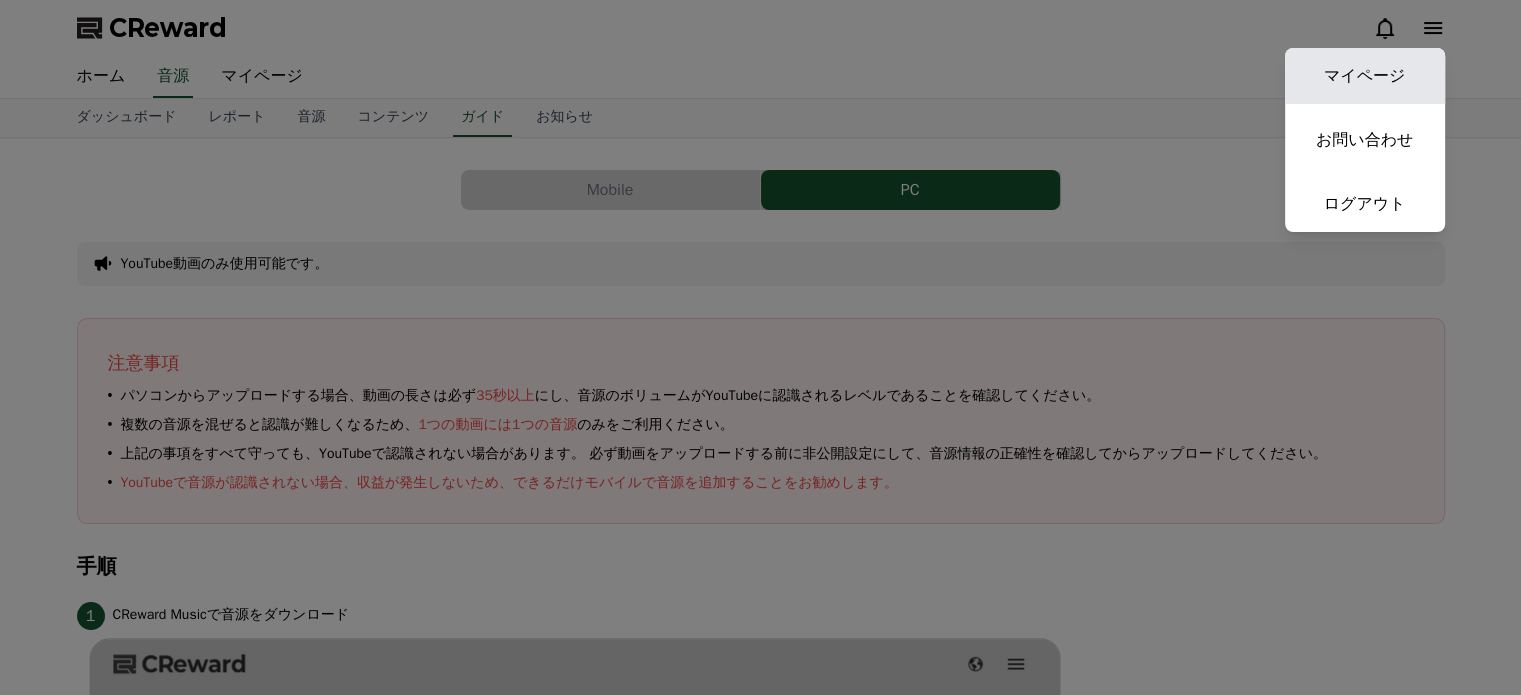 click on "マイページ" at bounding box center [1365, 76] 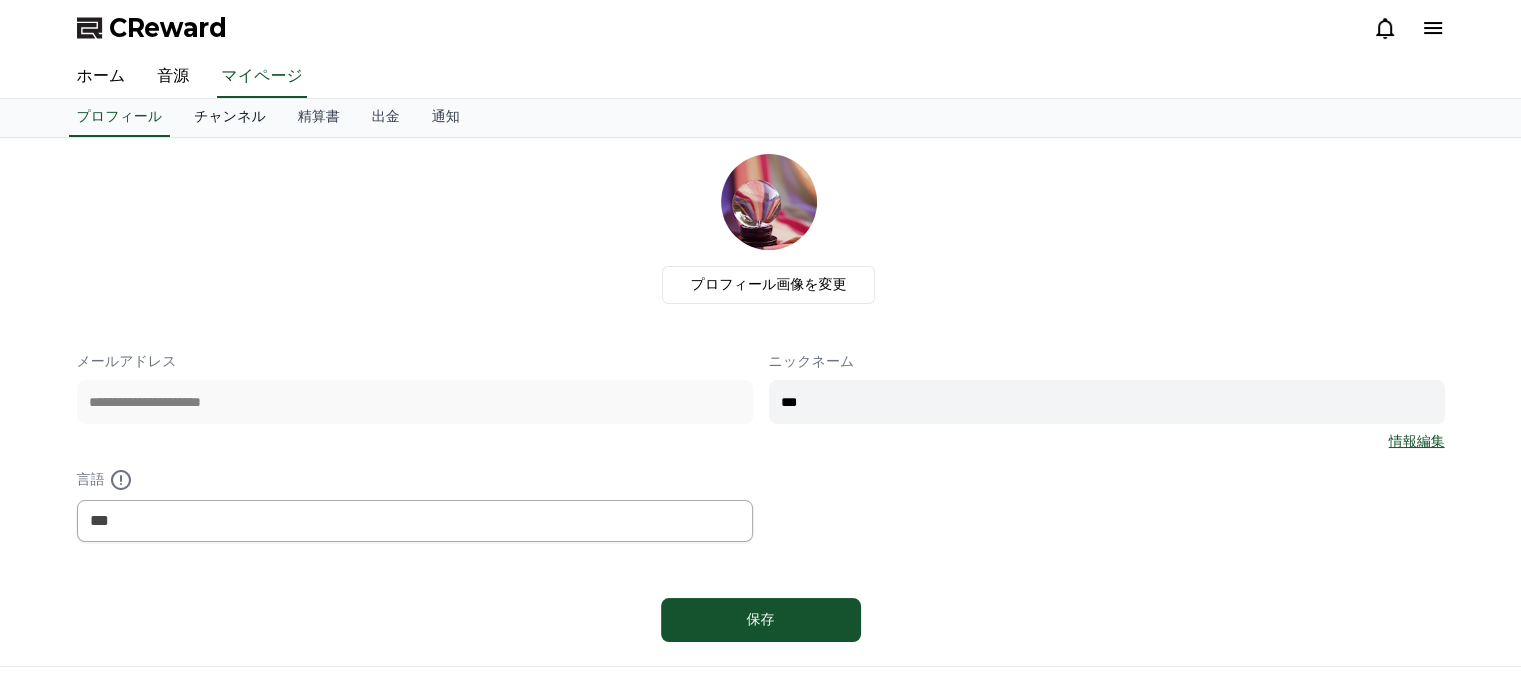 click on "チャンネル" at bounding box center [230, 118] 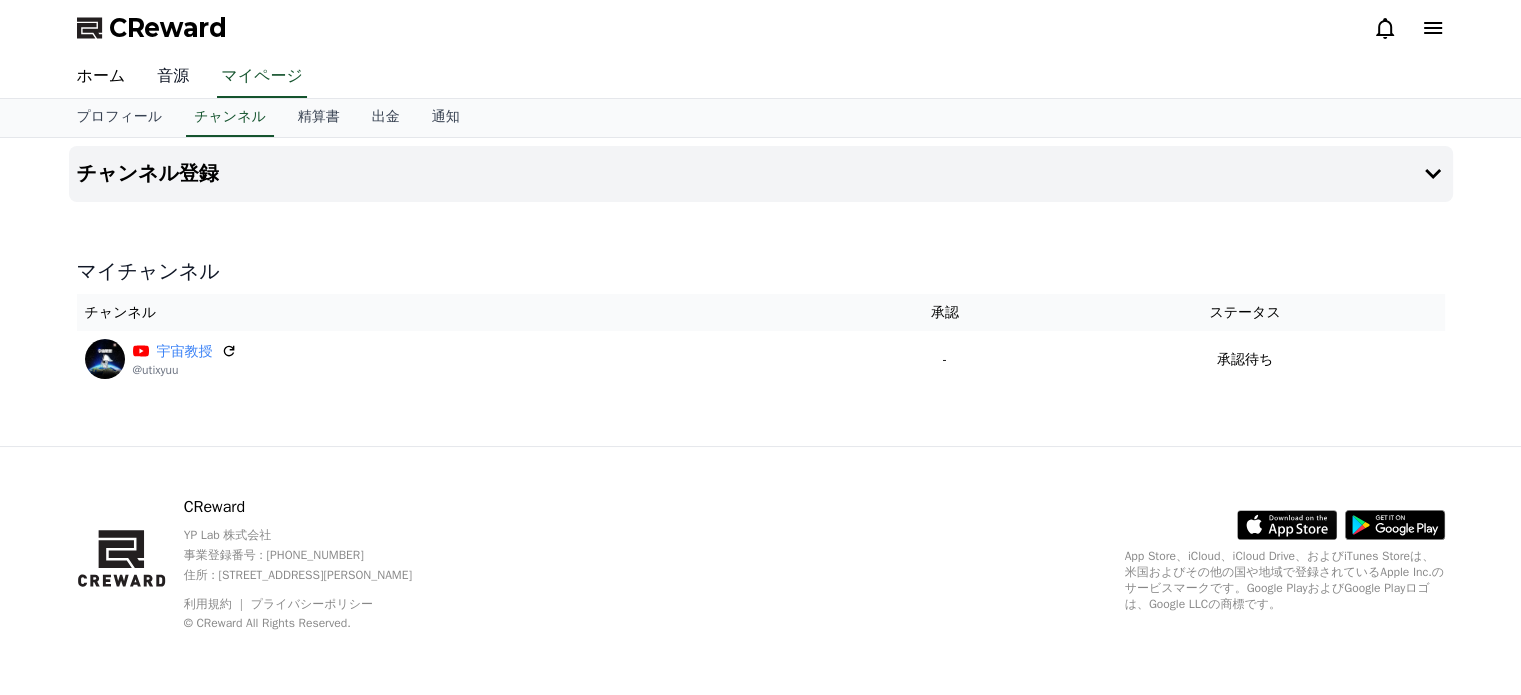 click on "音源" at bounding box center (173, 77) 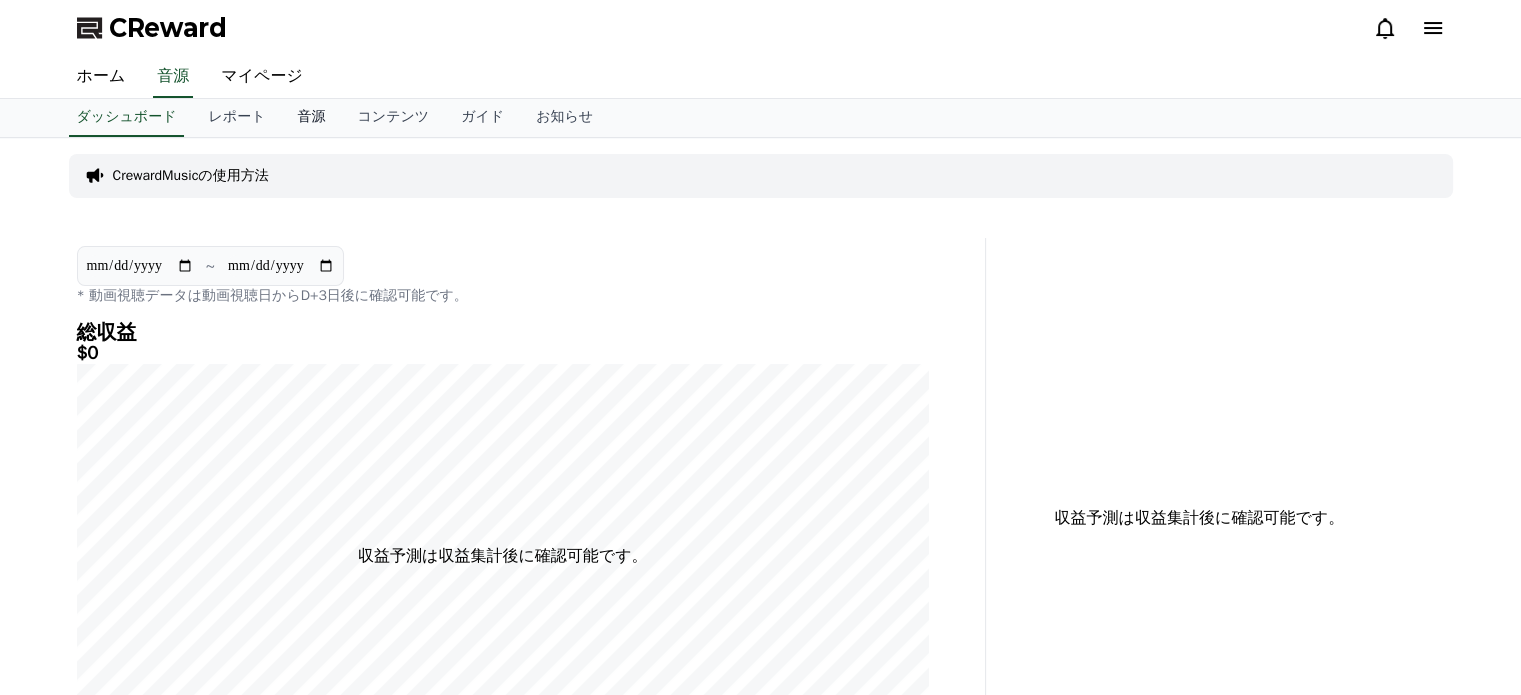 click on "音源" at bounding box center (311, 118) 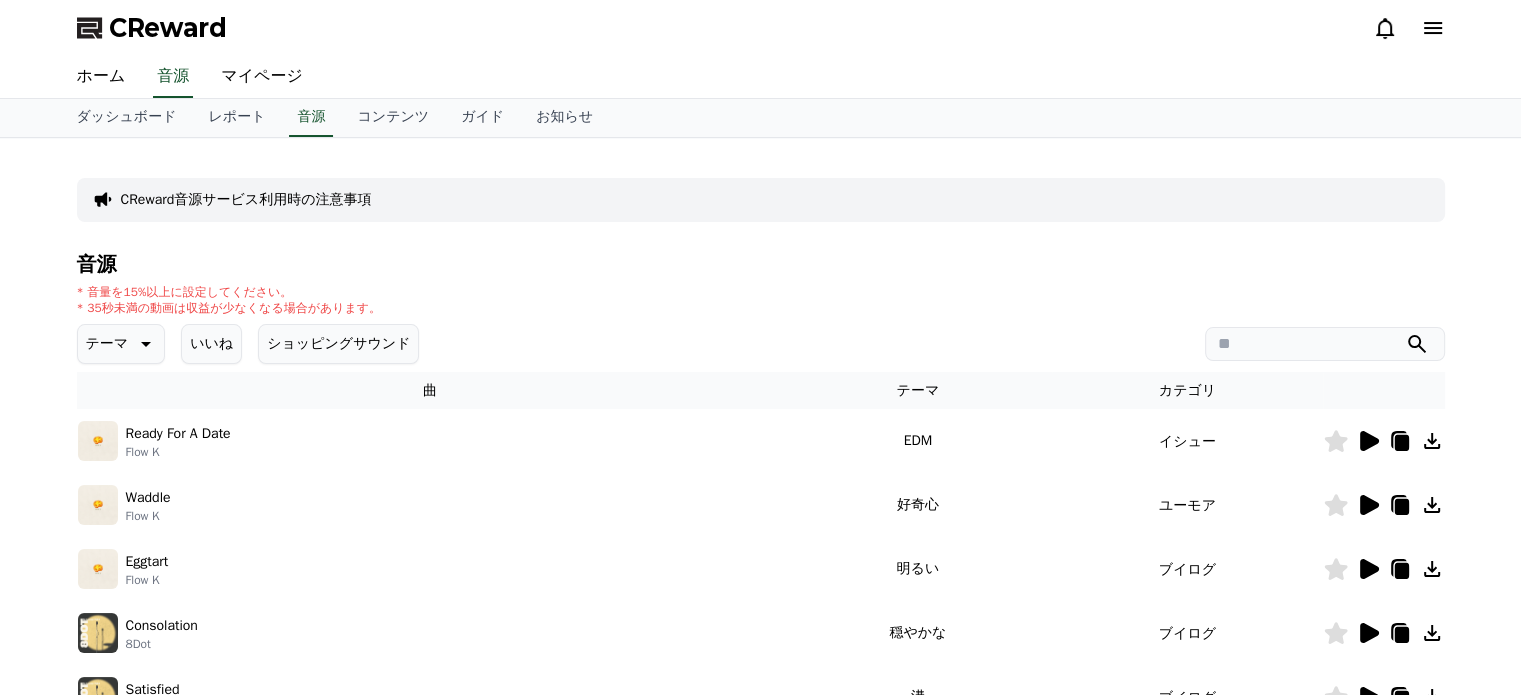 scroll, scrollTop: 100, scrollLeft: 0, axis: vertical 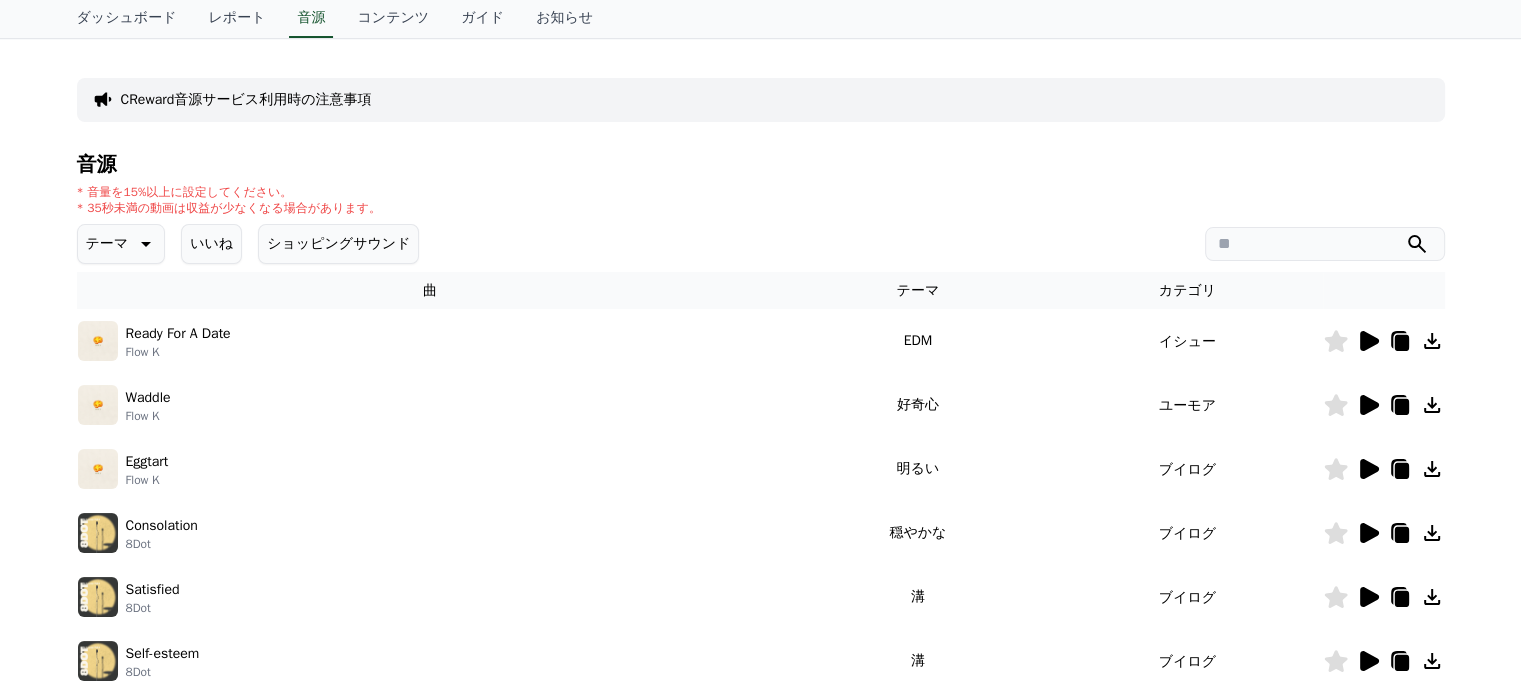 click on "テーマ" at bounding box center [107, 244] 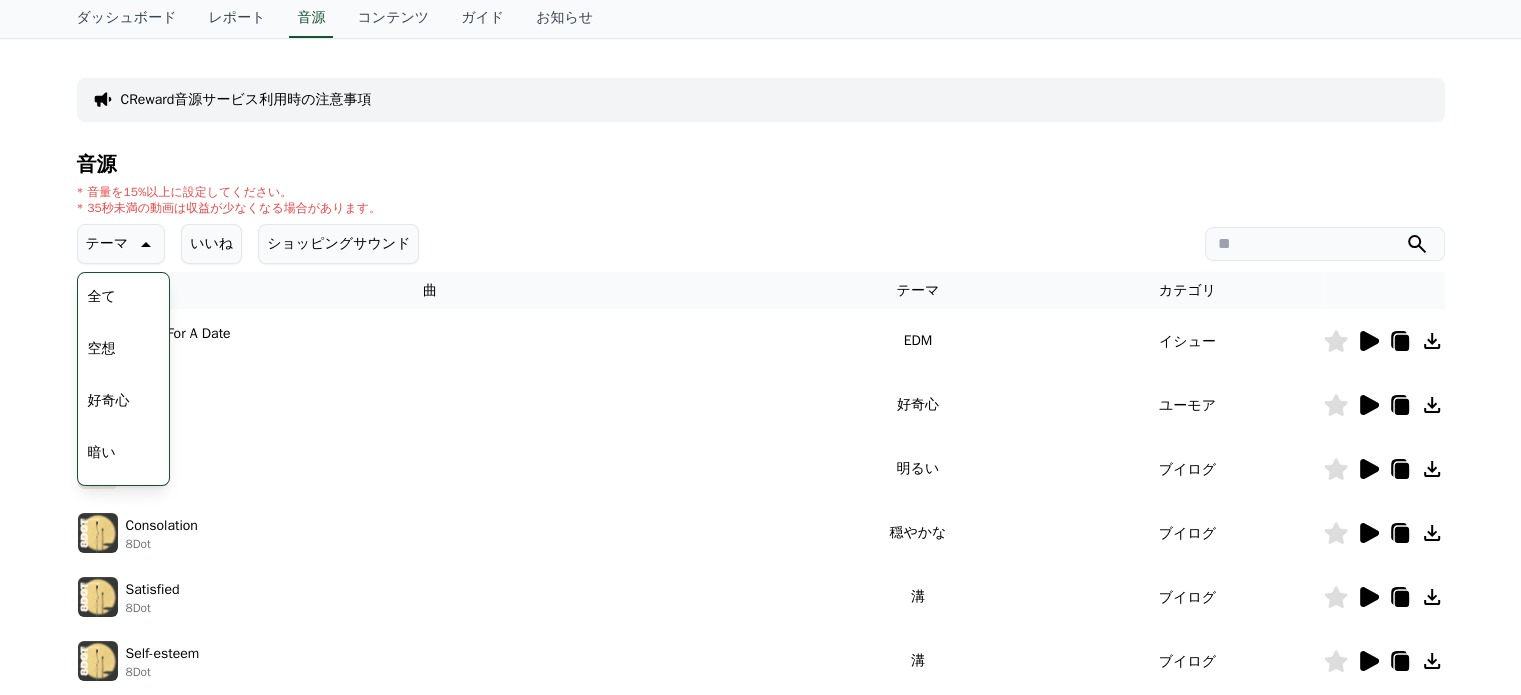 click on "空想" at bounding box center (102, 349) 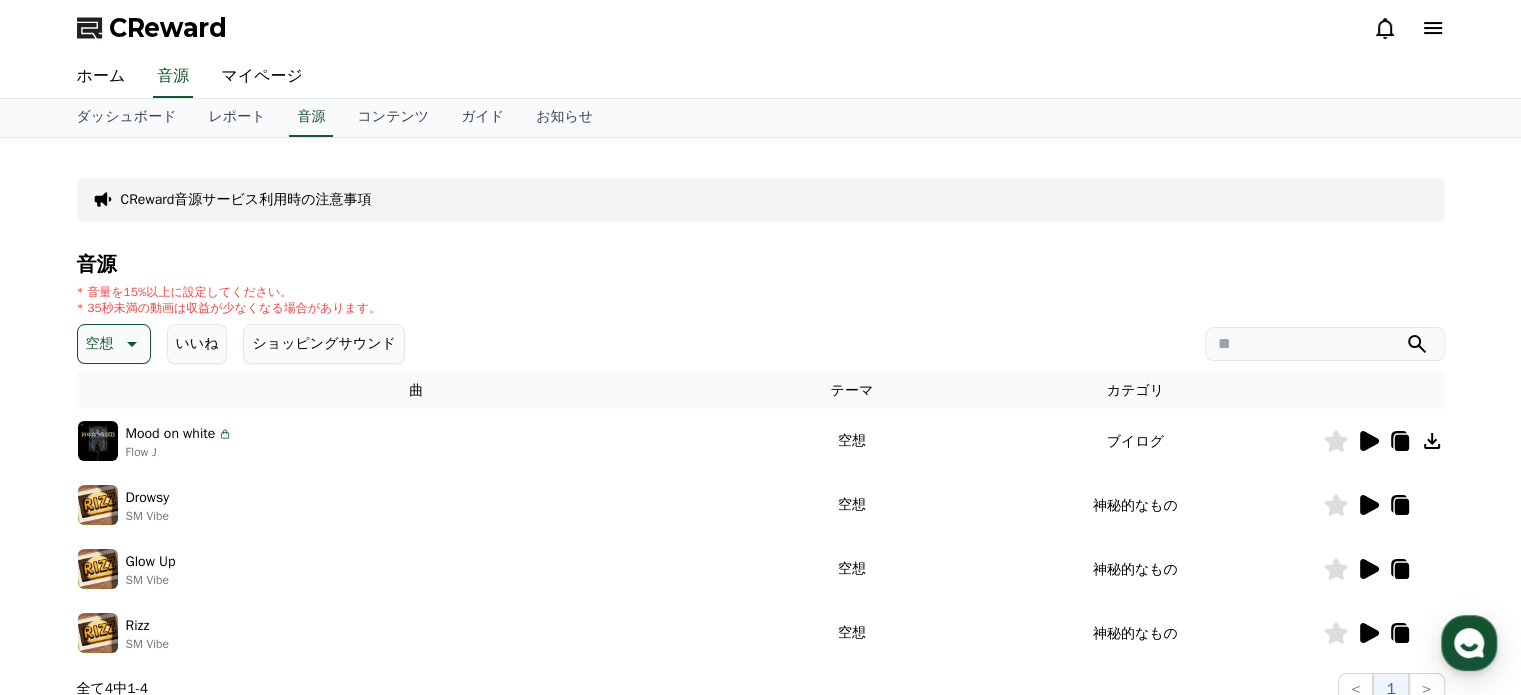 scroll, scrollTop: 0, scrollLeft: 0, axis: both 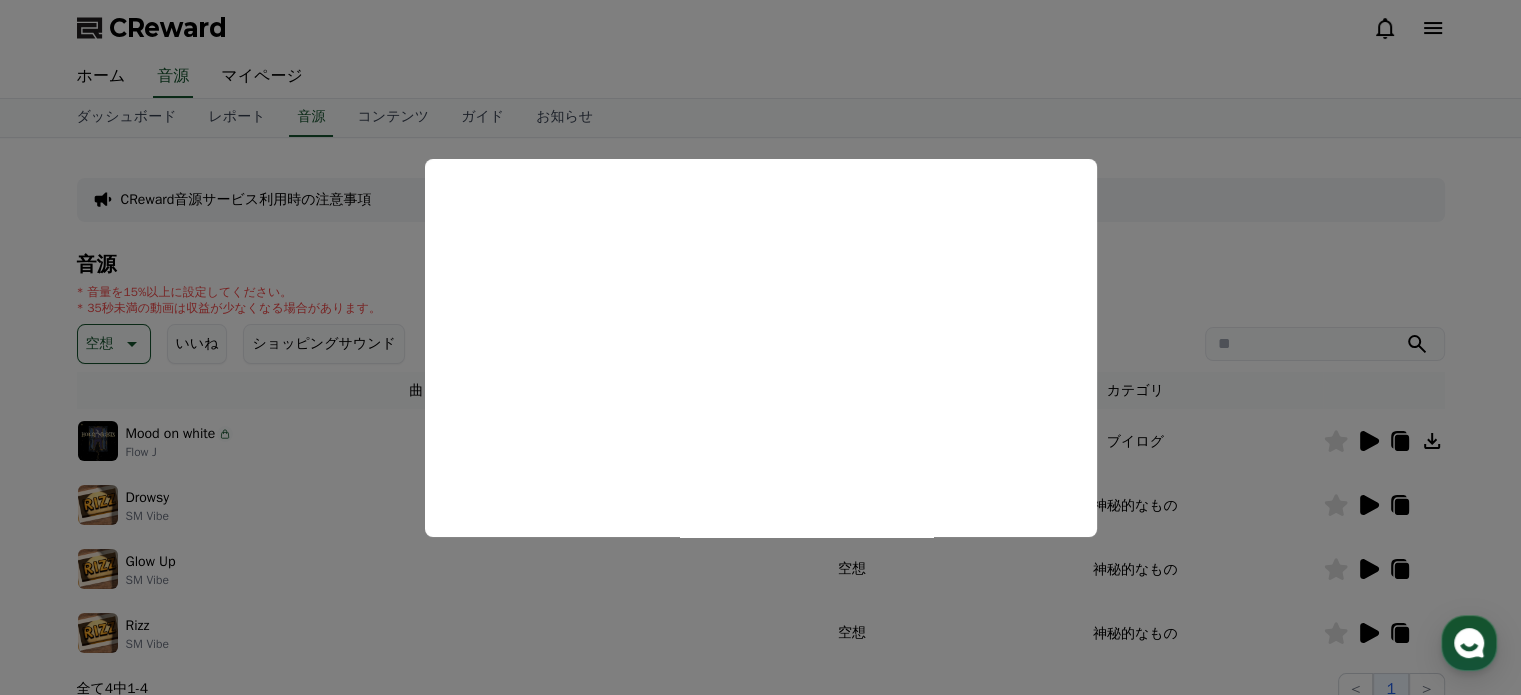 click at bounding box center (760, 347) 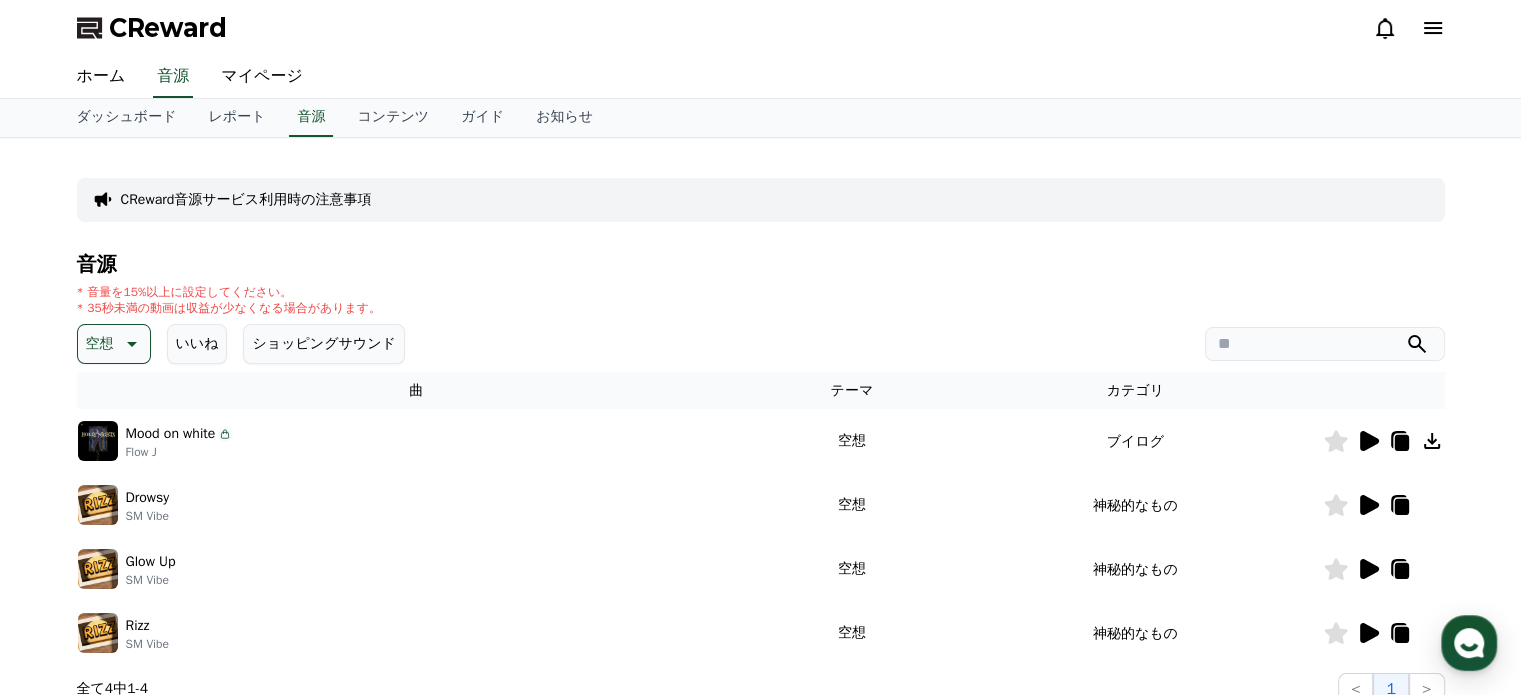 click 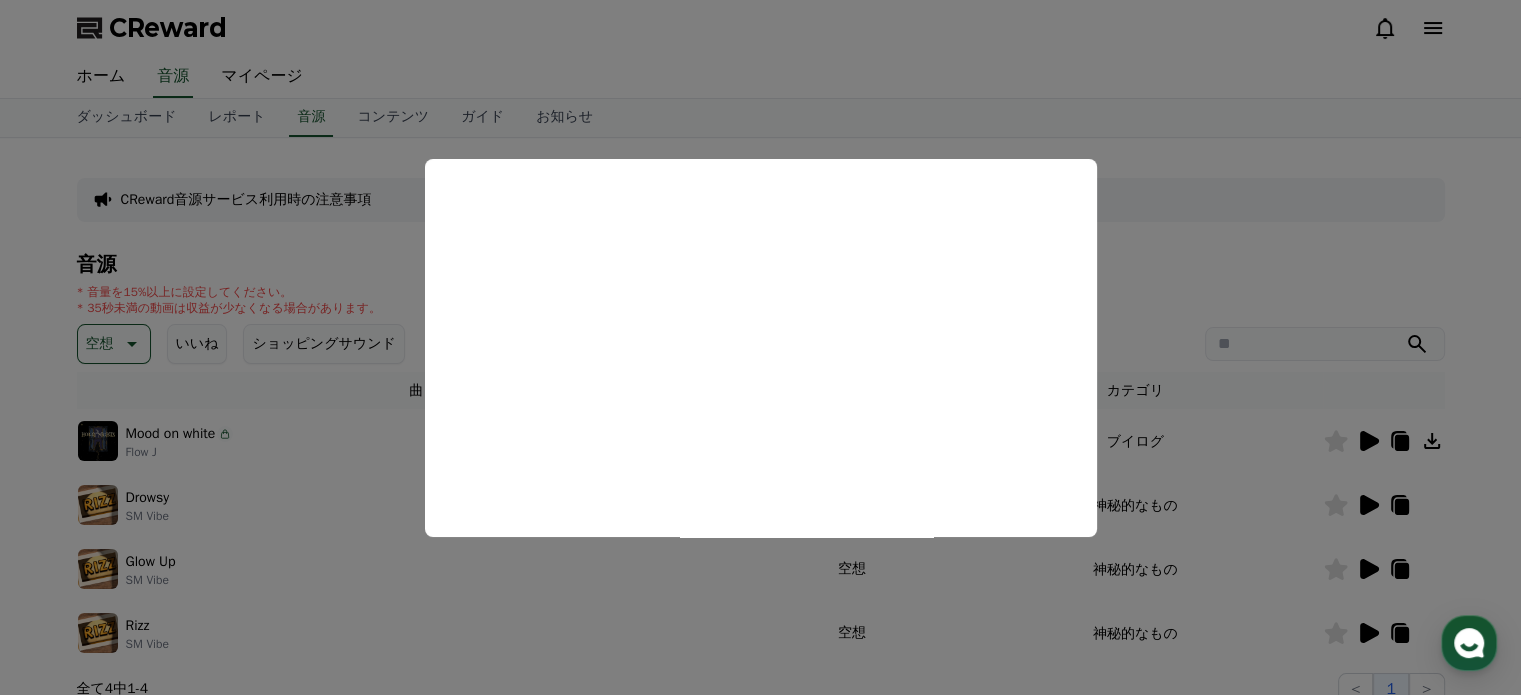 click at bounding box center [760, 347] 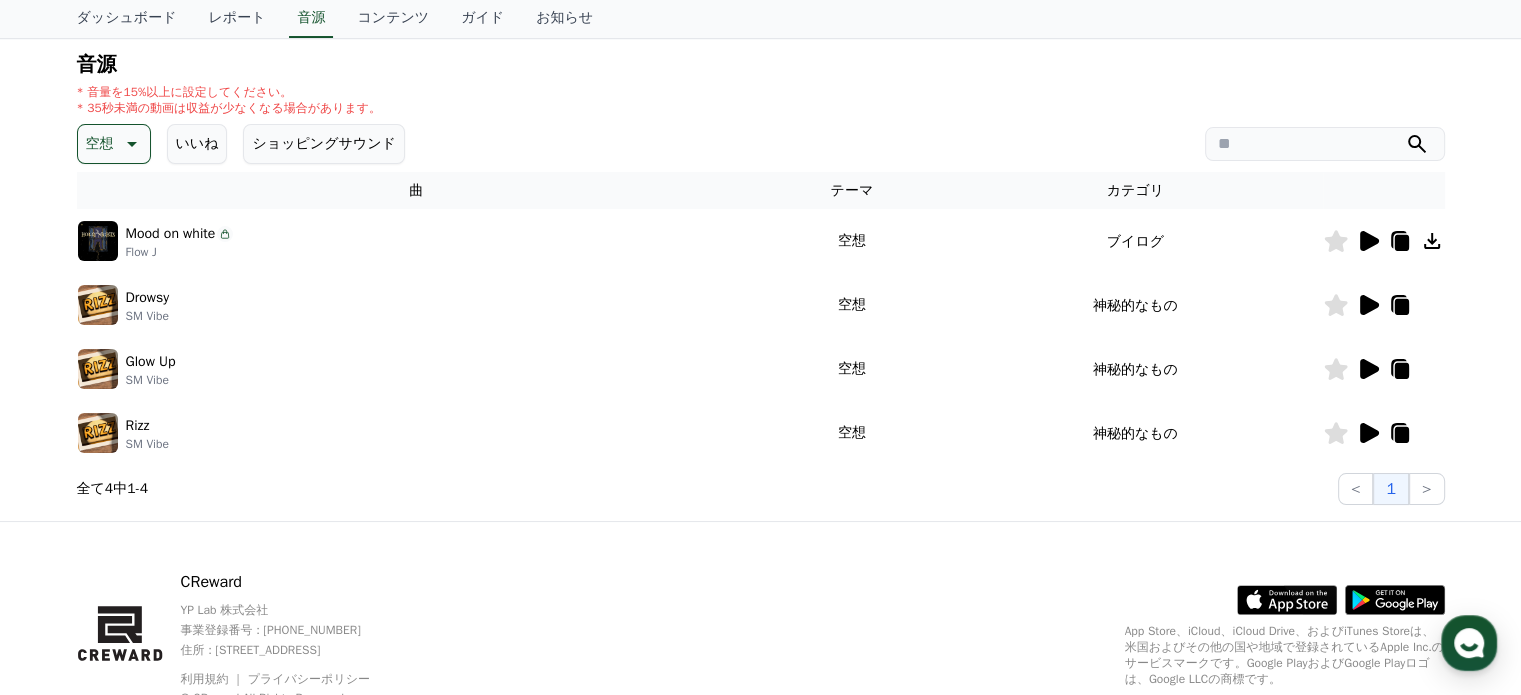 scroll, scrollTop: 0, scrollLeft: 0, axis: both 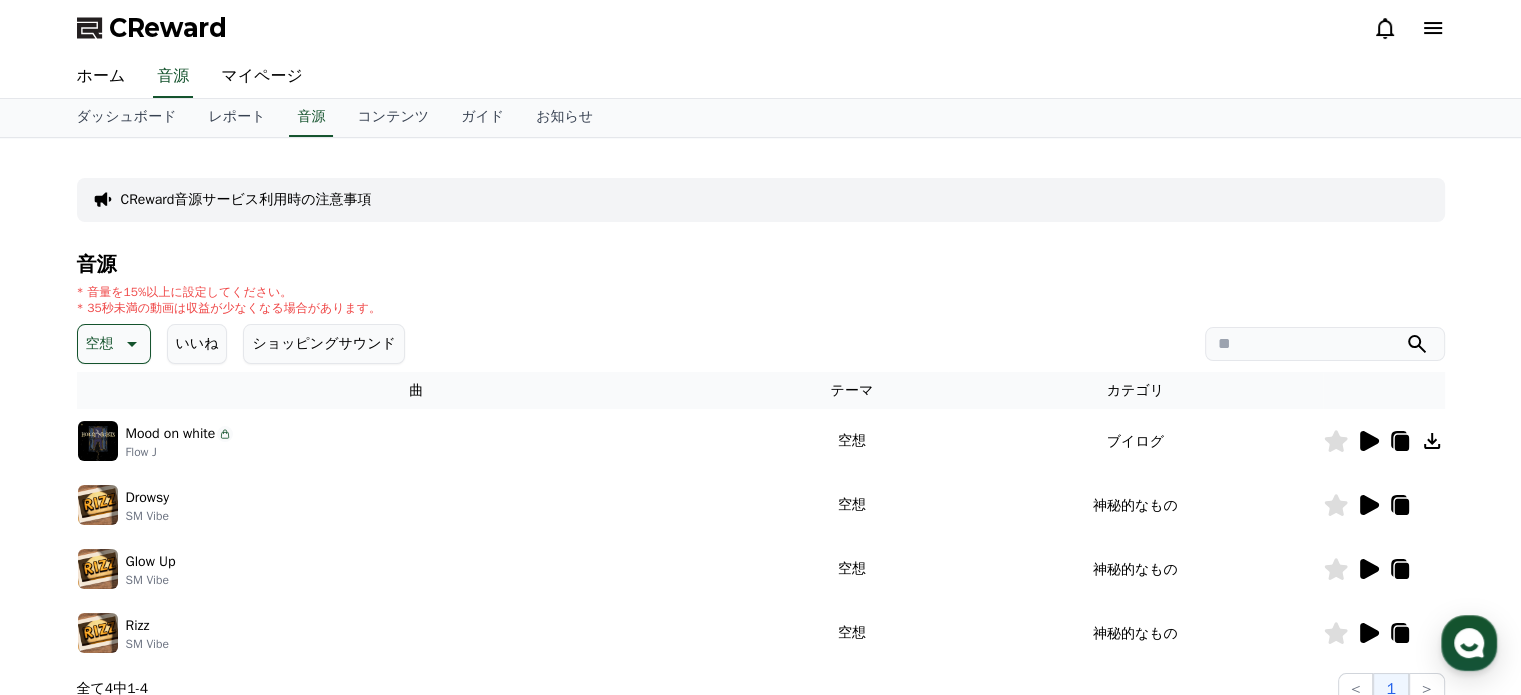 click 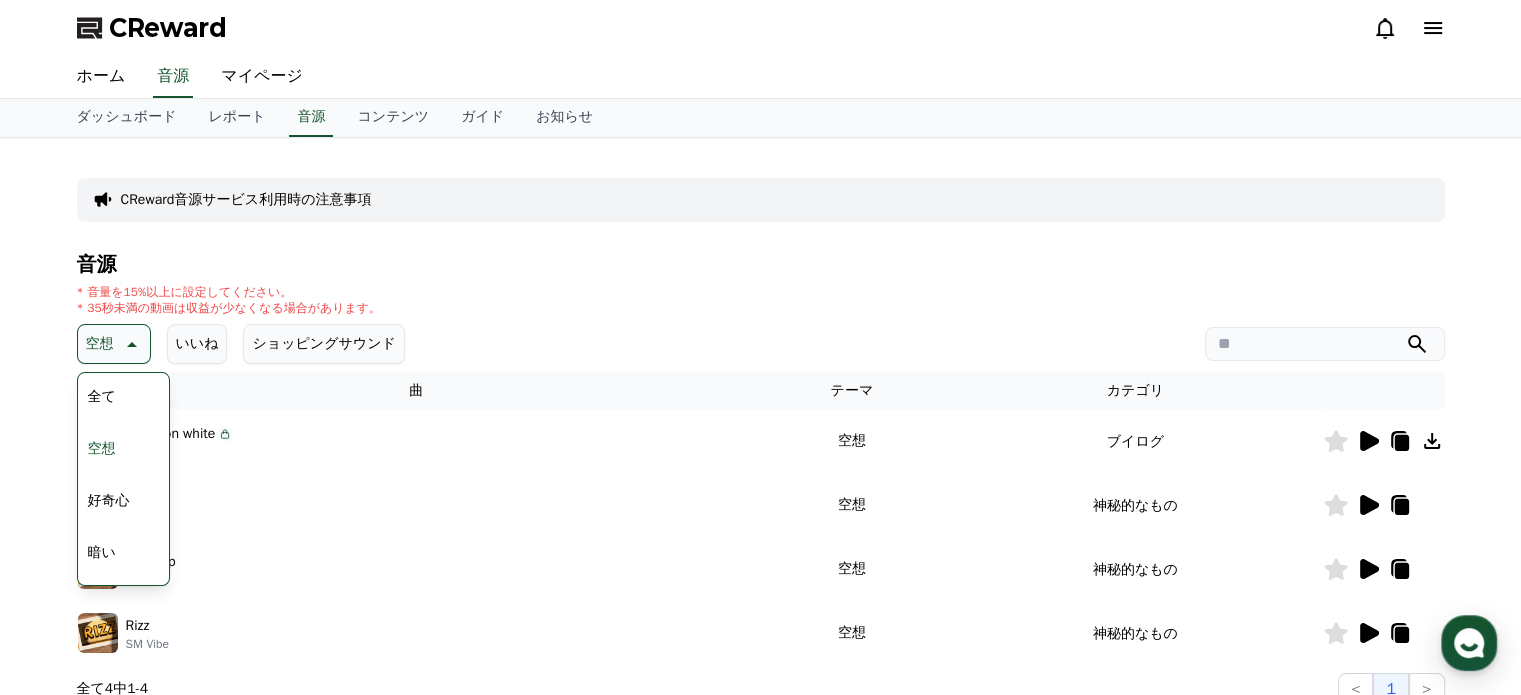 click on "全て" at bounding box center (102, 397) 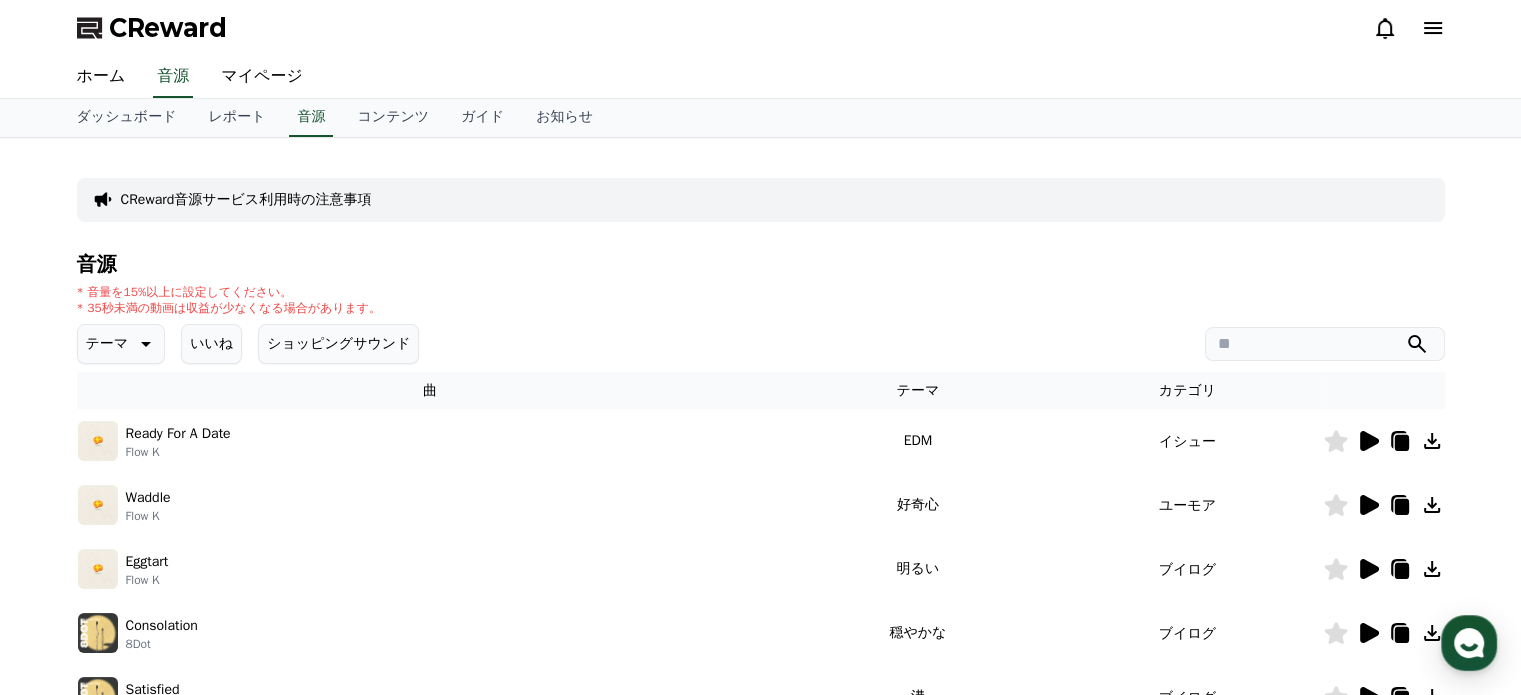 scroll, scrollTop: 0, scrollLeft: 0, axis: both 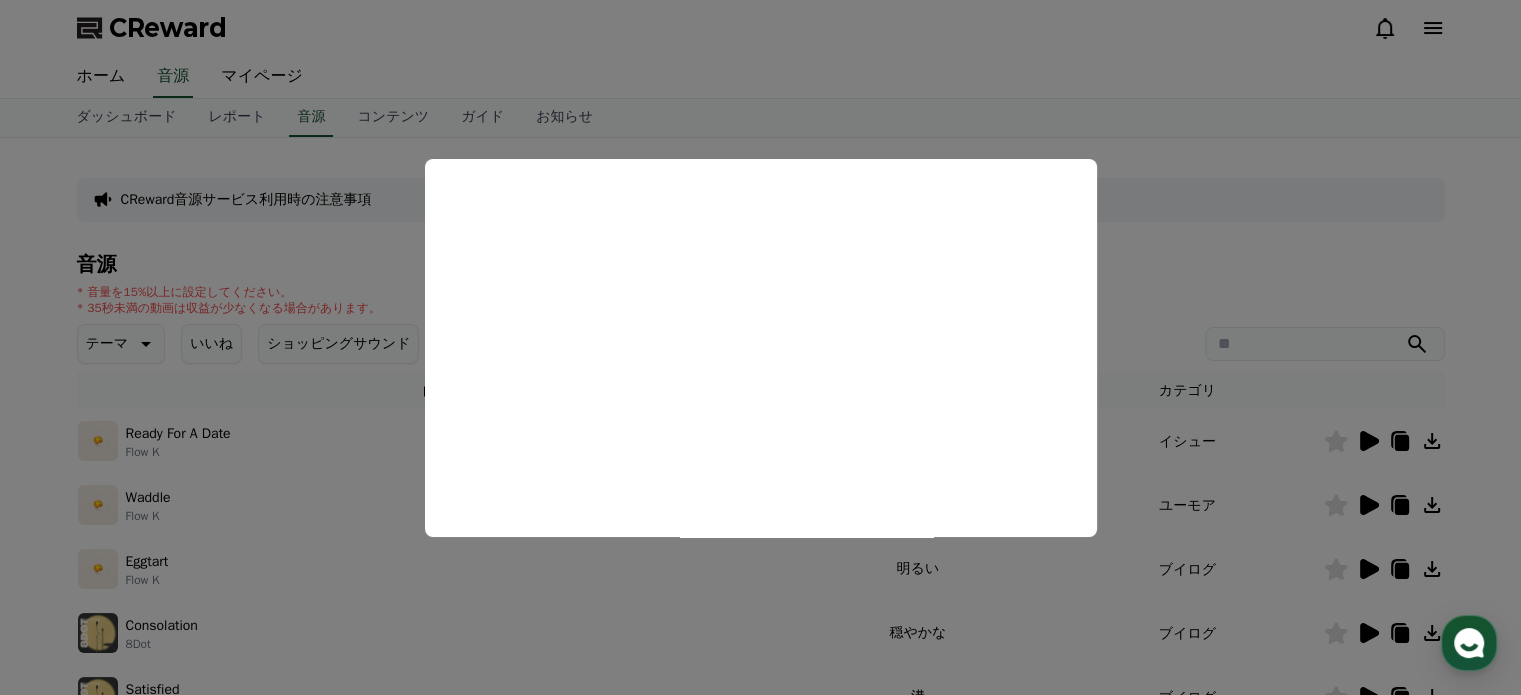 click at bounding box center (760, 347) 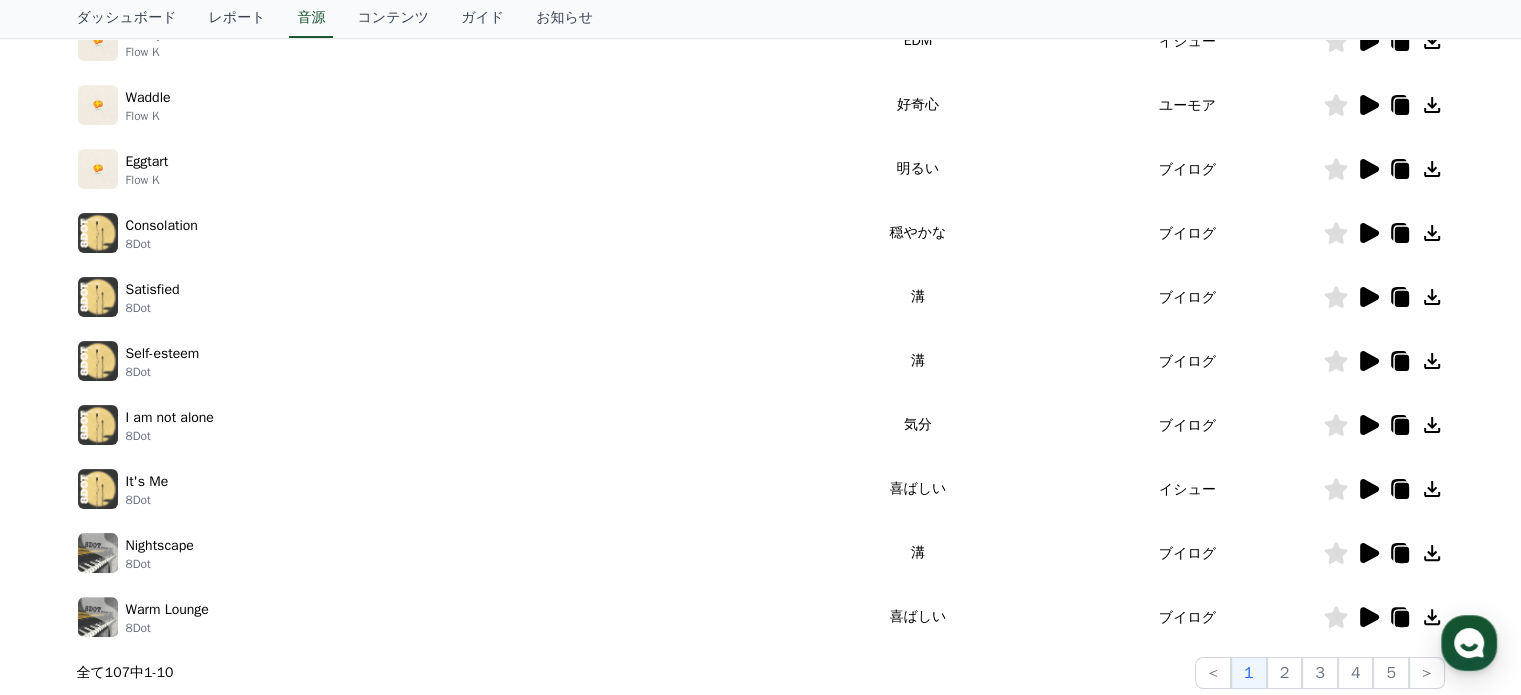 scroll, scrollTop: 500, scrollLeft: 0, axis: vertical 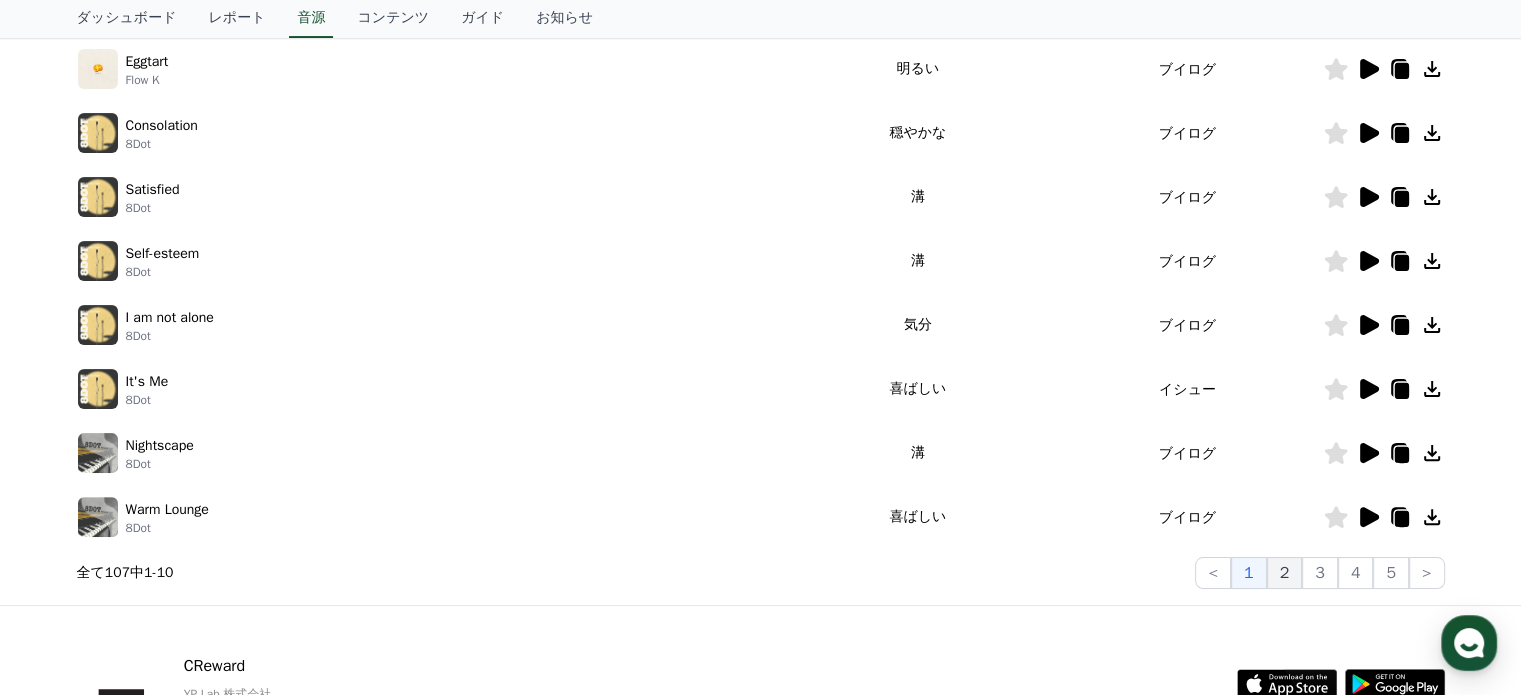 click on "2" at bounding box center [1285, 573] 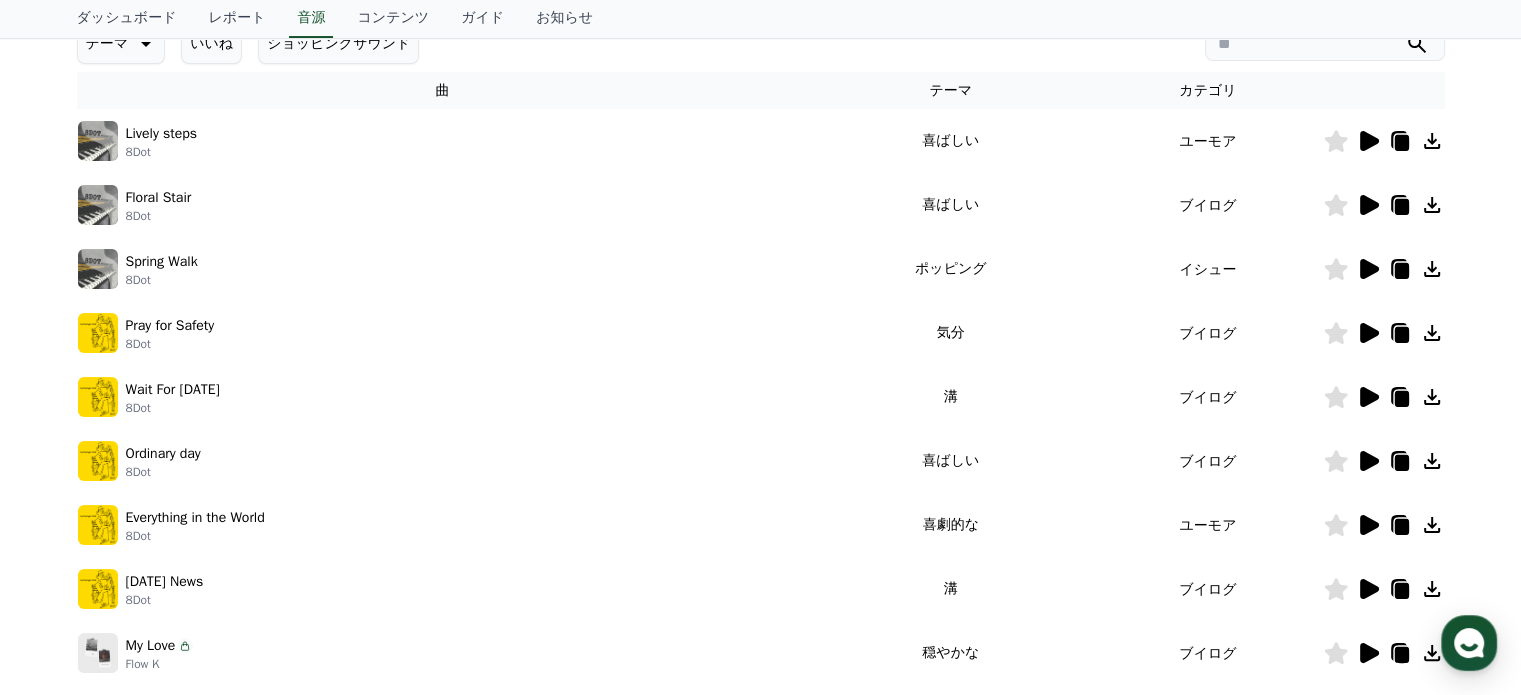 scroll, scrollTop: 400, scrollLeft: 0, axis: vertical 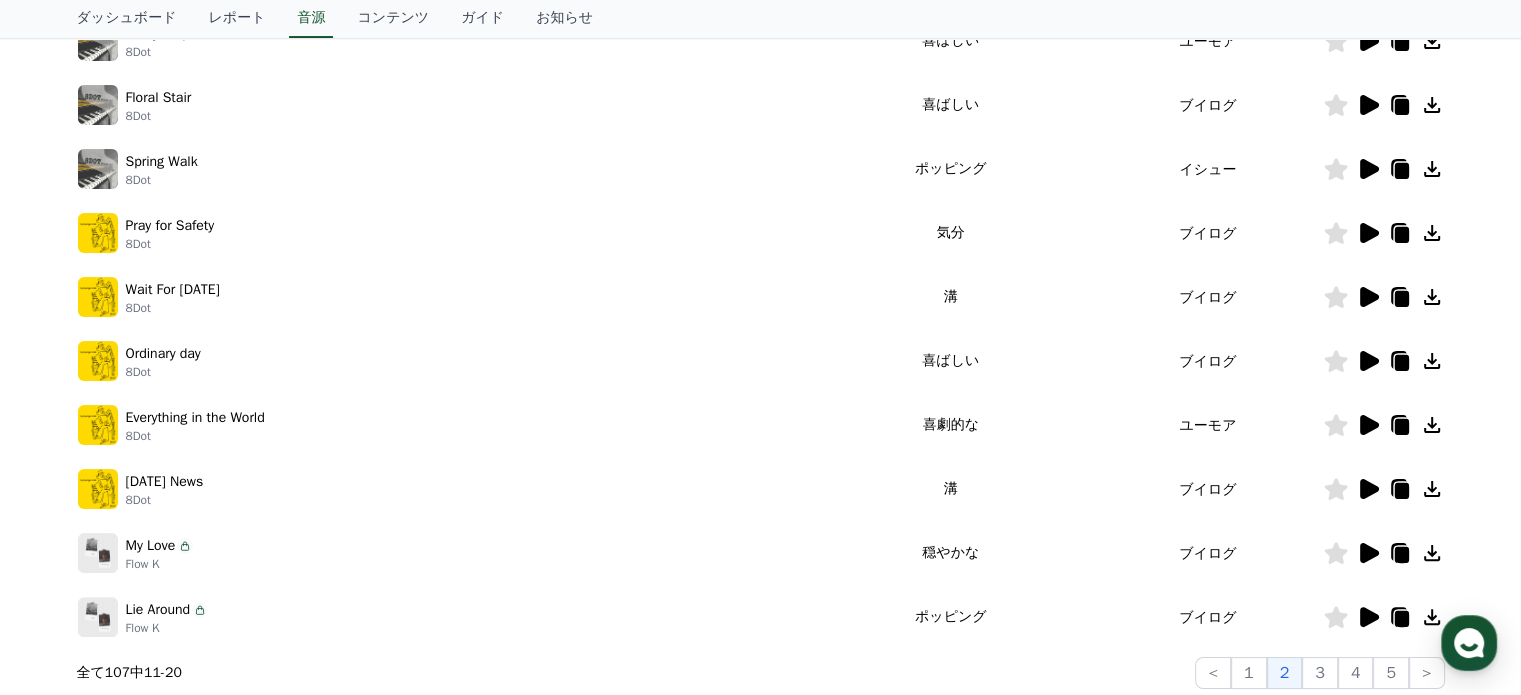 click 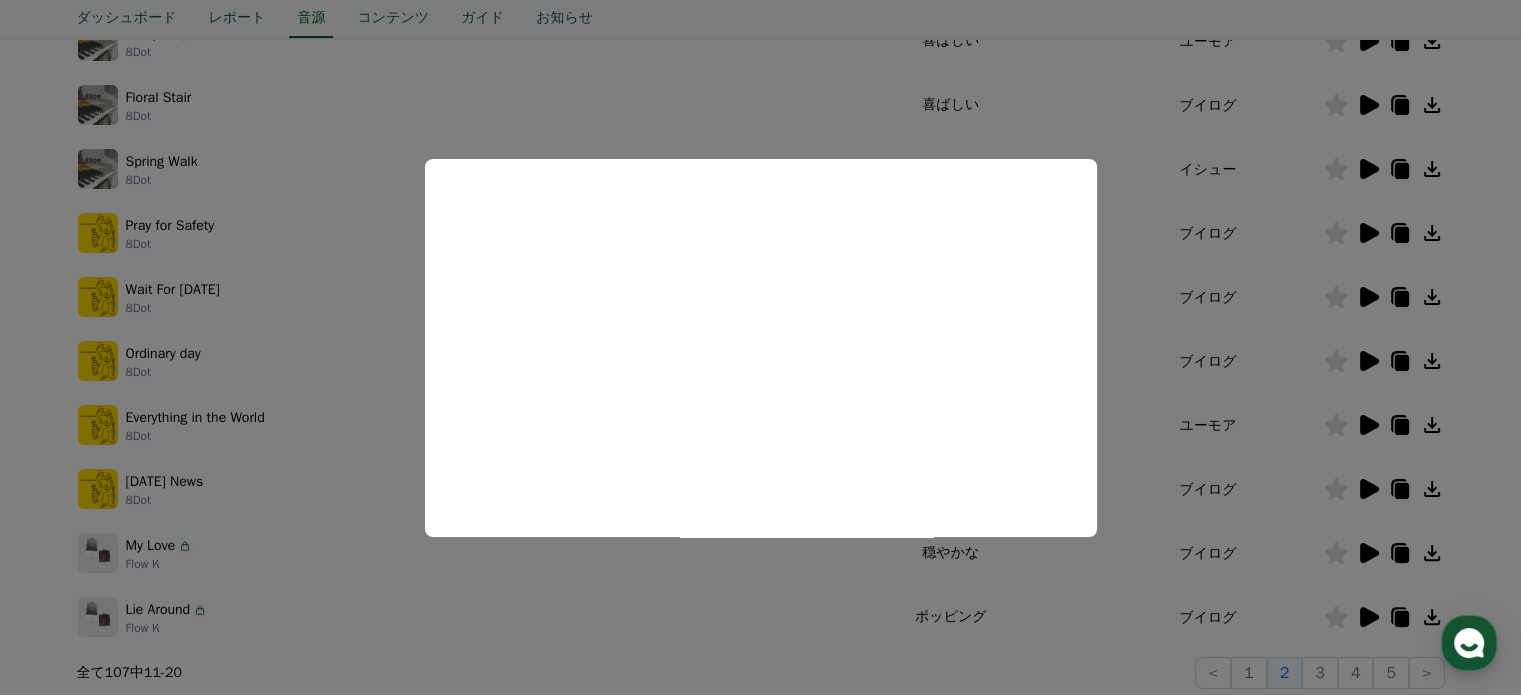 click at bounding box center [760, 347] 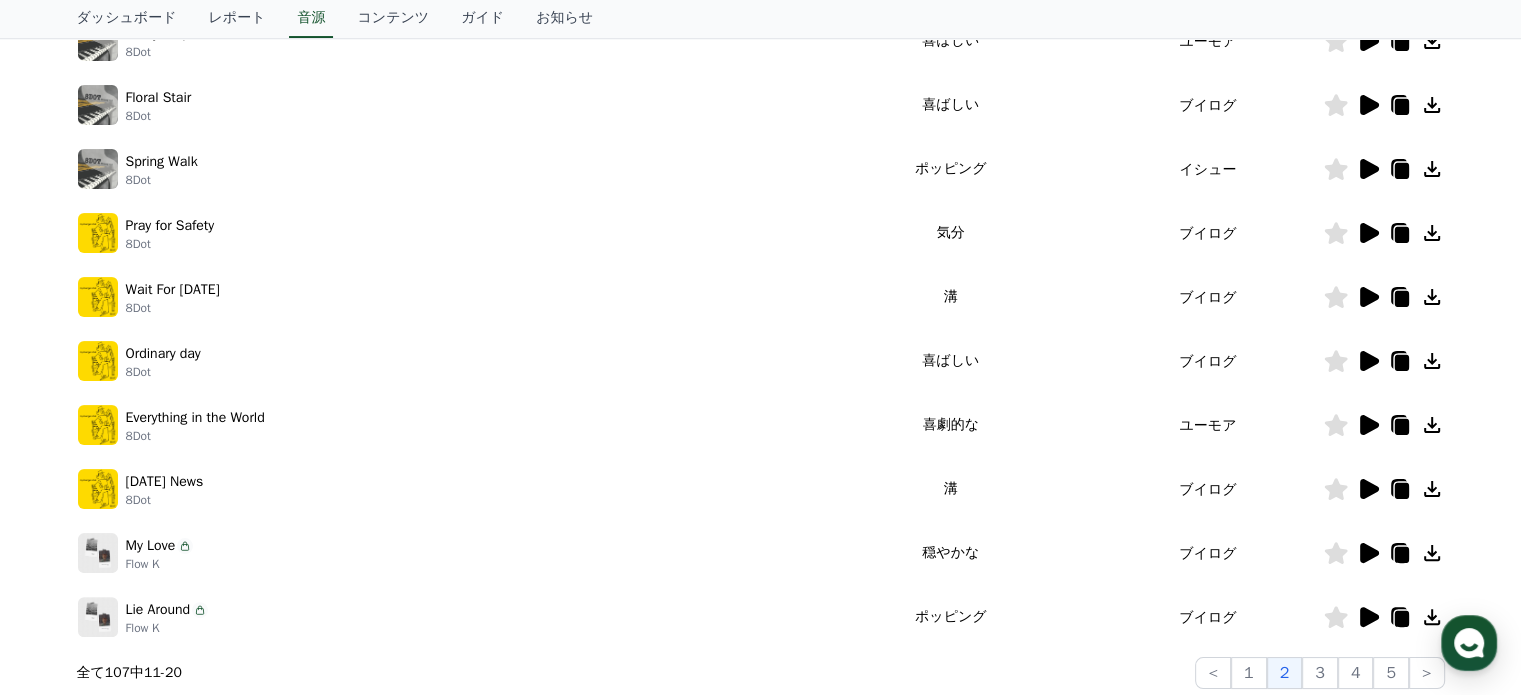scroll, scrollTop: 600, scrollLeft: 0, axis: vertical 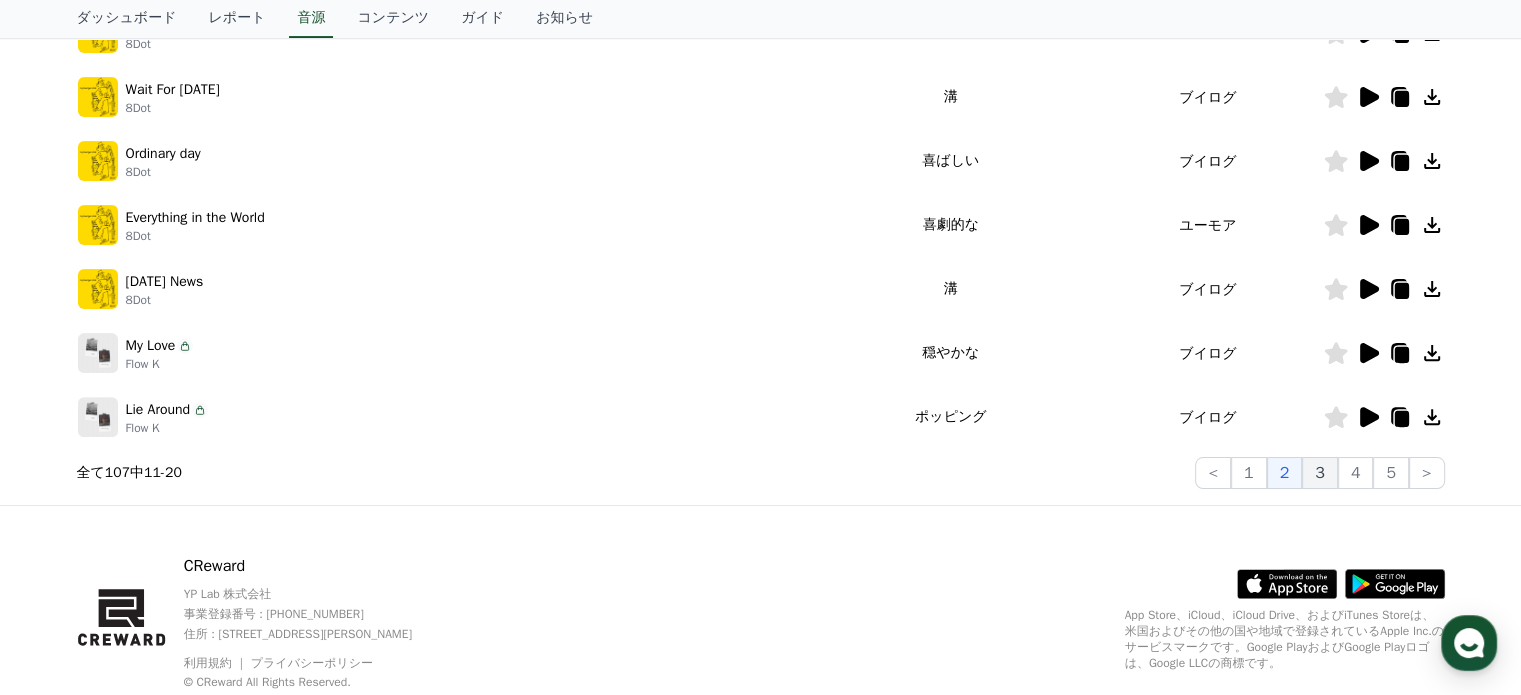 click on "3" at bounding box center (1320, 473) 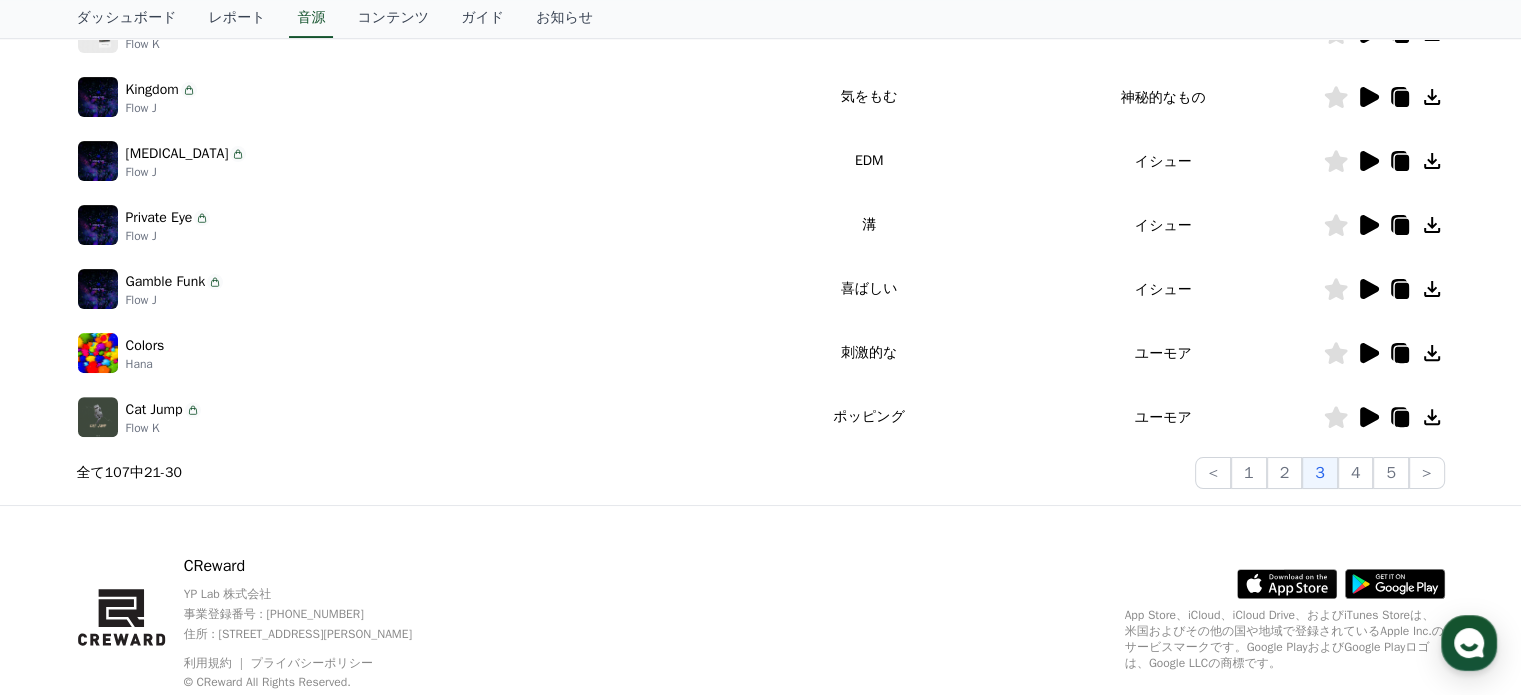 scroll, scrollTop: 500, scrollLeft: 0, axis: vertical 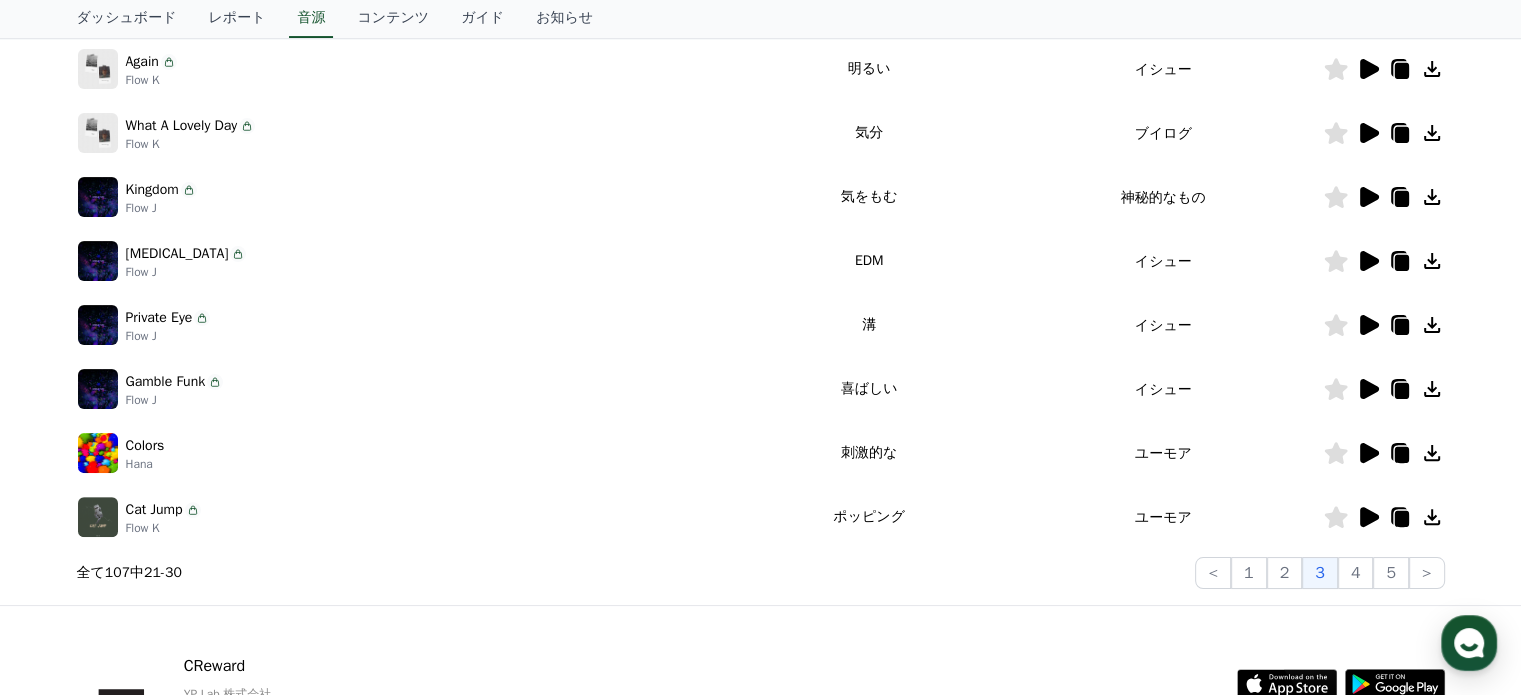 click 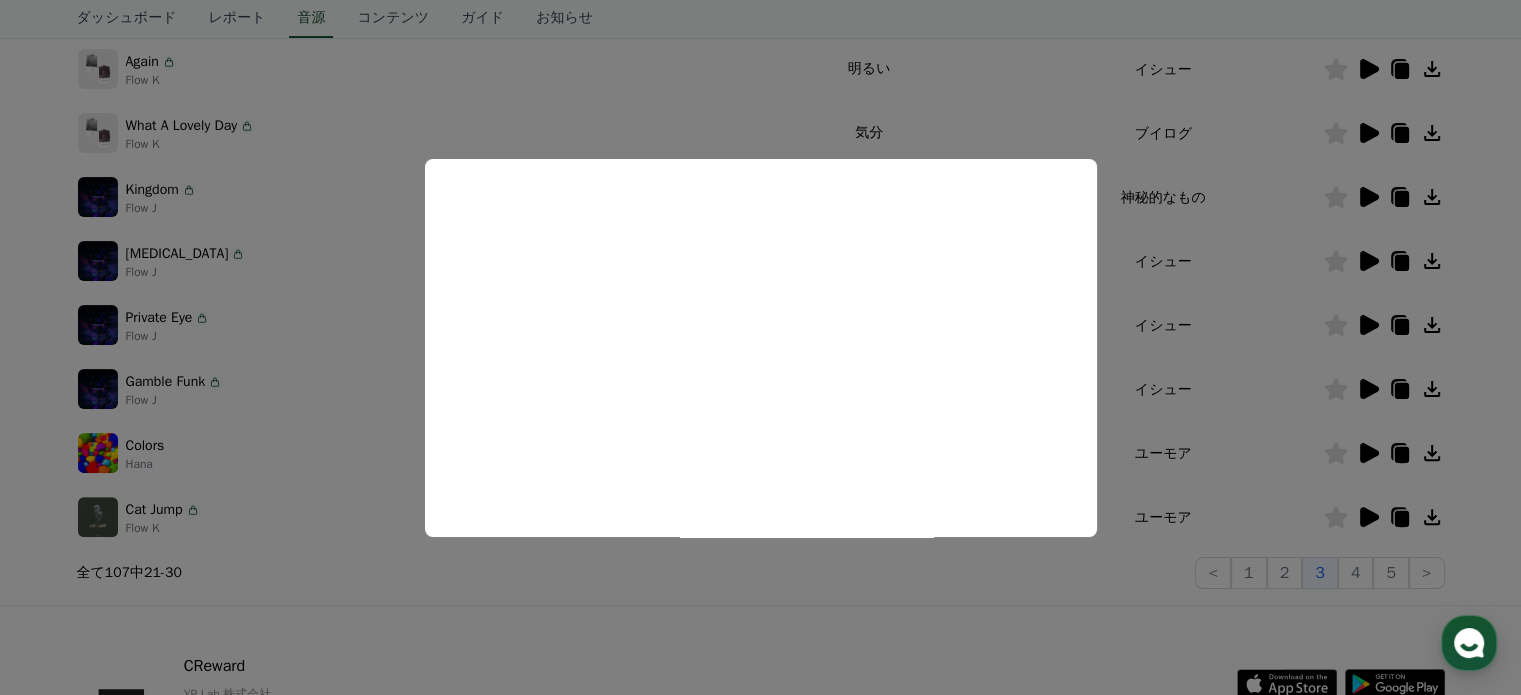 click at bounding box center [760, 347] 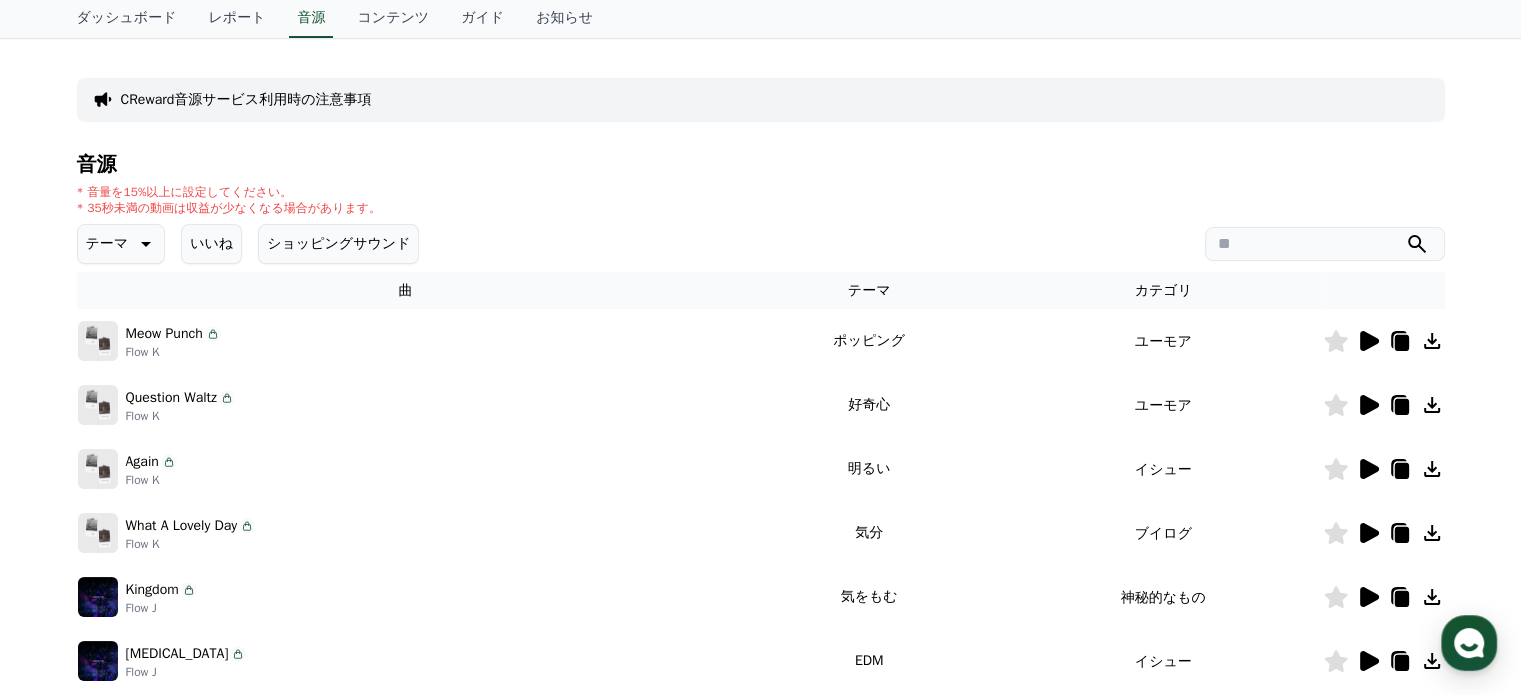 scroll, scrollTop: 200, scrollLeft: 0, axis: vertical 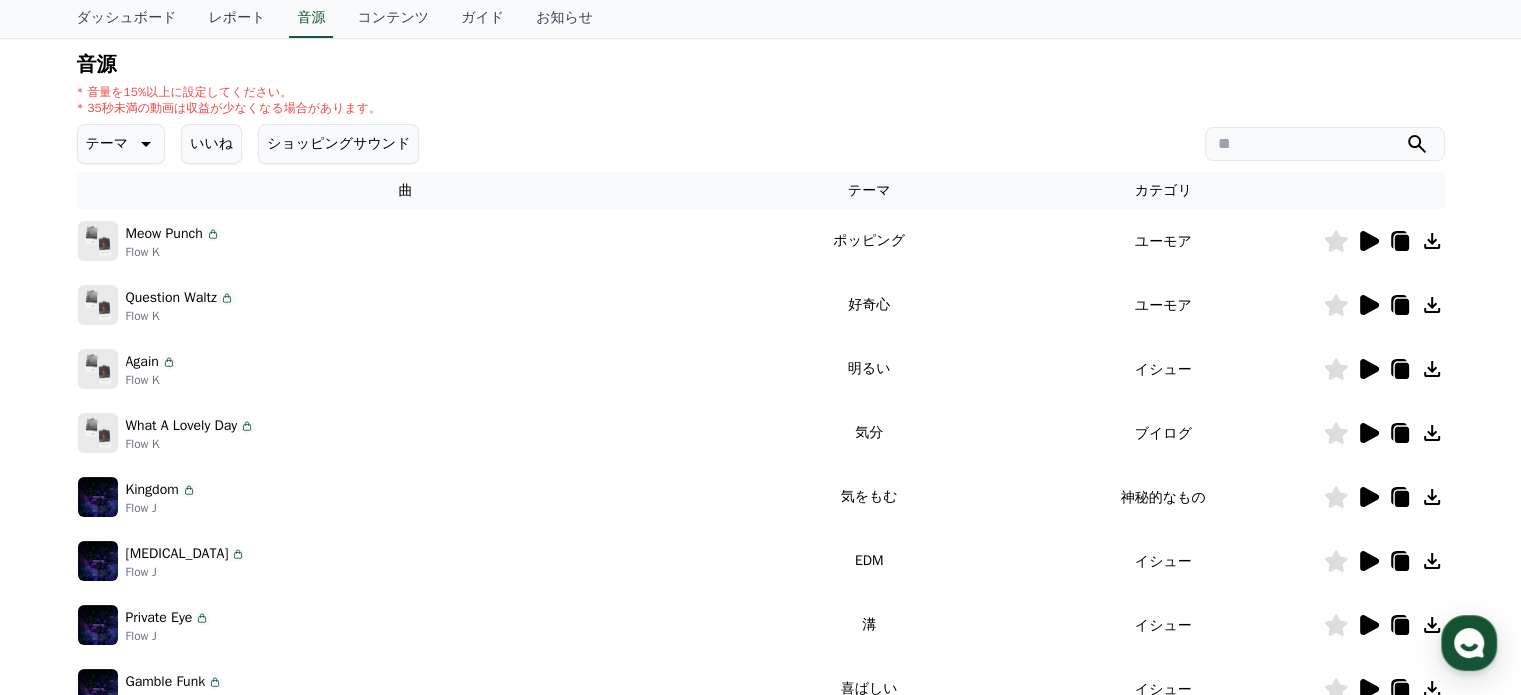 click 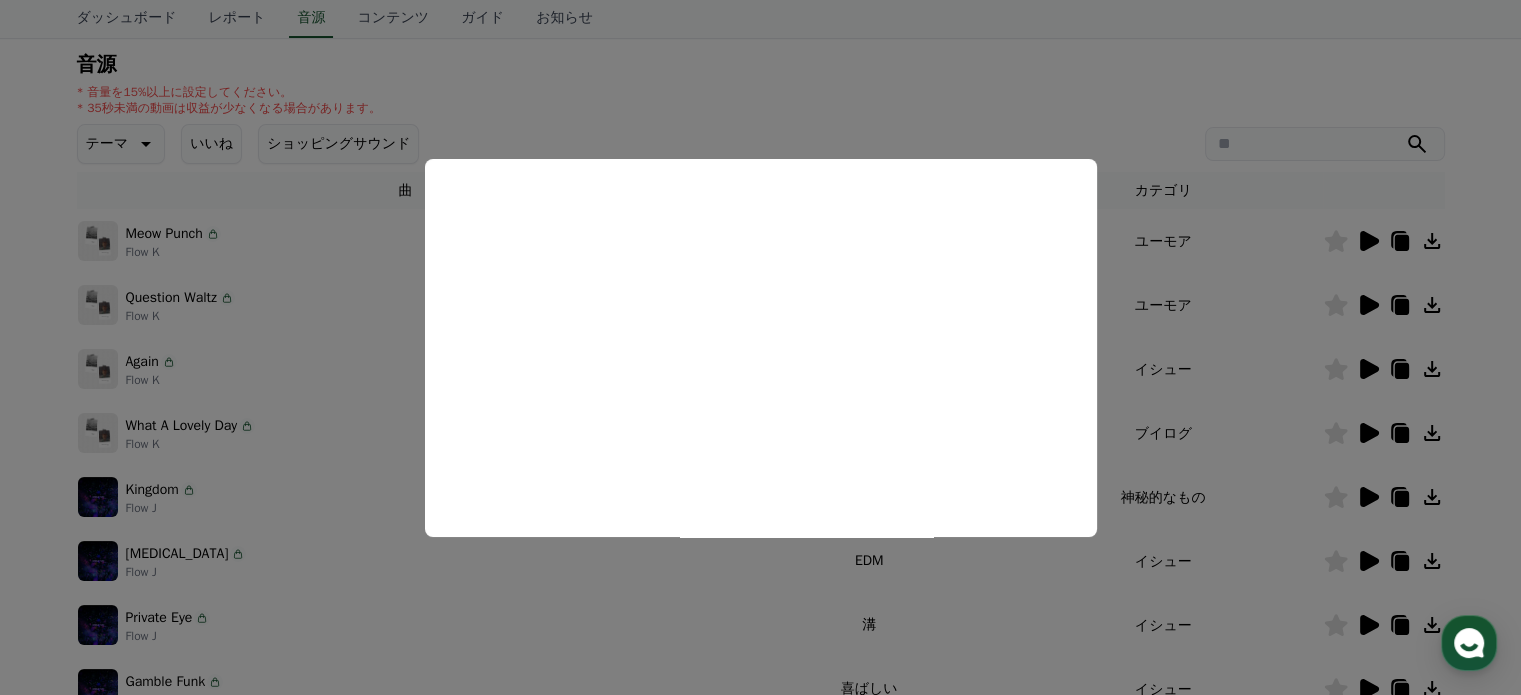 click at bounding box center (760, 347) 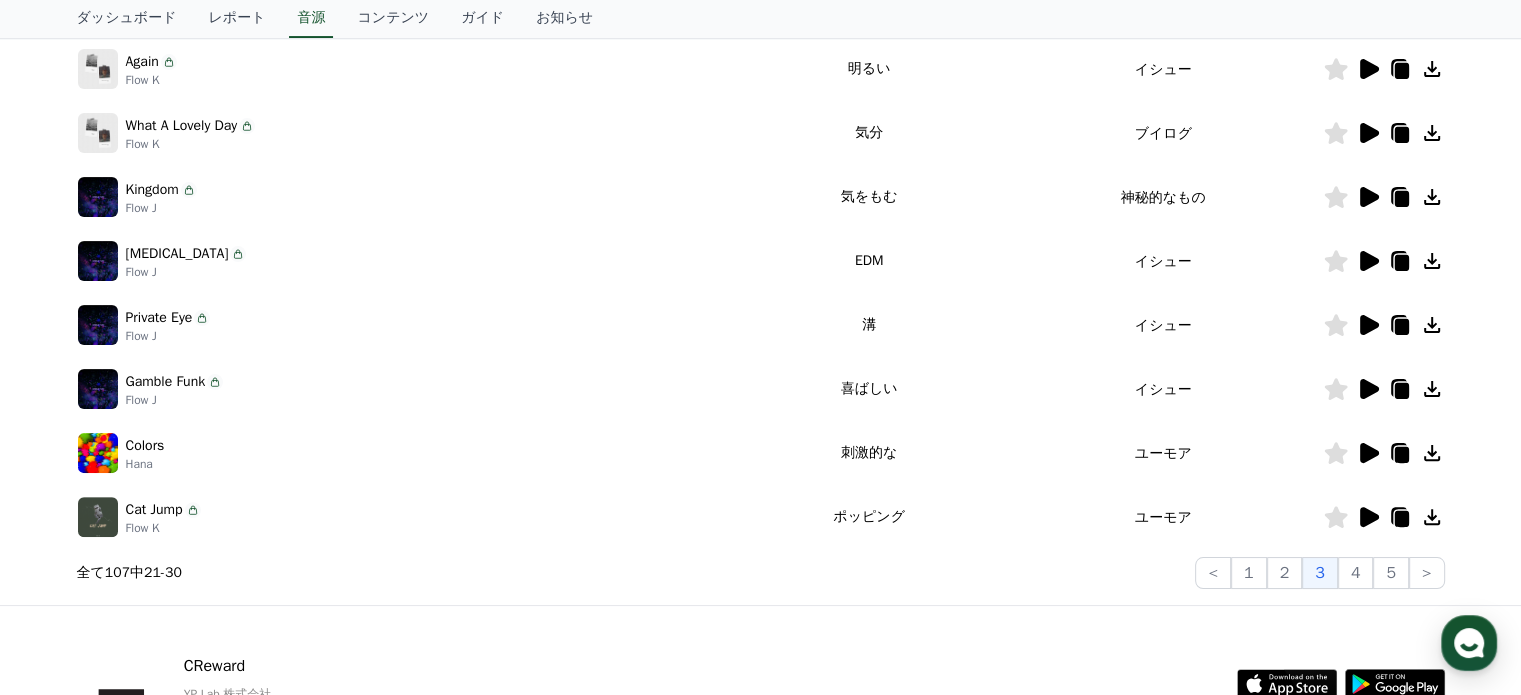 scroll, scrollTop: 600, scrollLeft: 0, axis: vertical 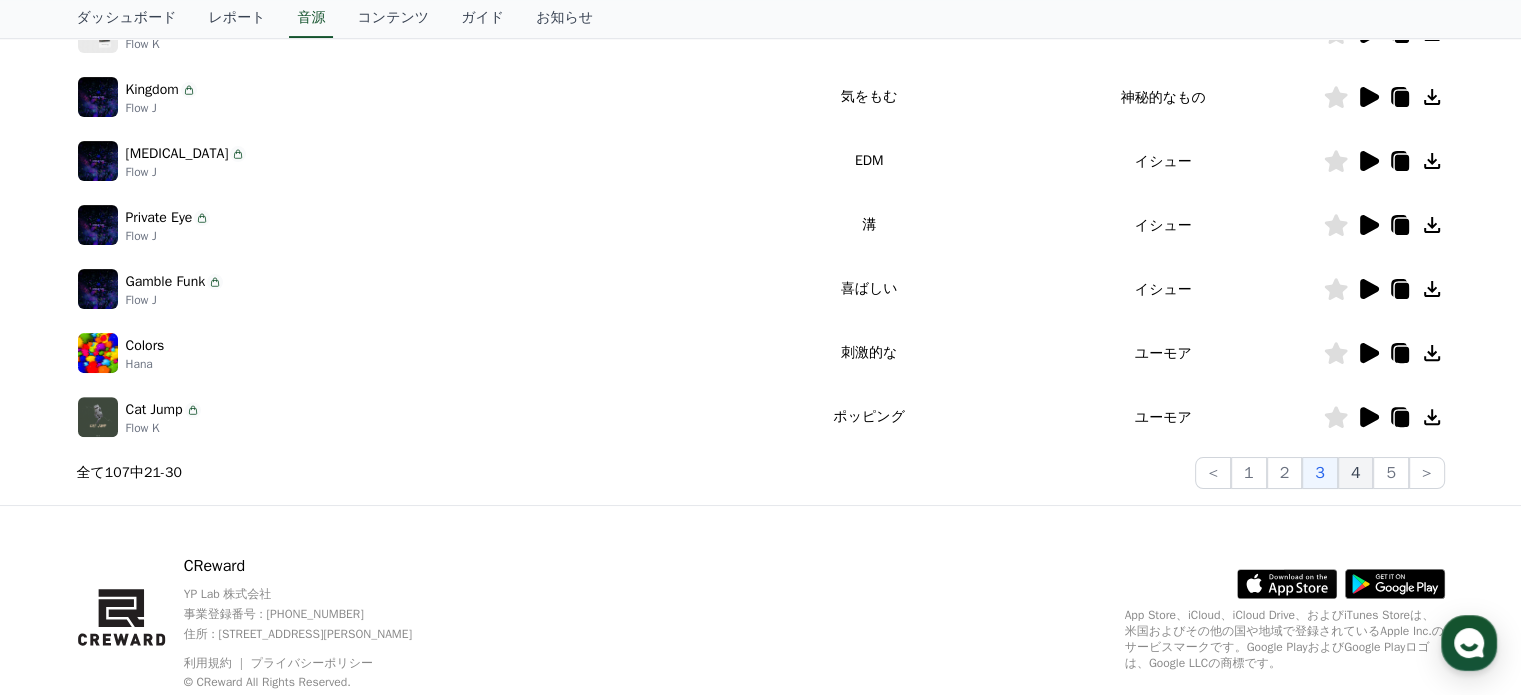 click on "4" at bounding box center (1356, 473) 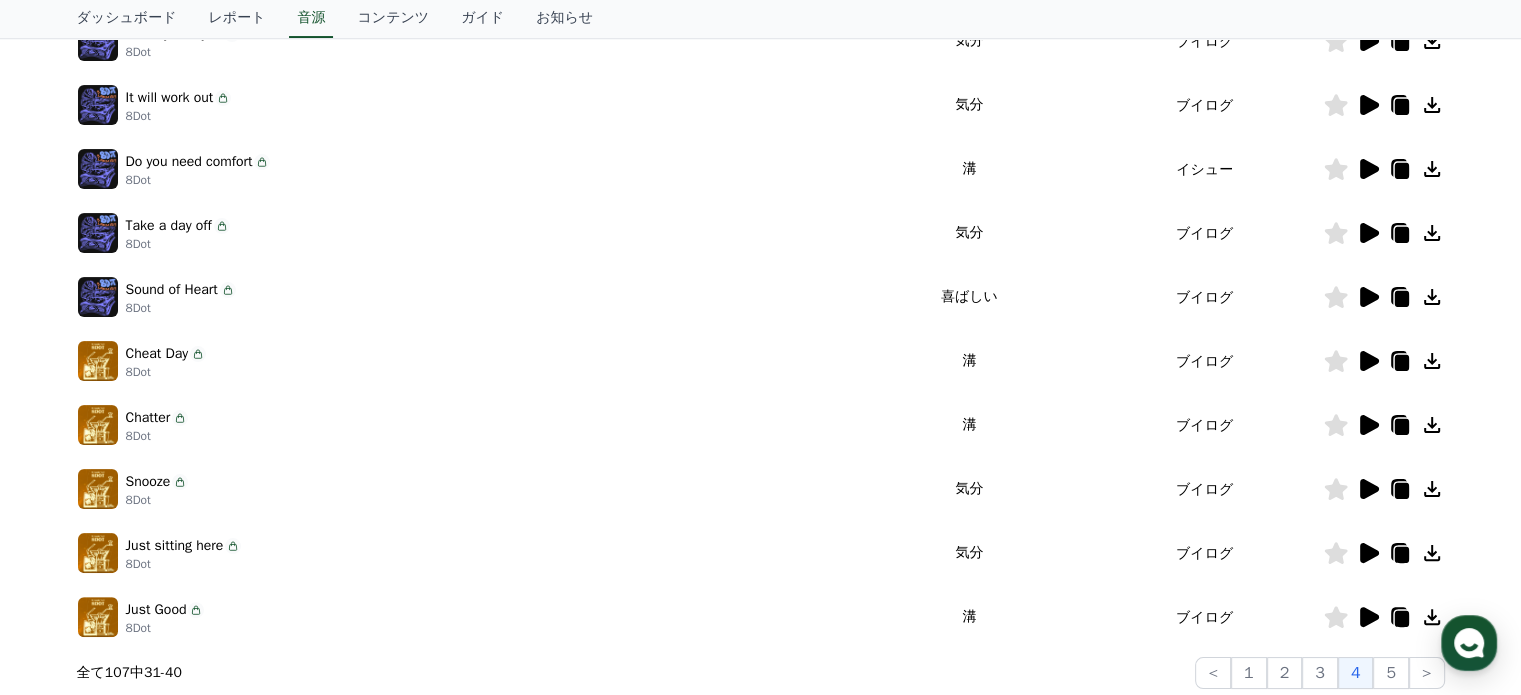 scroll, scrollTop: 100, scrollLeft: 0, axis: vertical 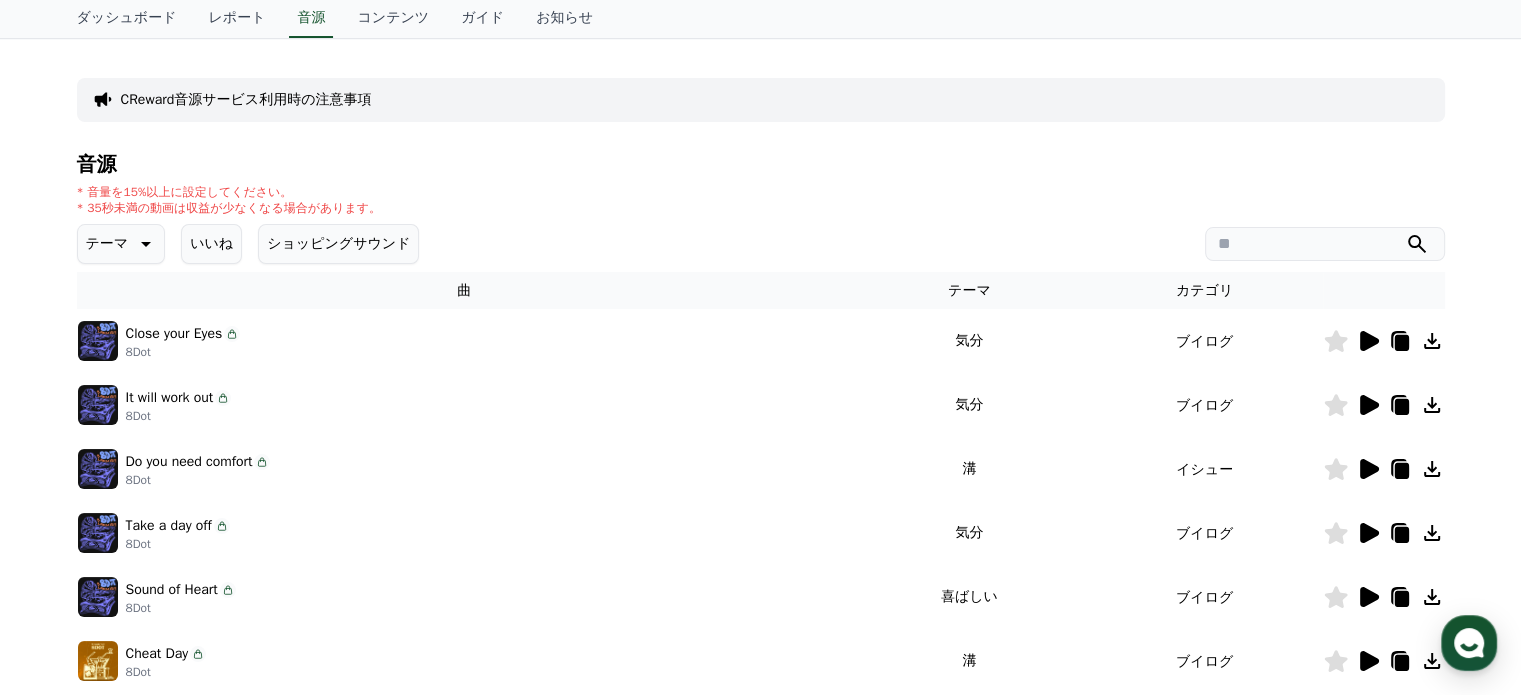 click 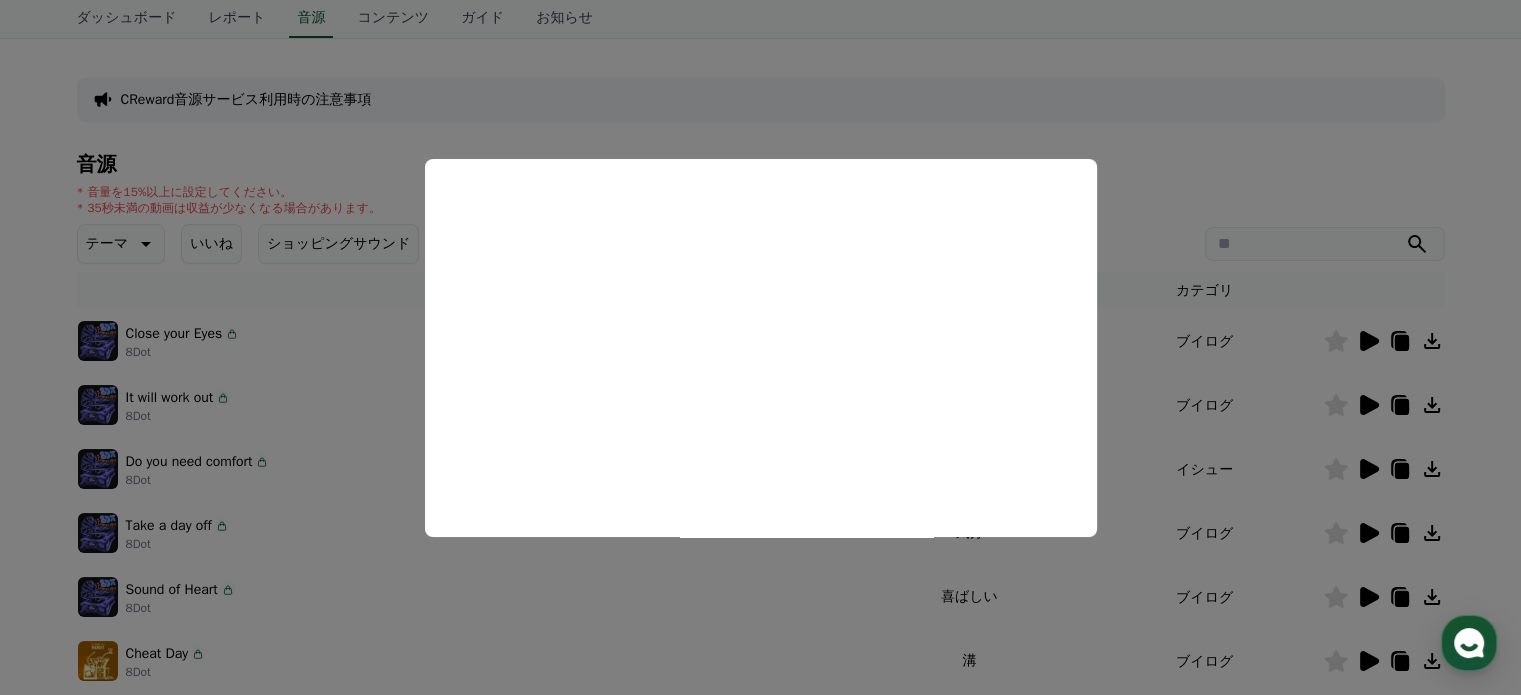 click at bounding box center [760, 347] 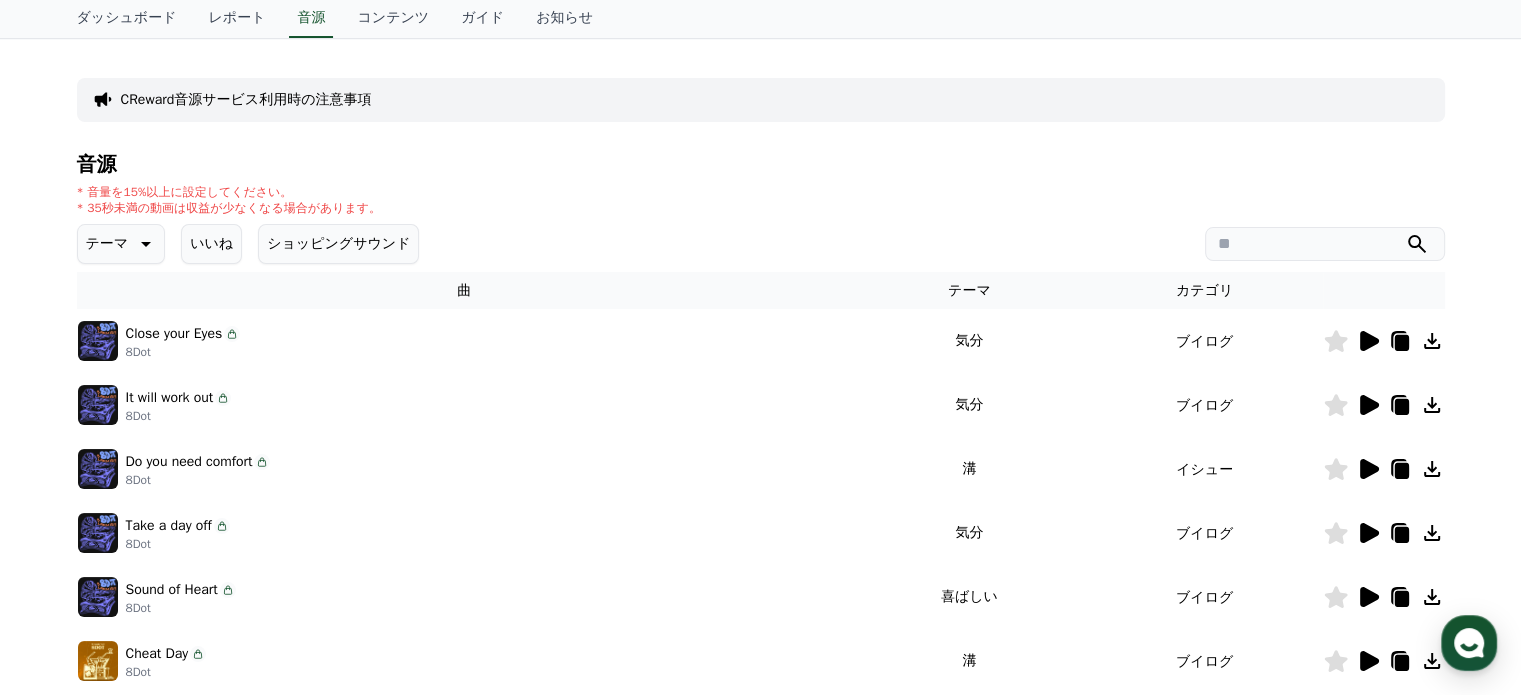 click 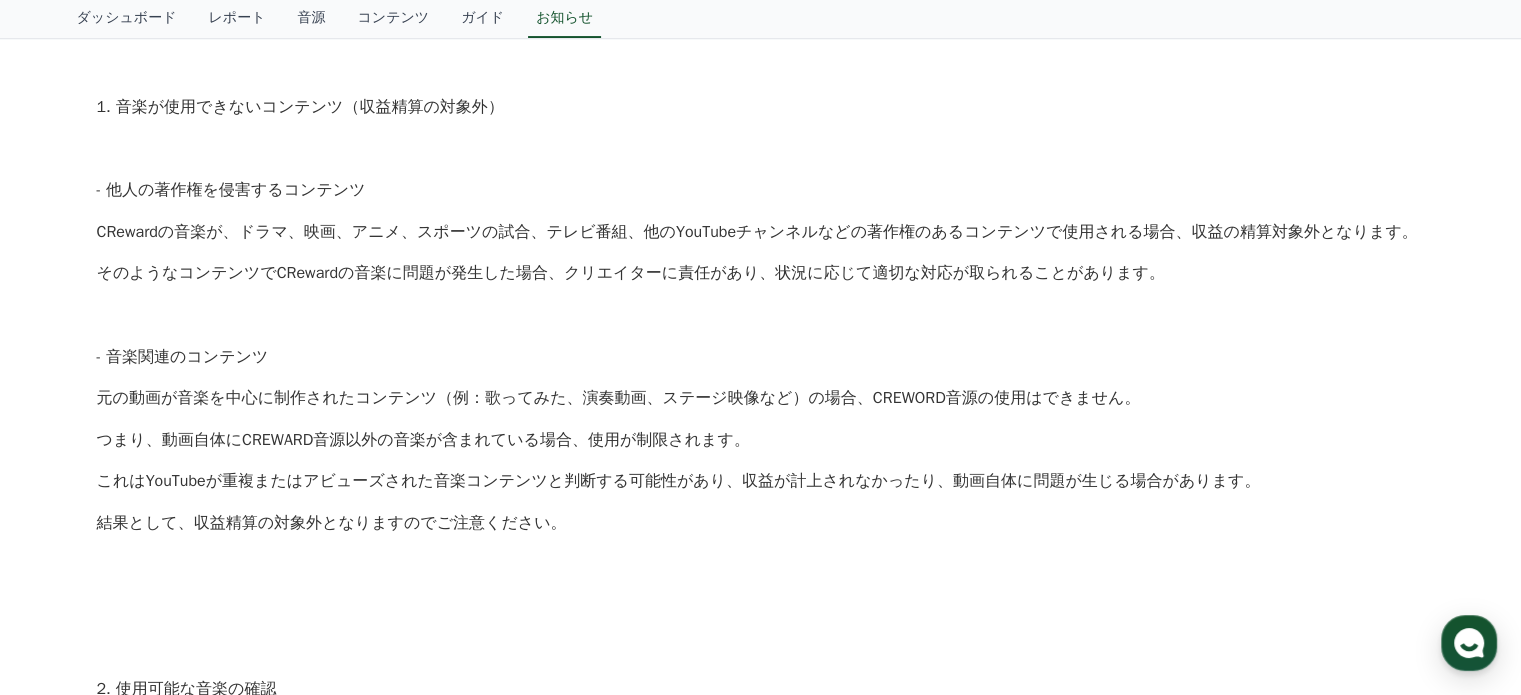scroll, scrollTop: 200, scrollLeft: 0, axis: vertical 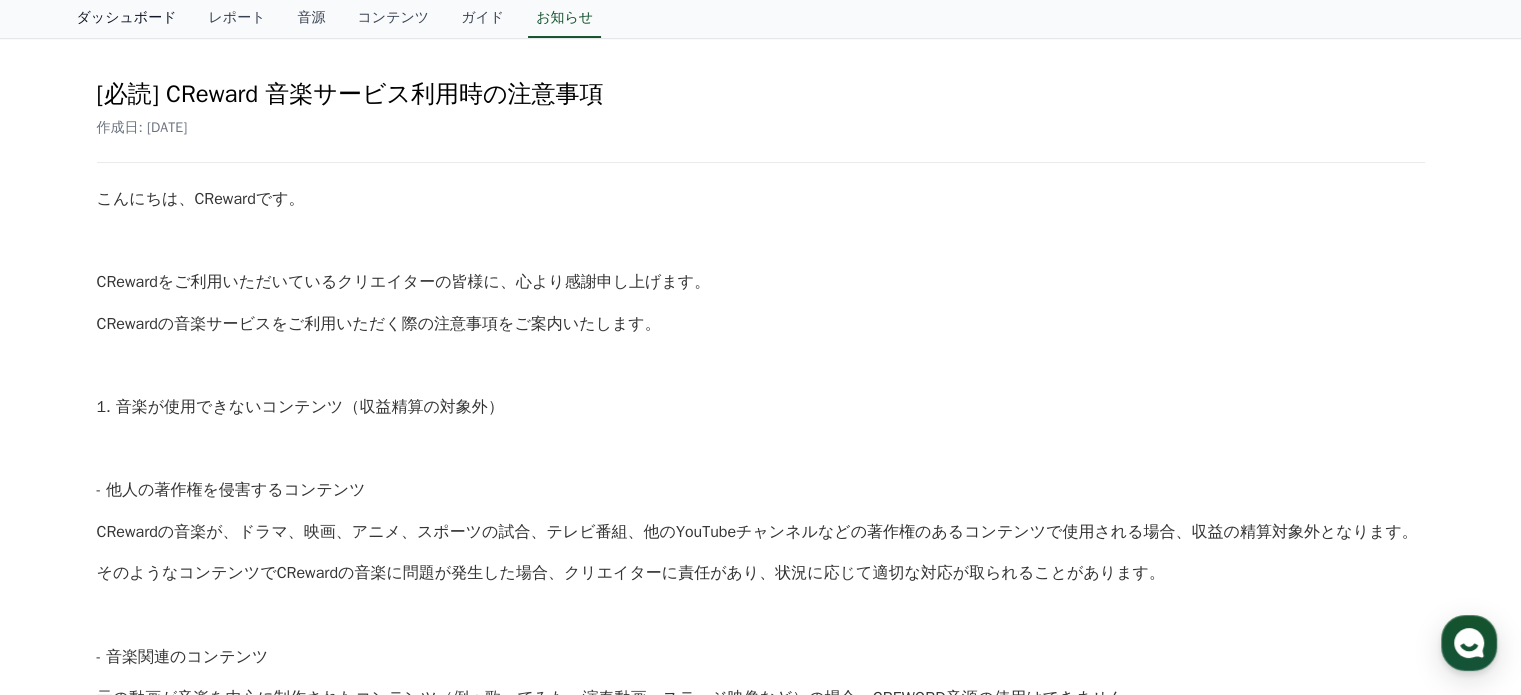 click on "ダッシュボード" at bounding box center (127, 19) 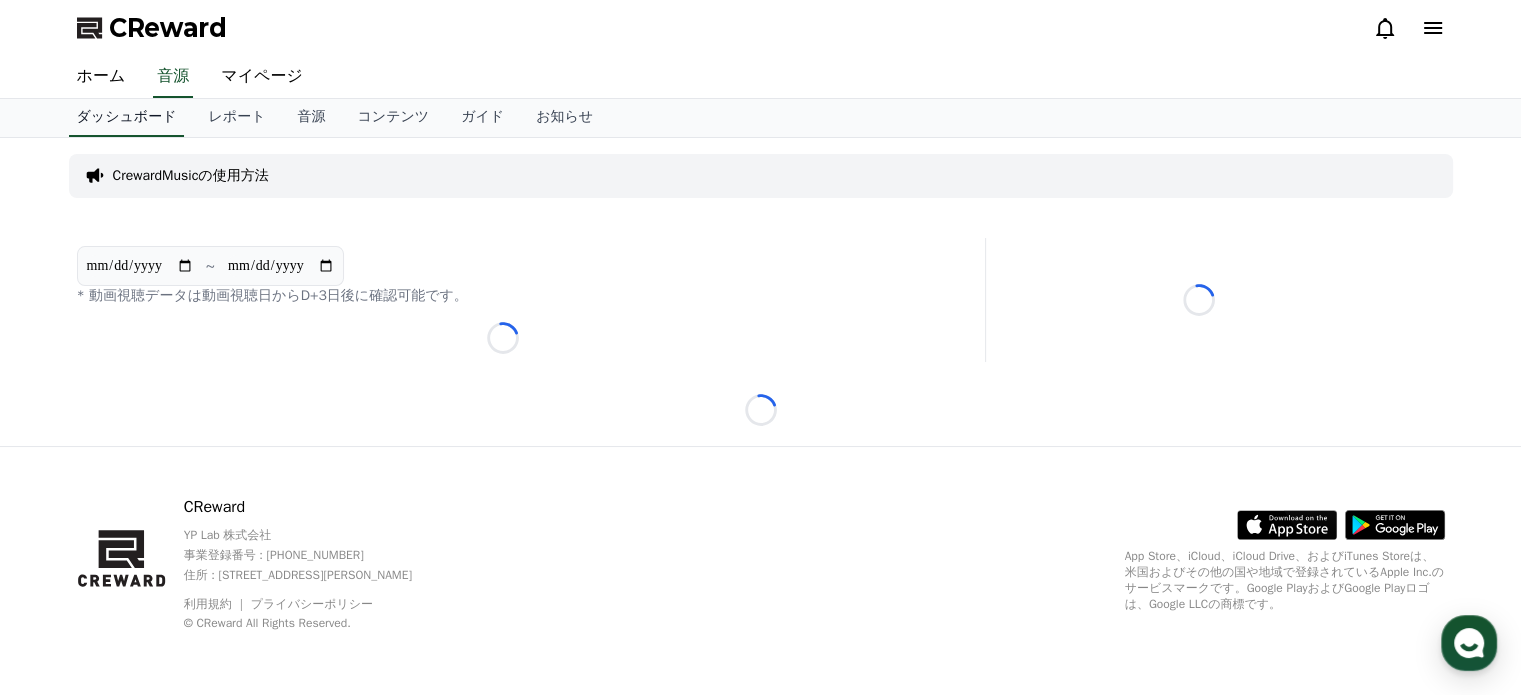 scroll, scrollTop: 0, scrollLeft: 0, axis: both 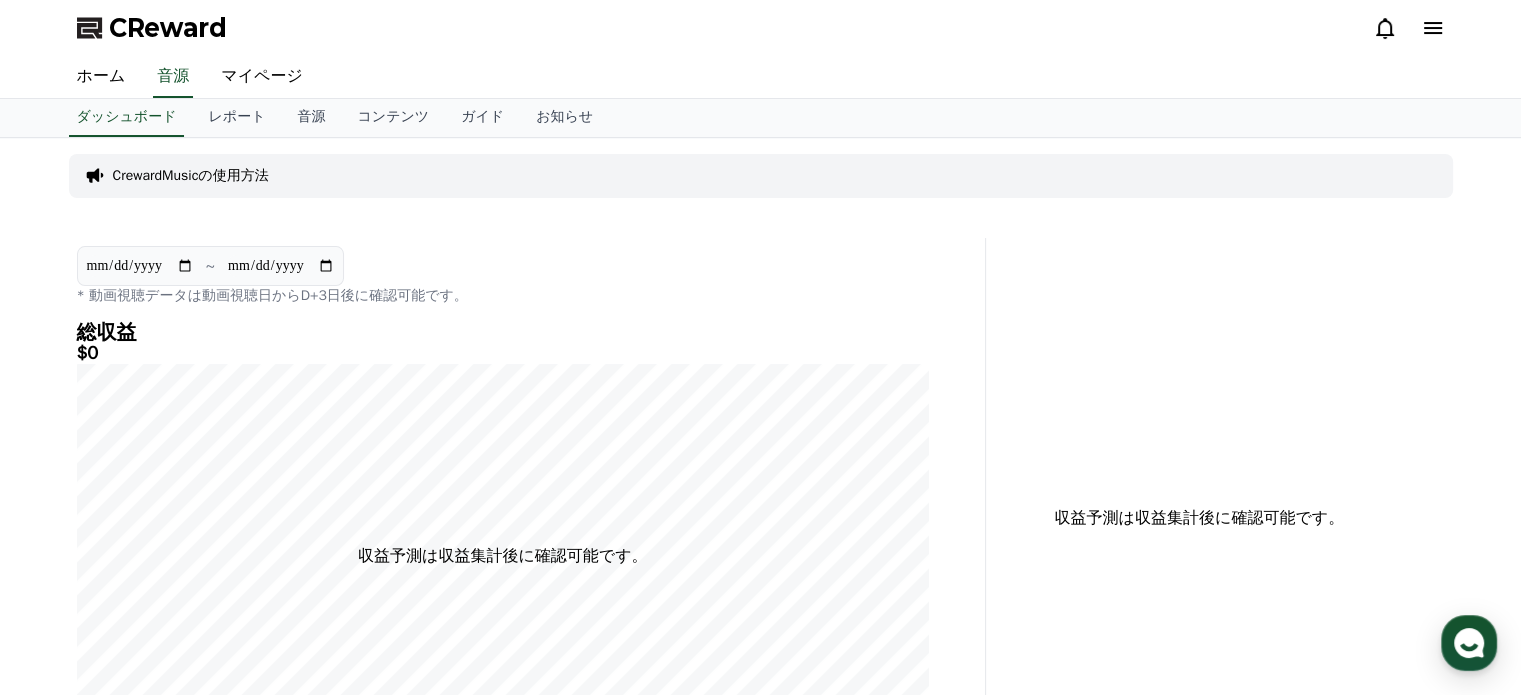 click on "CrewardMusicの使用方法" at bounding box center [191, 176] 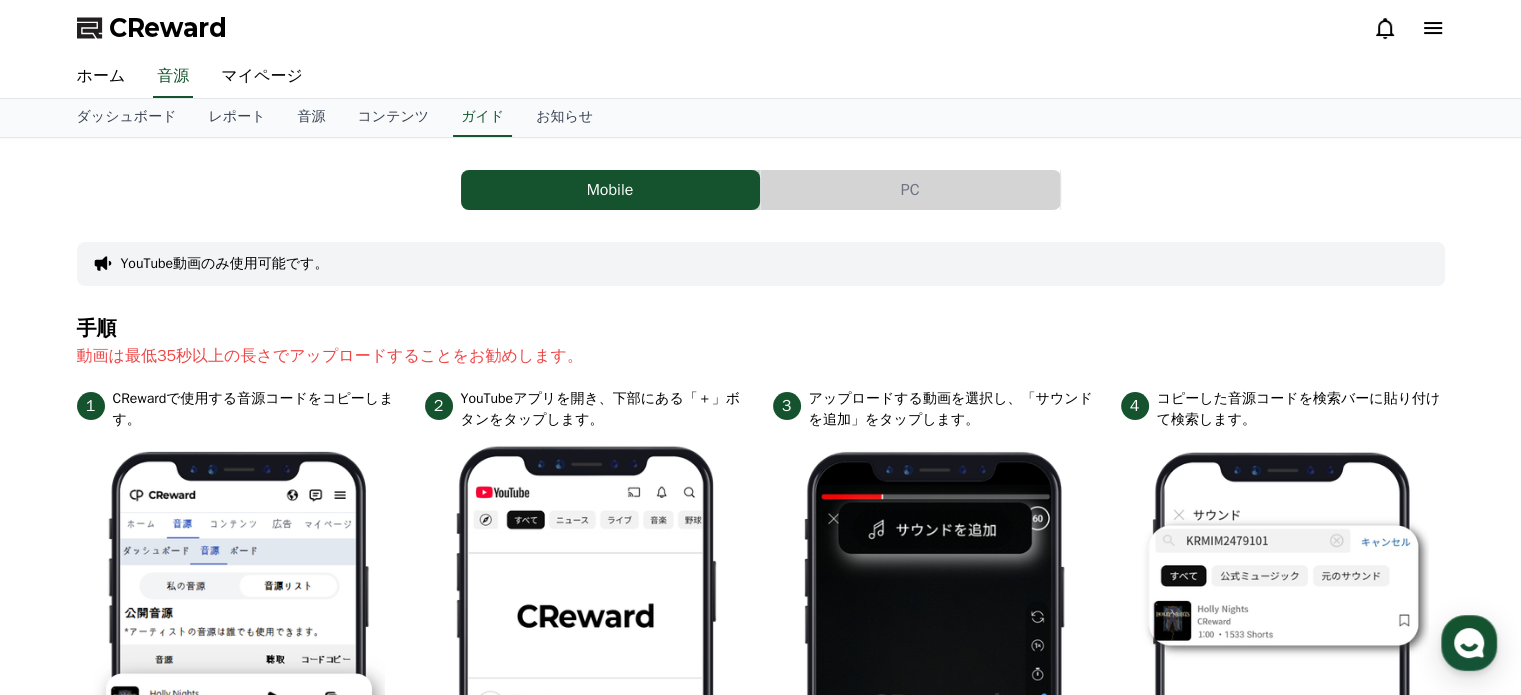 click on "PC" at bounding box center [910, 190] 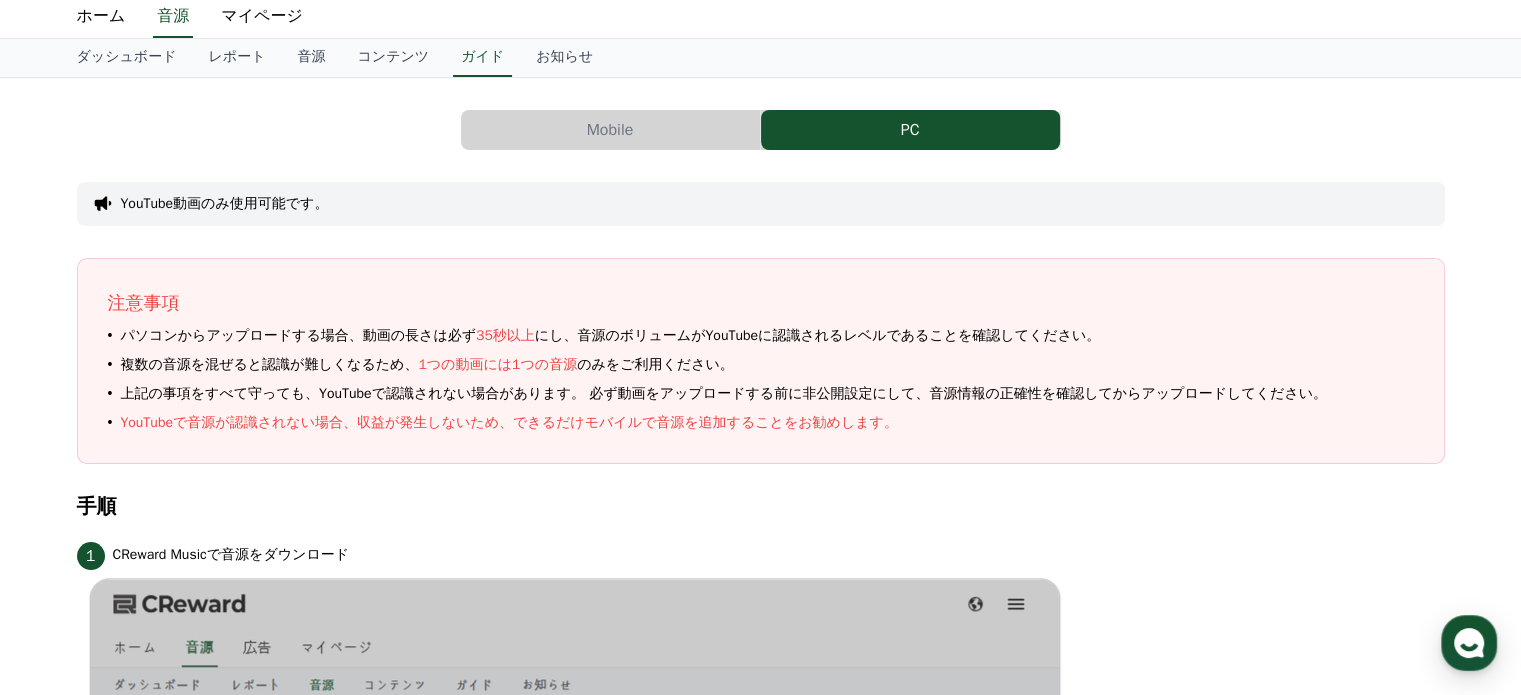 scroll, scrollTop: 0, scrollLeft: 0, axis: both 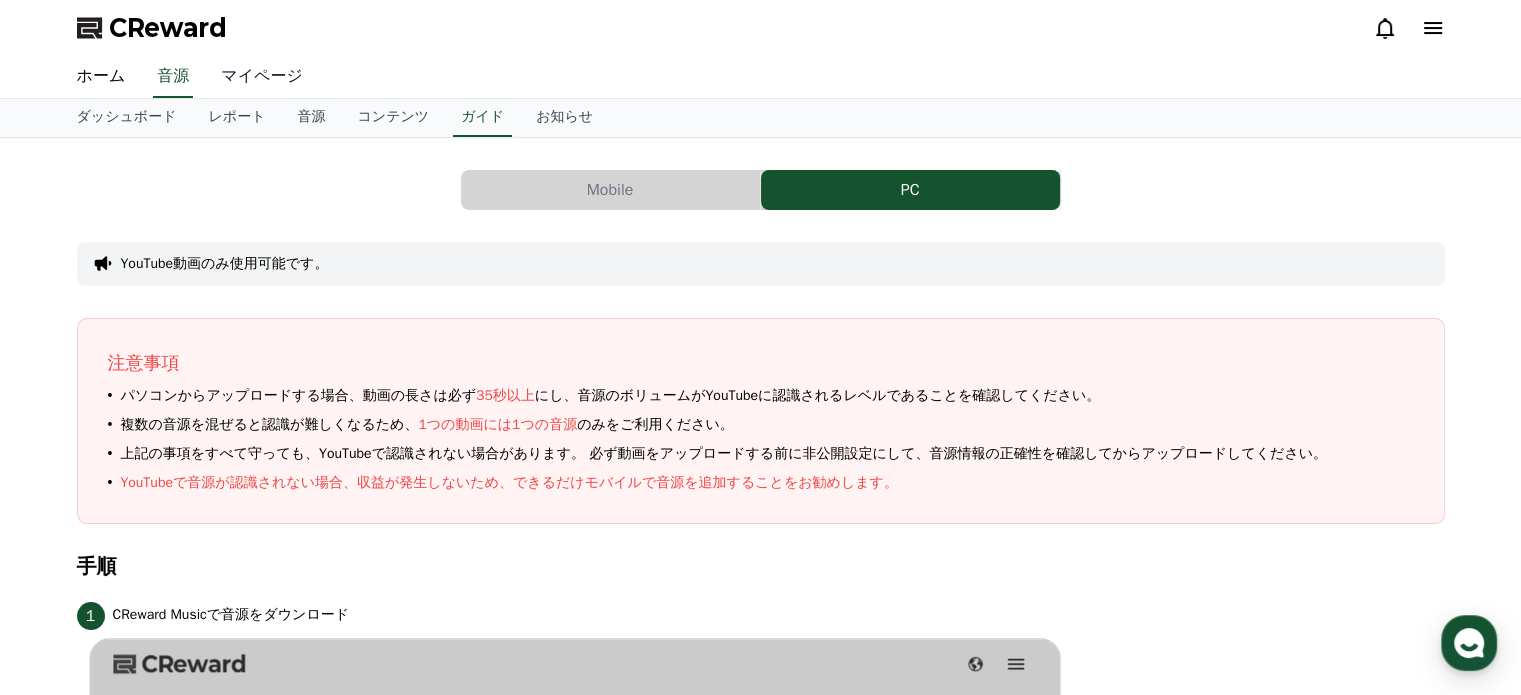 click on "マイページ" at bounding box center [262, 77] 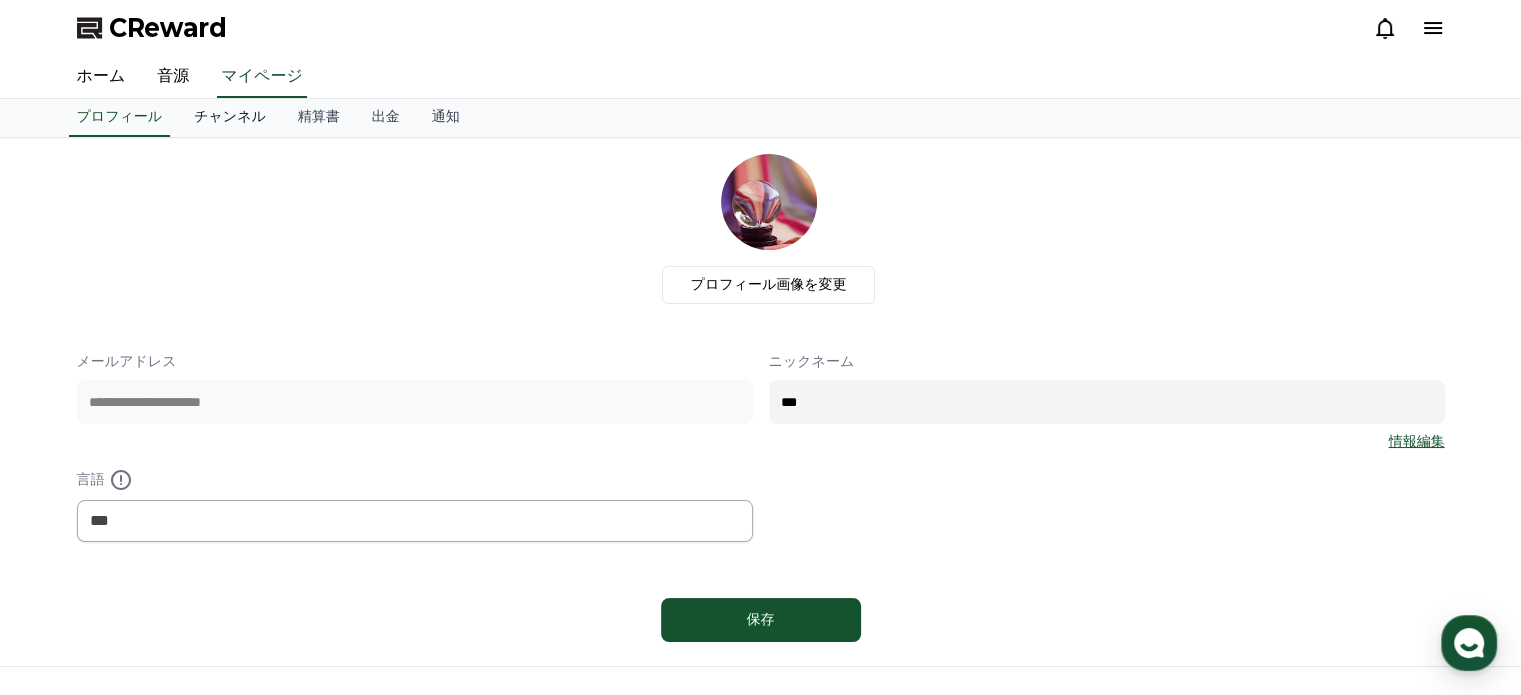 click on "チャンネル" at bounding box center (230, 118) 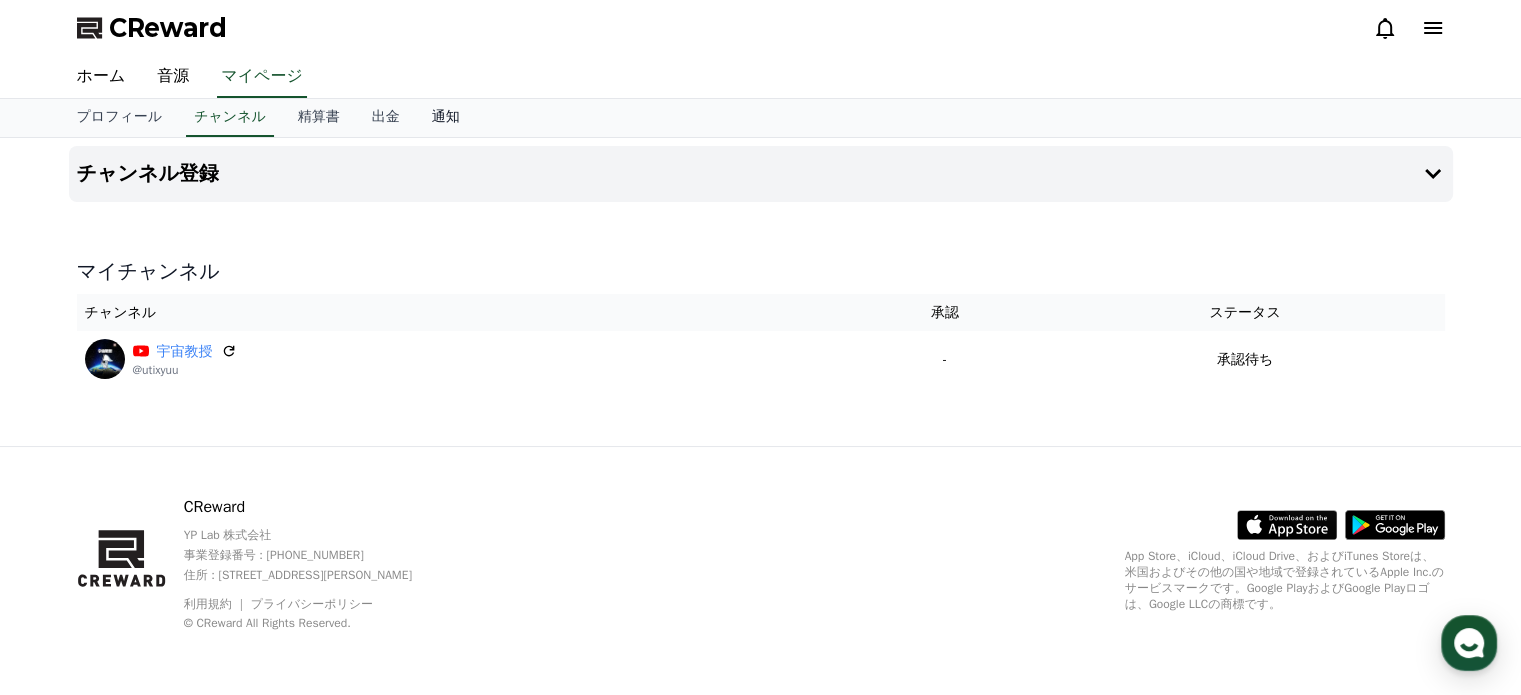 click on "通知" at bounding box center [446, 118] 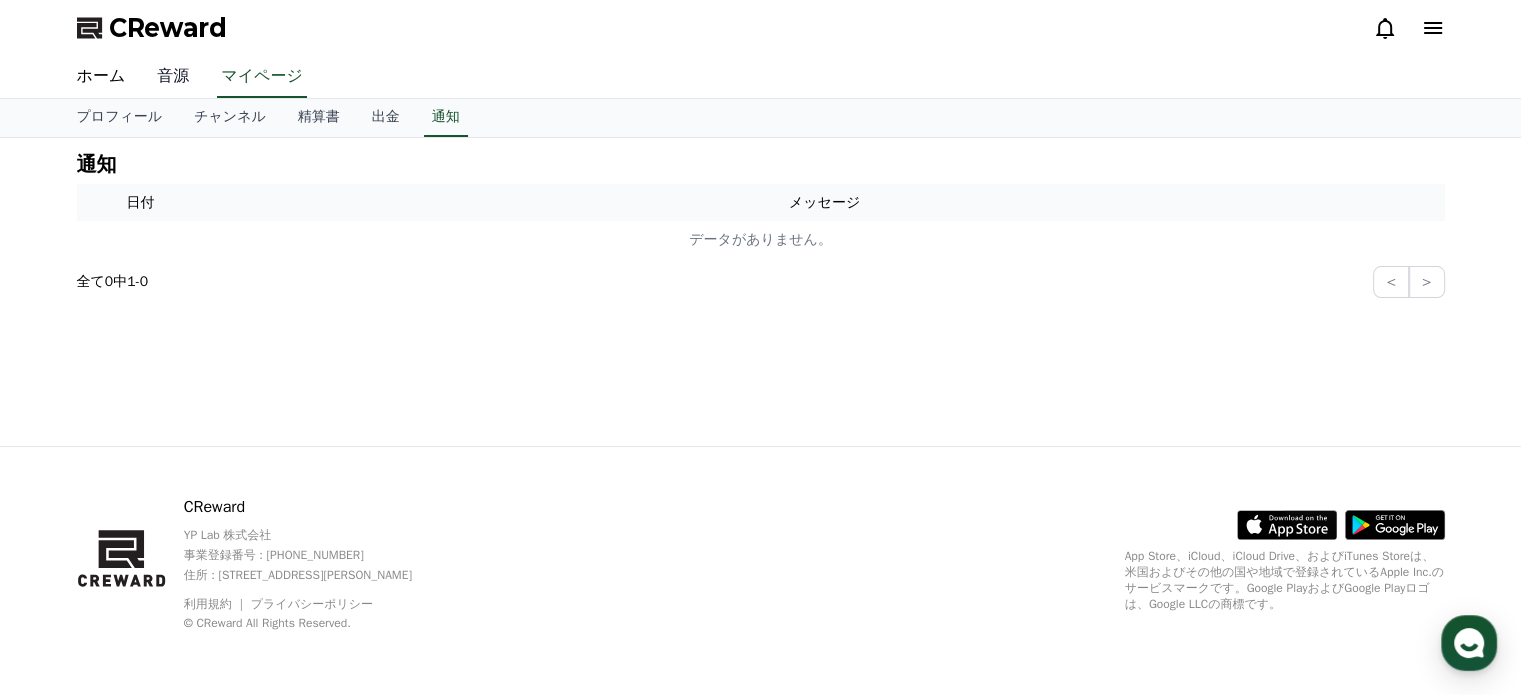 click on "音源" at bounding box center (173, 77) 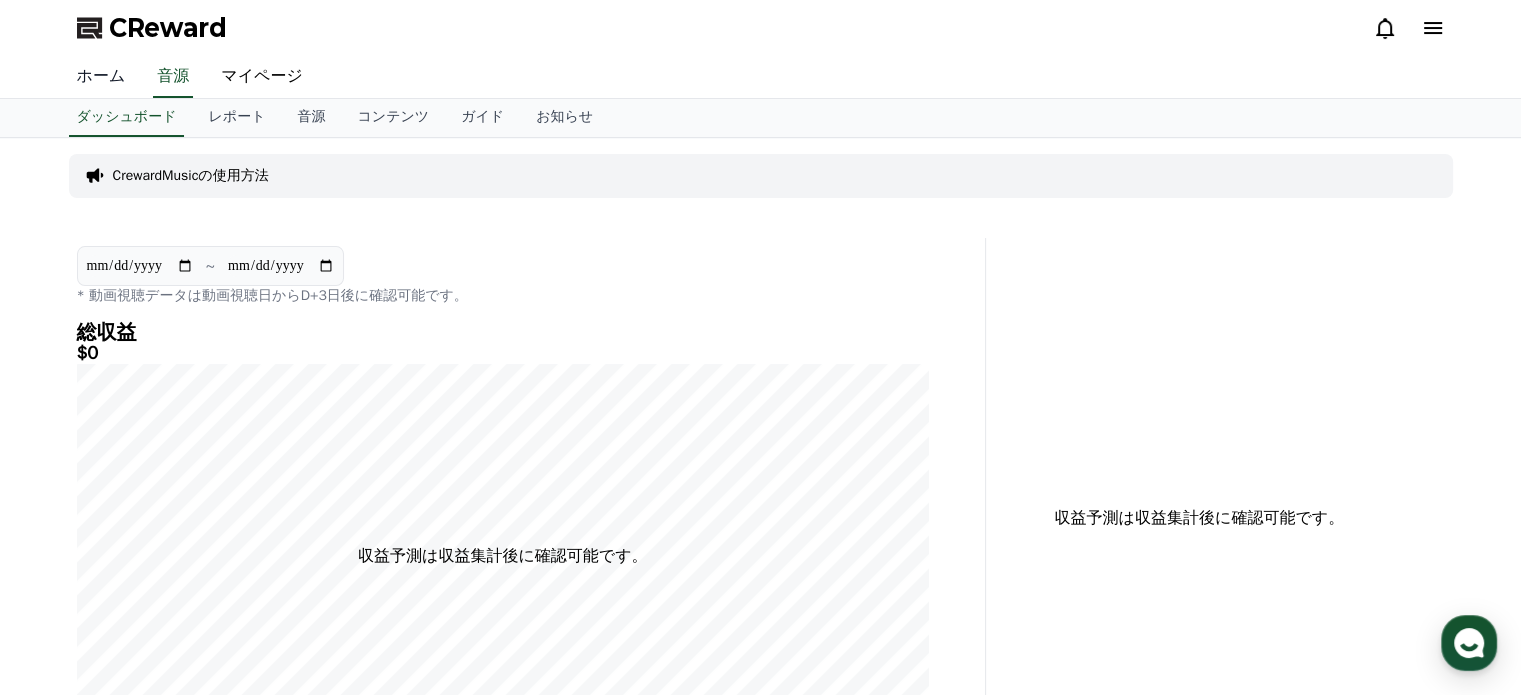 click on "ホーム" at bounding box center (101, 77) 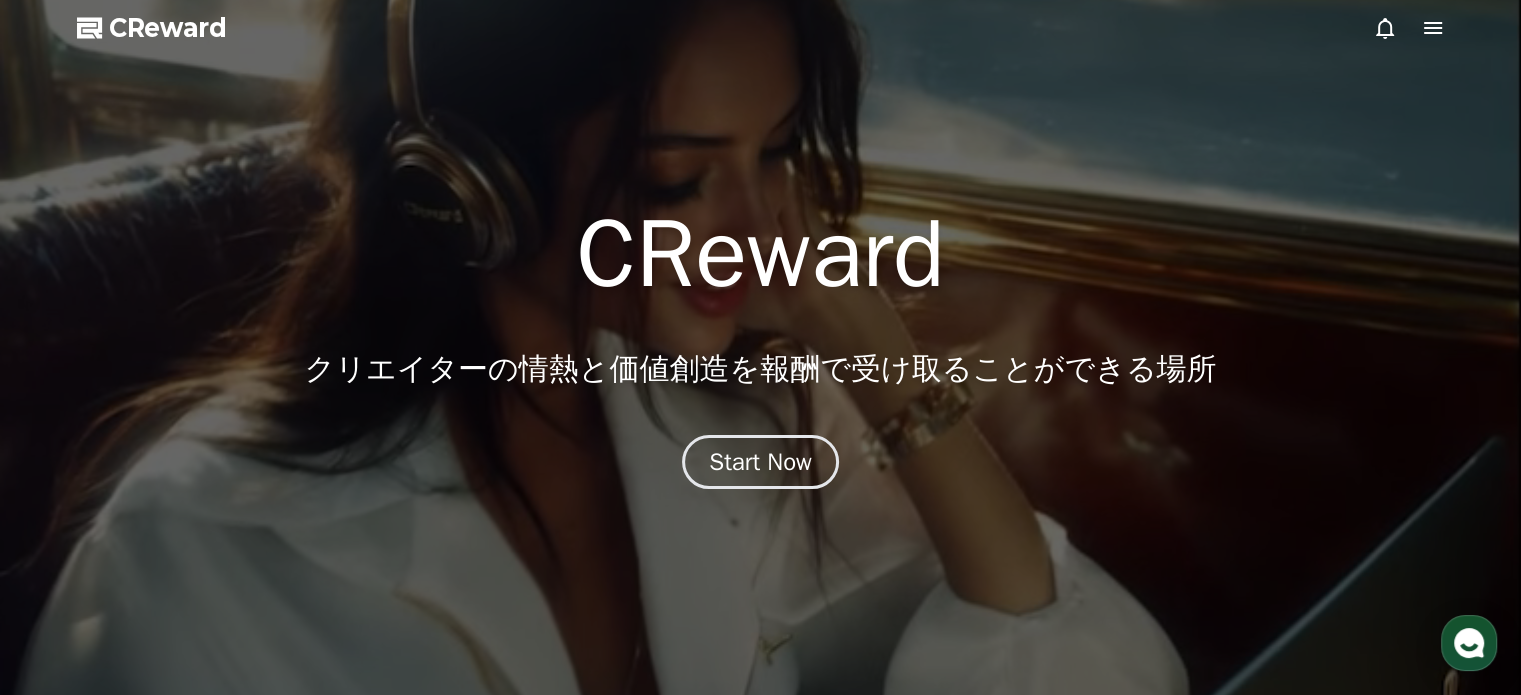 click 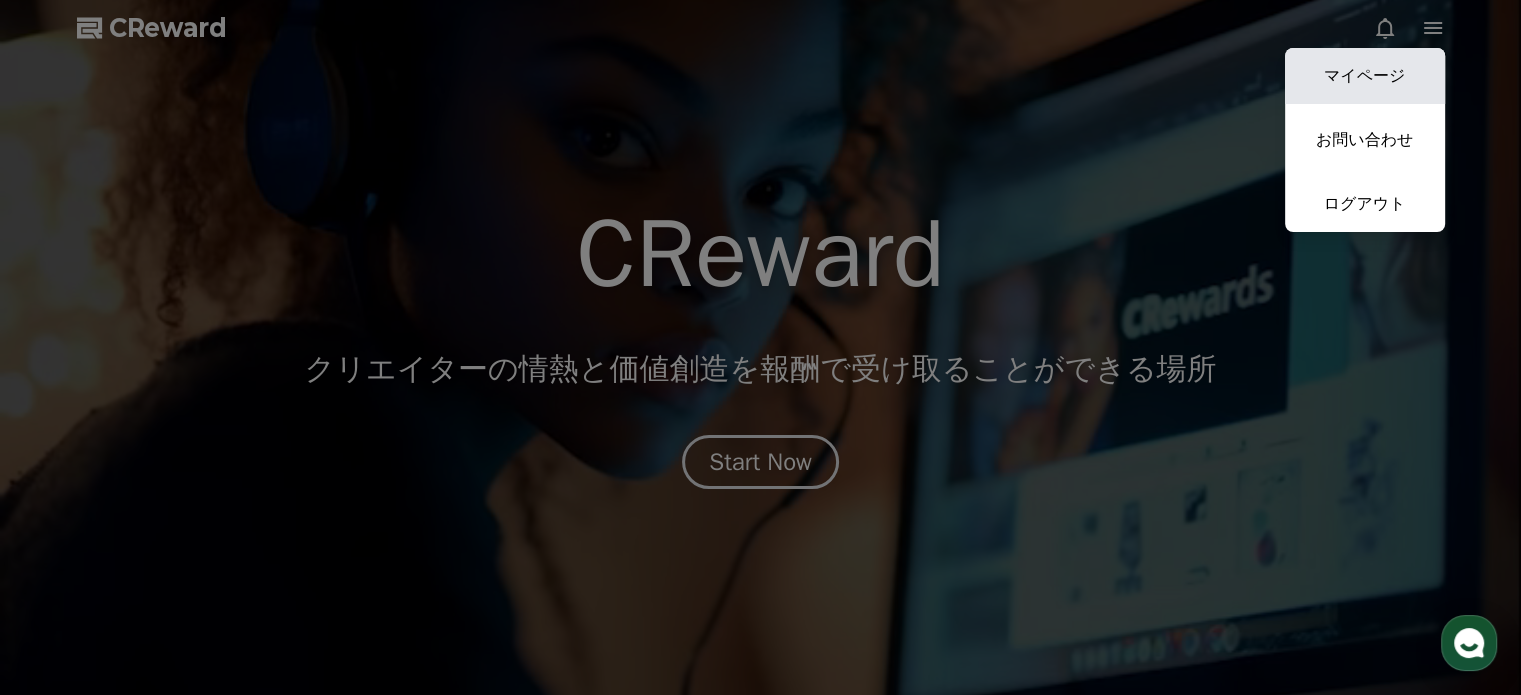 click on "マイページ" at bounding box center (1365, 76) 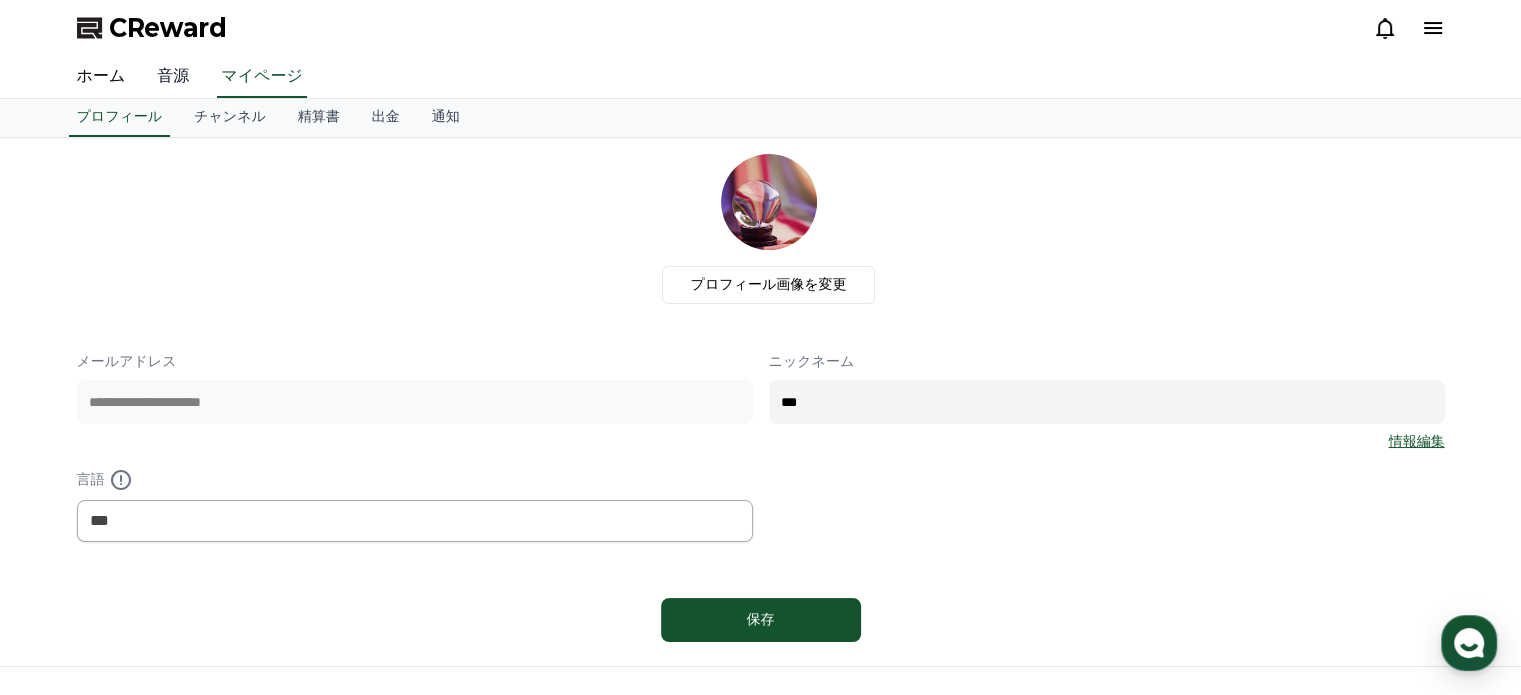 click on "音源" at bounding box center [173, 77] 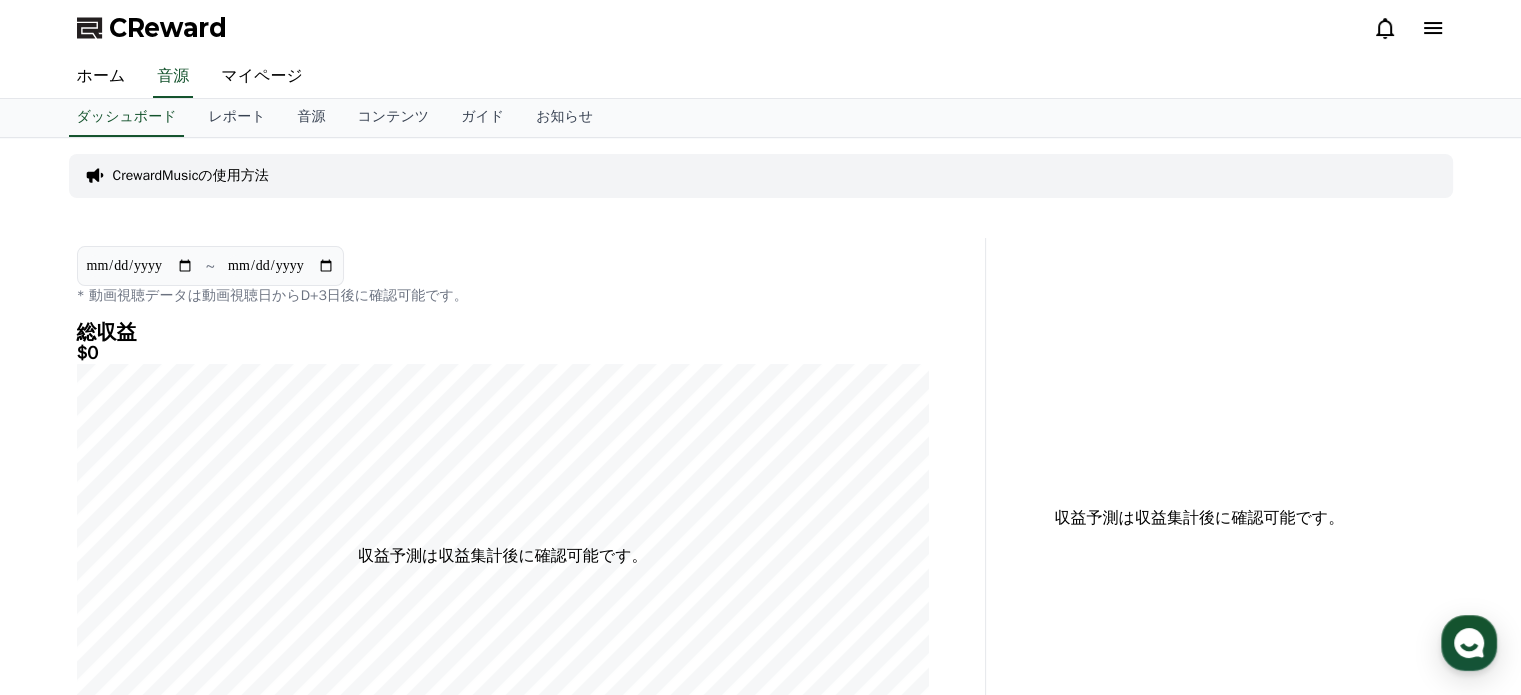 click on "CrewardMusicの使用方法" at bounding box center [191, 176] 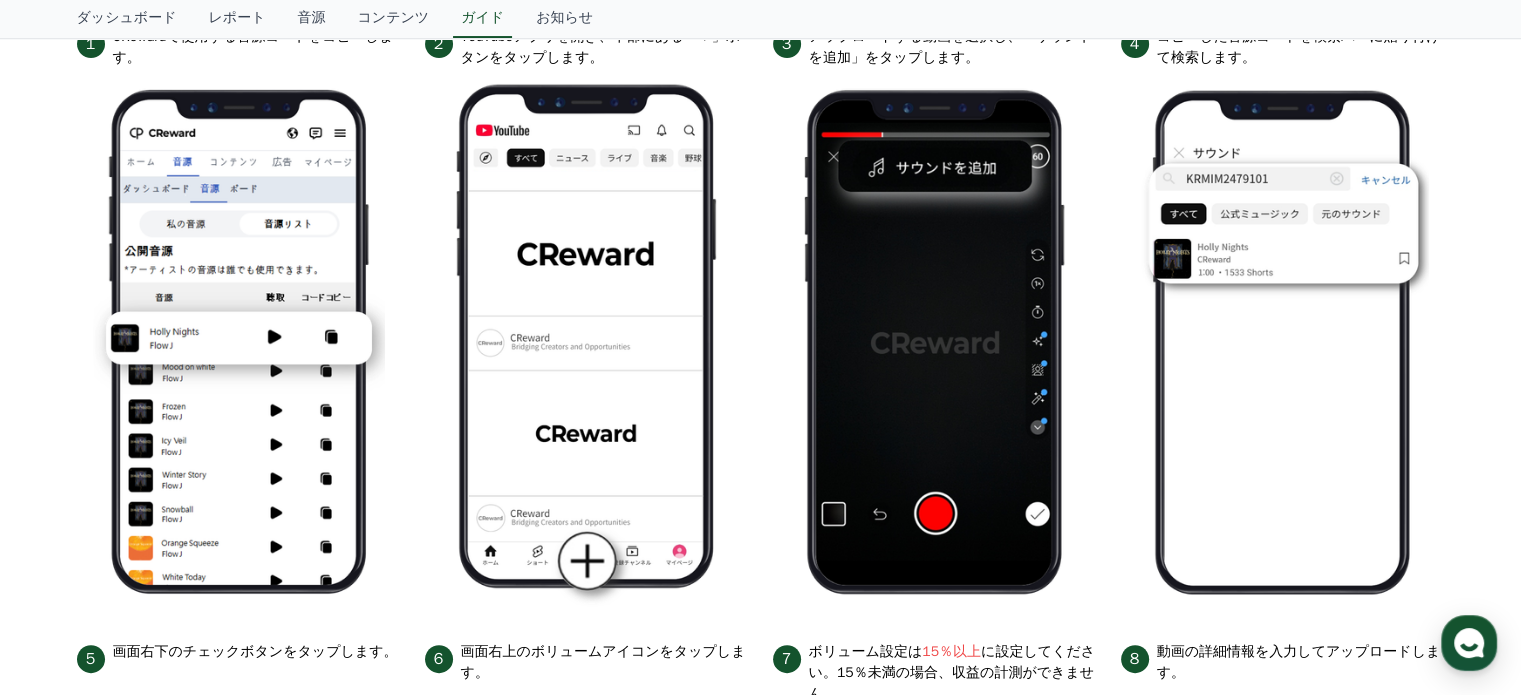 scroll, scrollTop: 0, scrollLeft: 0, axis: both 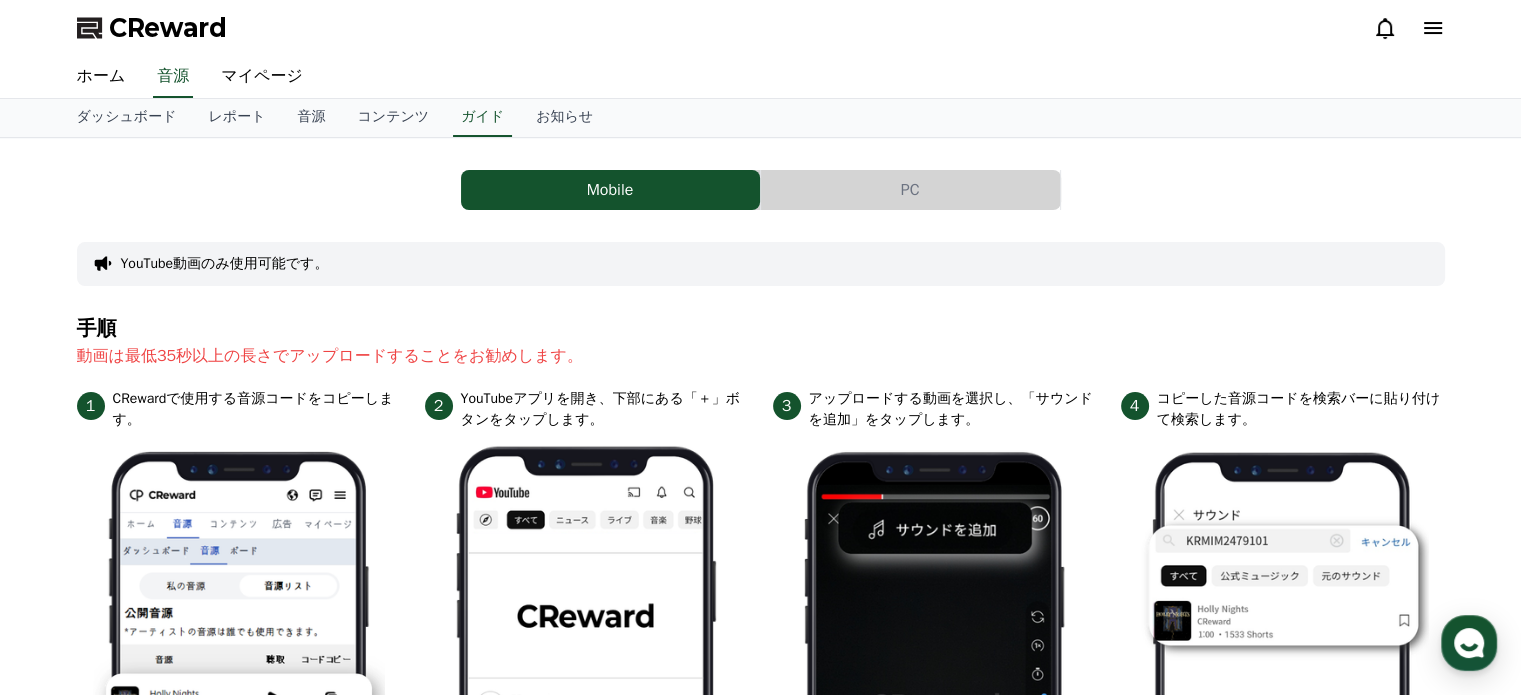 click on "PC" at bounding box center (910, 190) 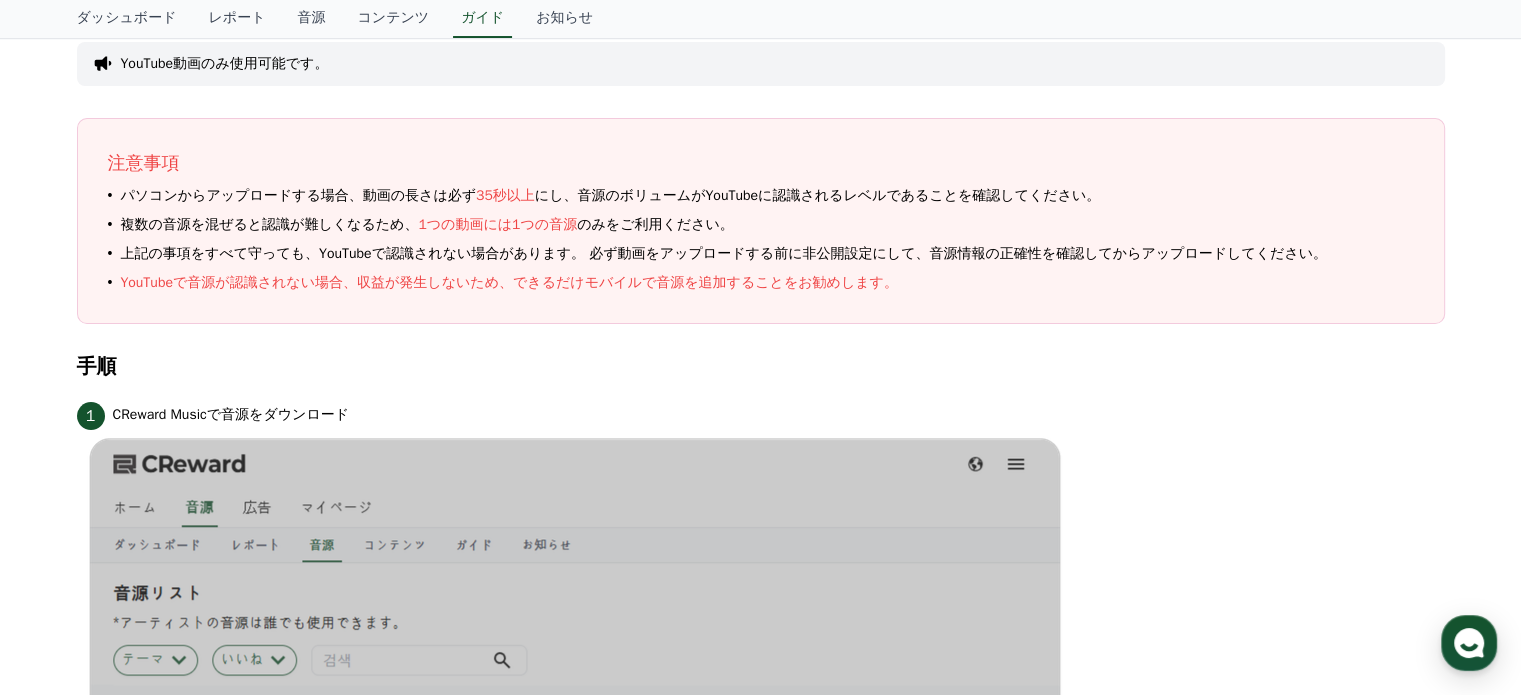 scroll, scrollTop: 0, scrollLeft: 0, axis: both 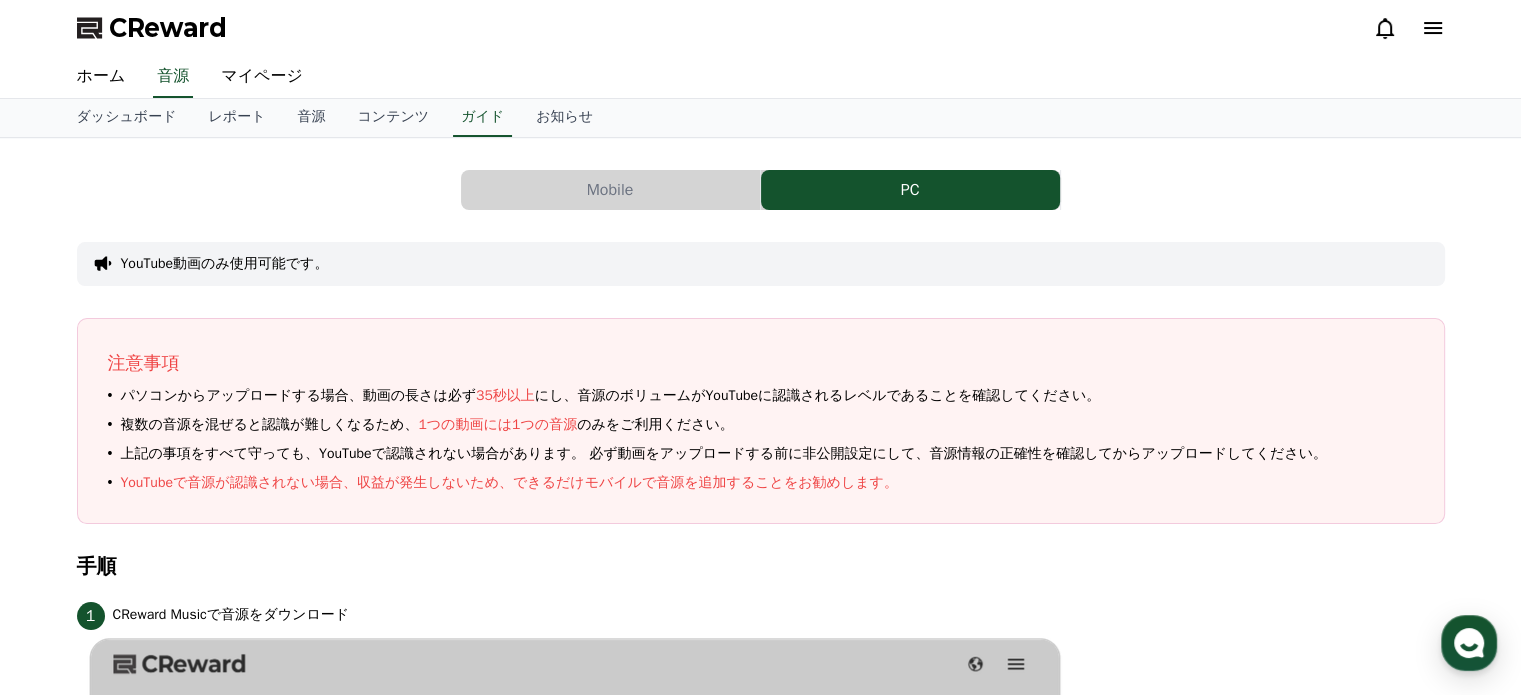 drag, startPoint x: 246, startPoint y: 20, endPoint x: 104, endPoint y: 26, distance: 142.12671 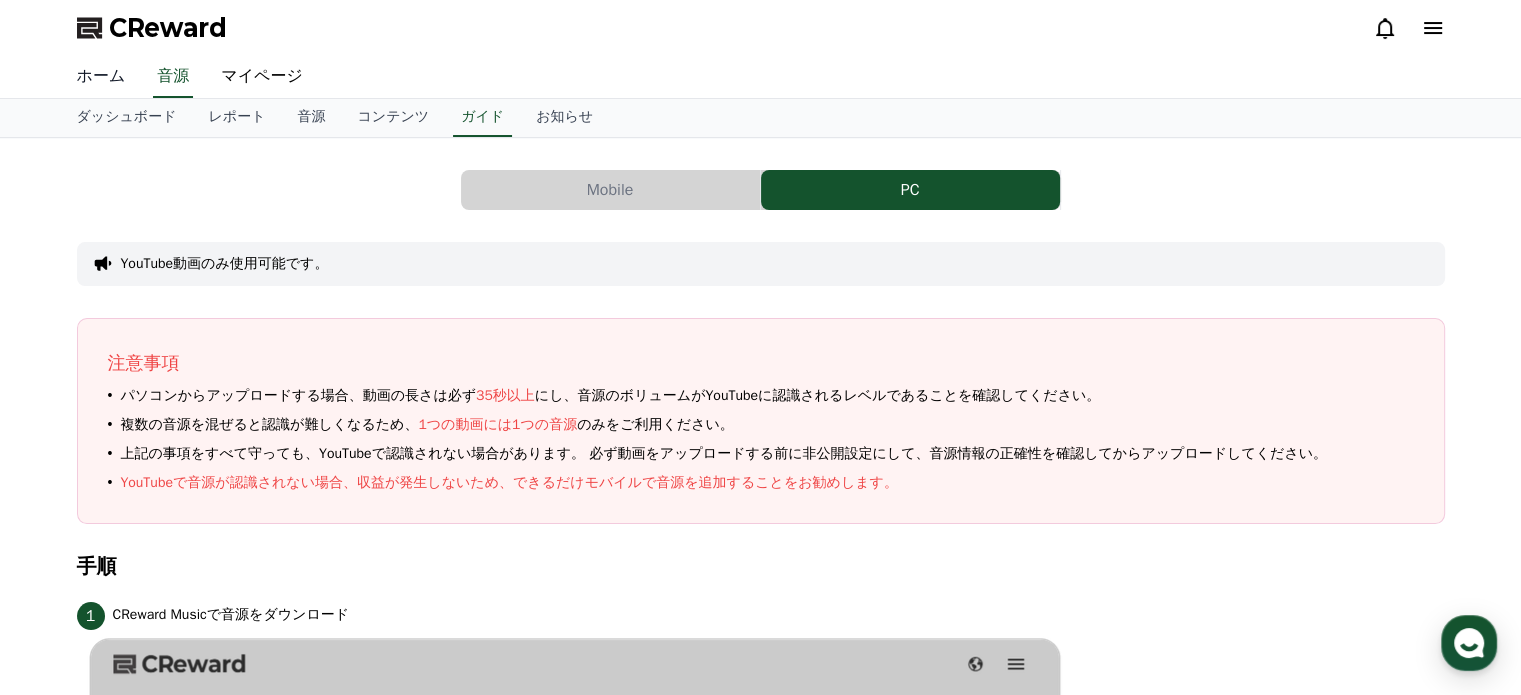 click on "ホーム" at bounding box center [101, 77] 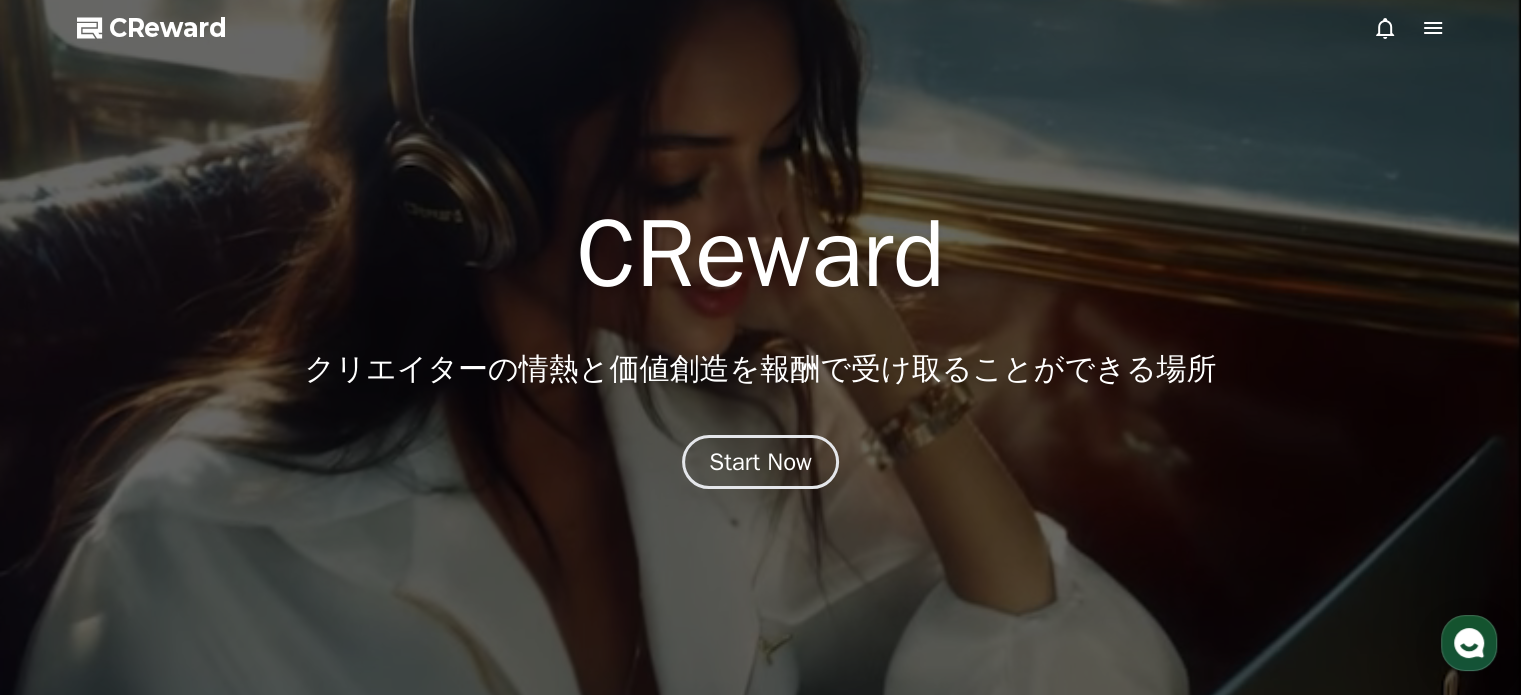 click 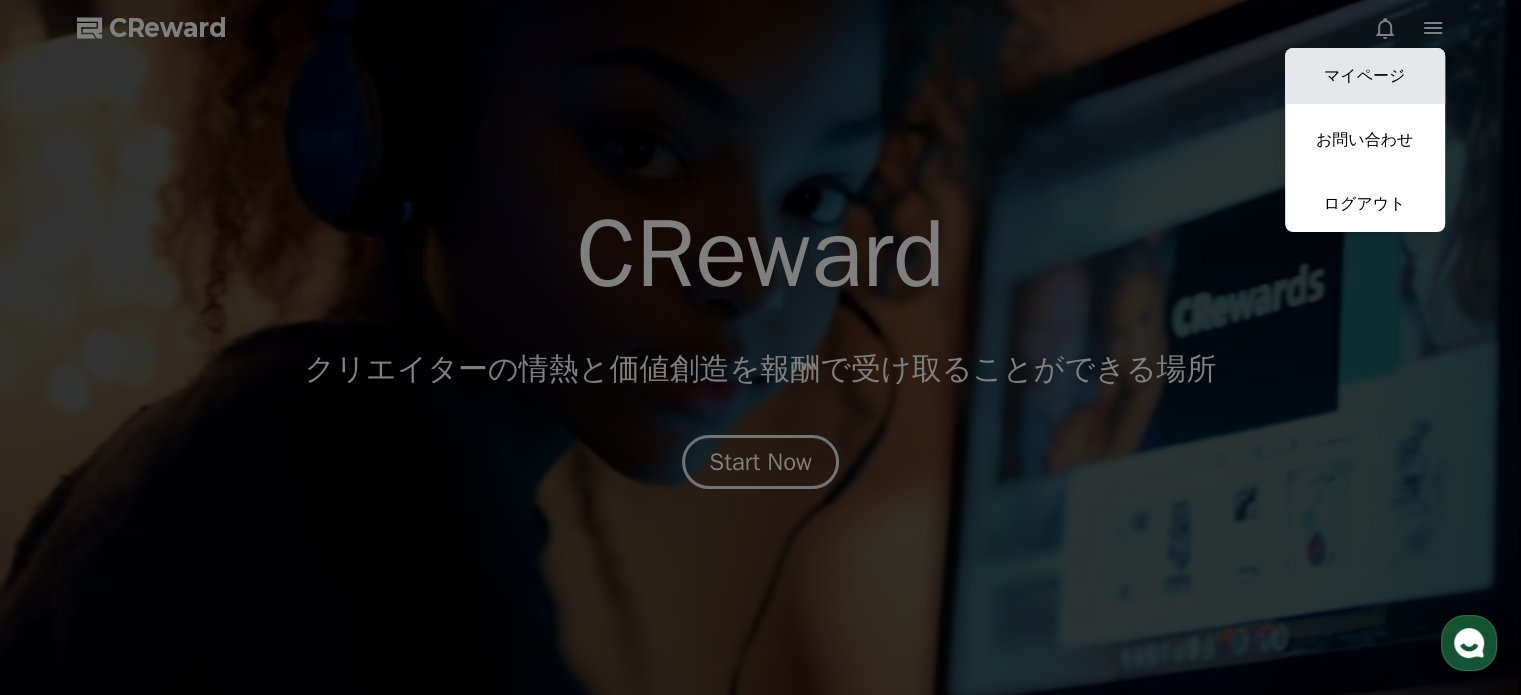 click on "マイページ" at bounding box center (1365, 76) 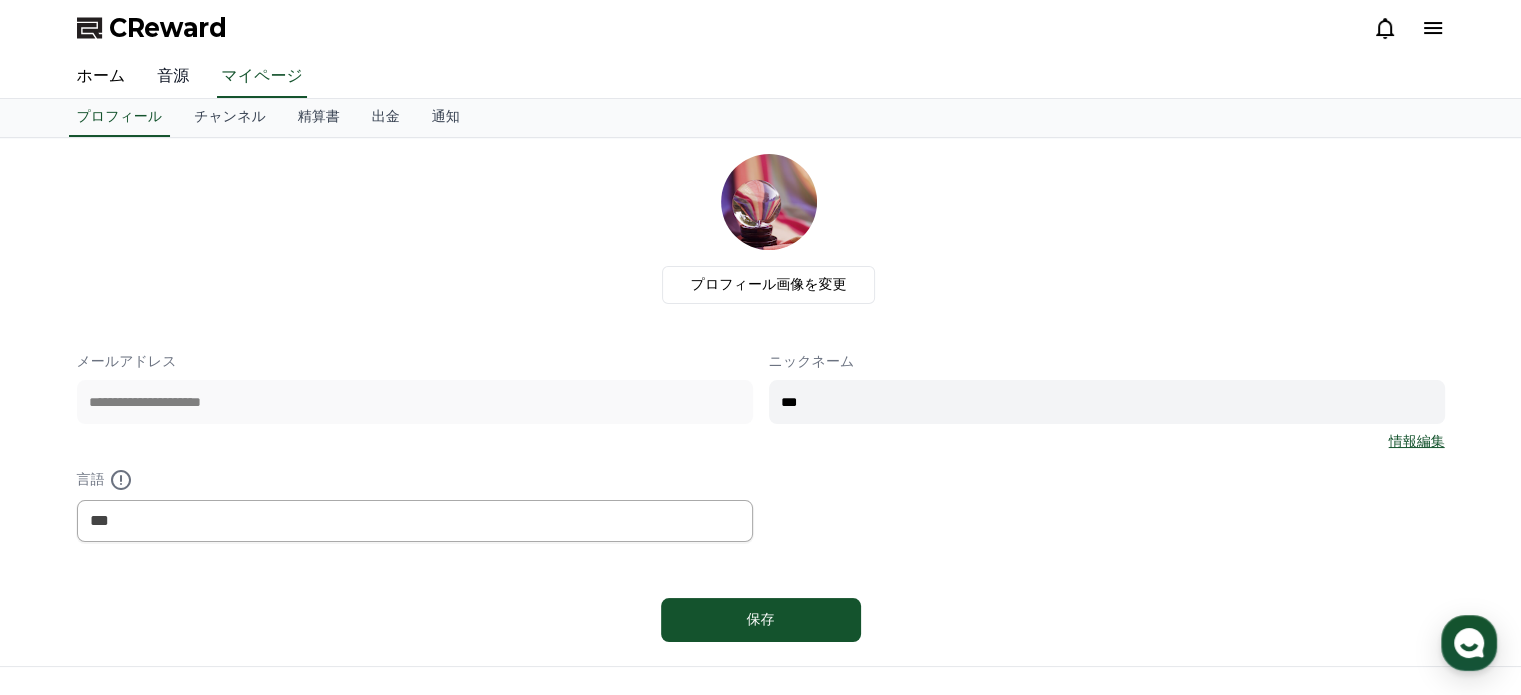 click on "音源" at bounding box center [173, 77] 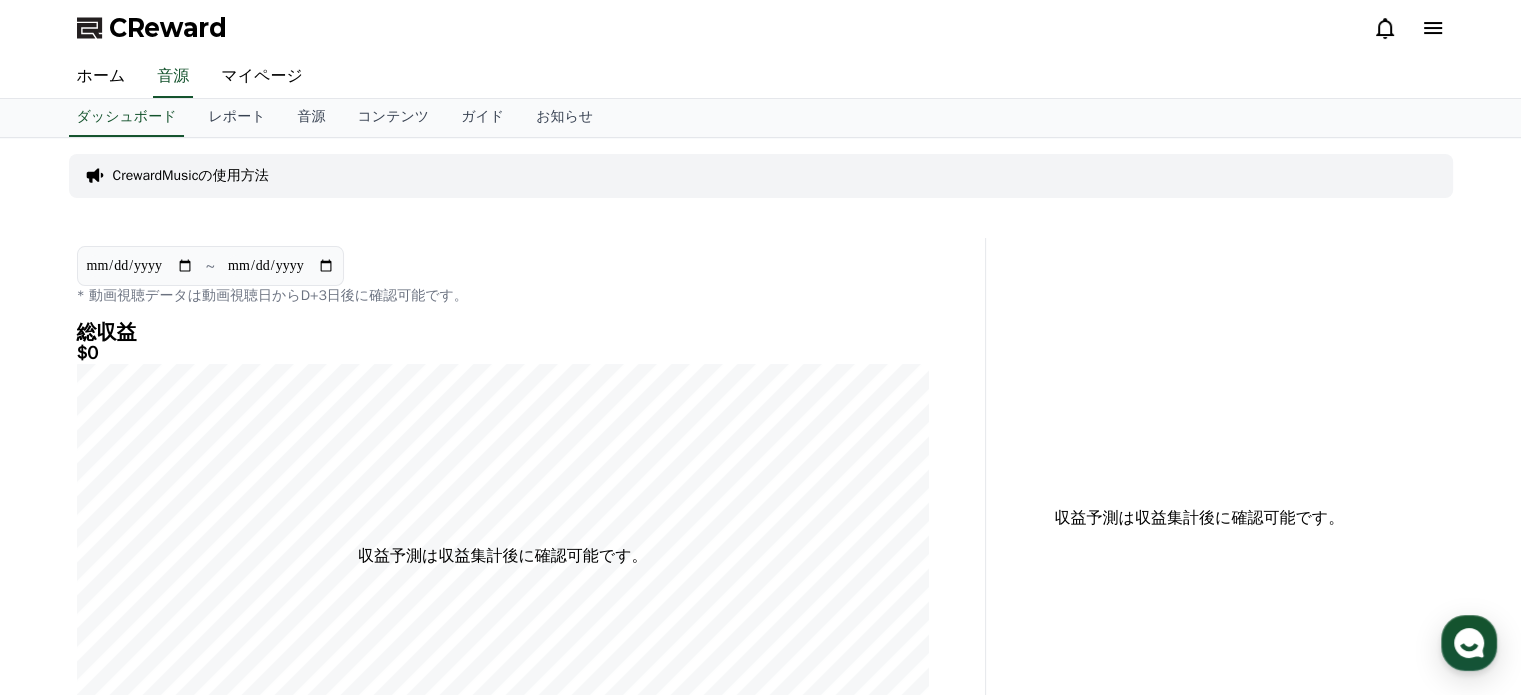 click on "CrewardMusicの使用方法" at bounding box center [191, 176] 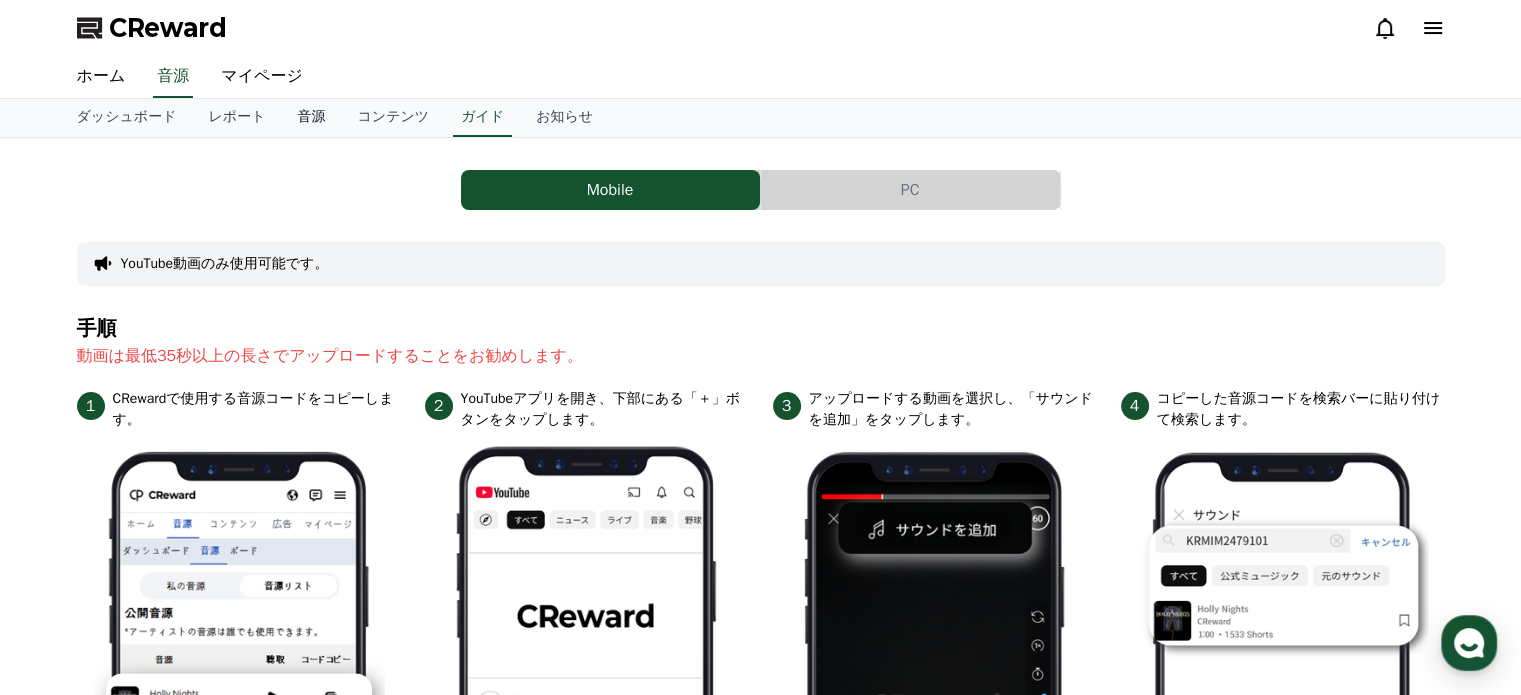 click on "音源" at bounding box center [311, 118] 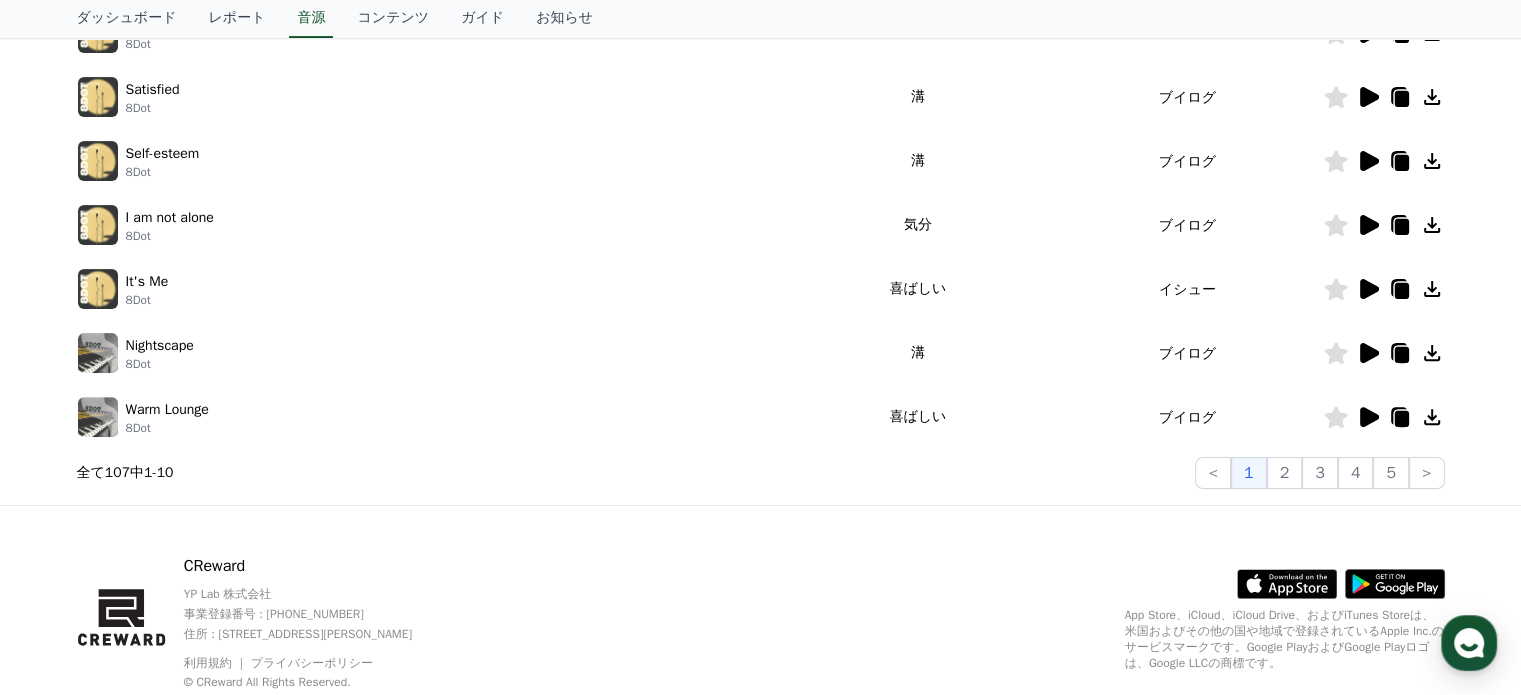 scroll, scrollTop: 657, scrollLeft: 0, axis: vertical 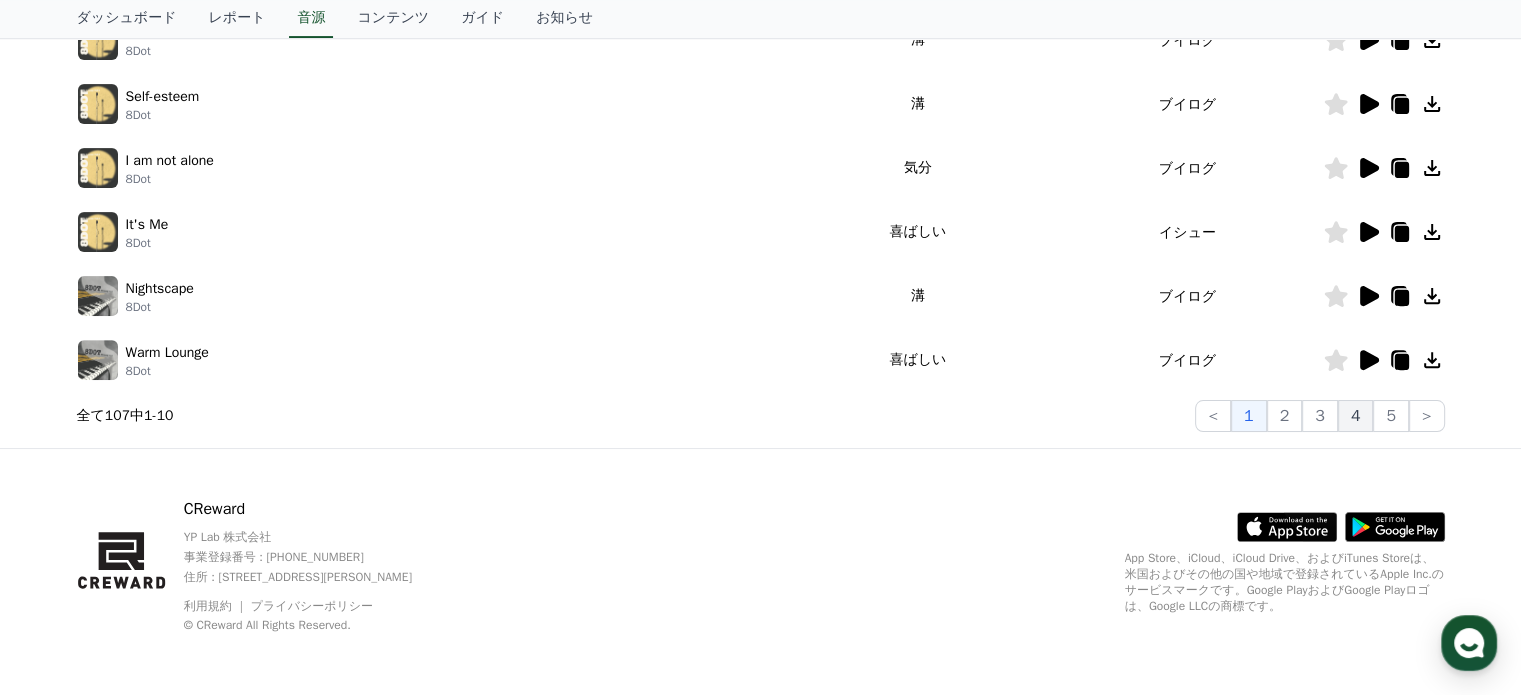 click on "4" 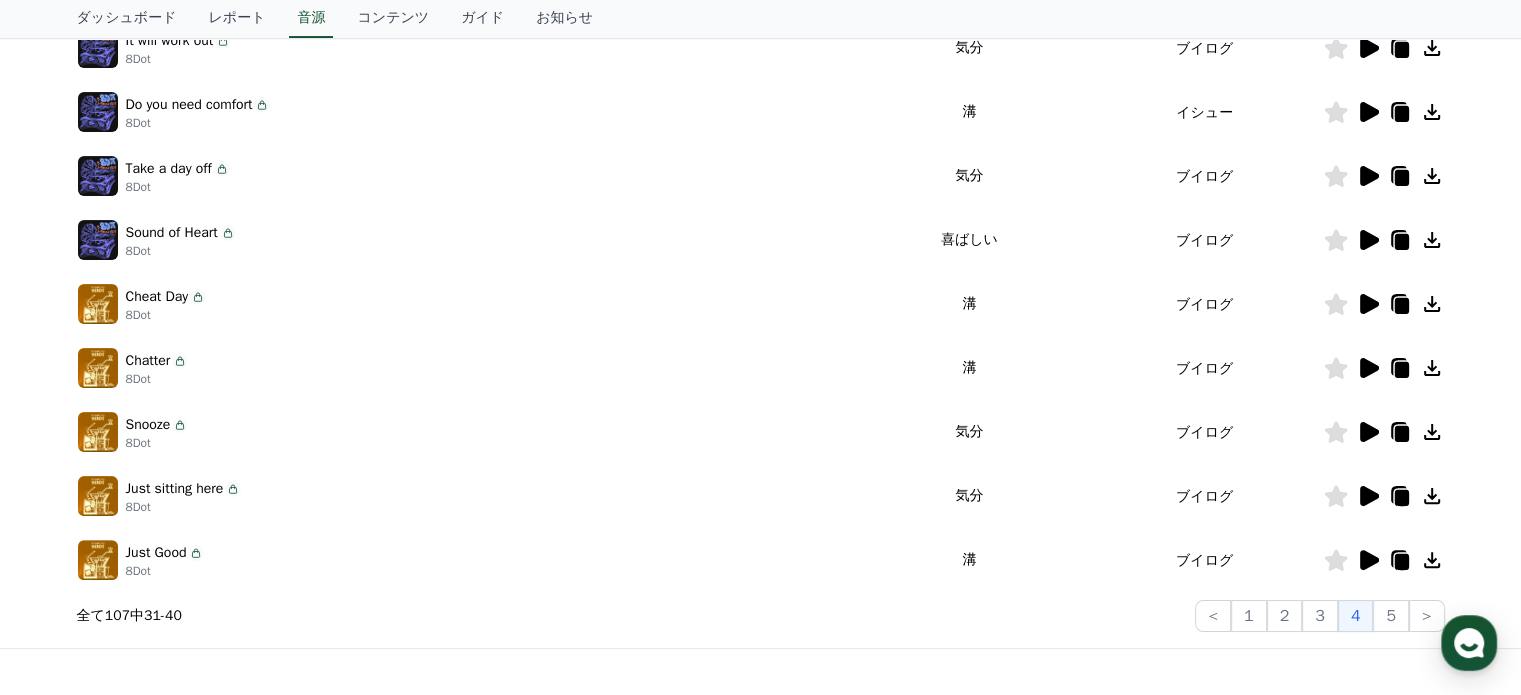 scroll, scrollTop: 157, scrollLeft: 0, axis: vertical 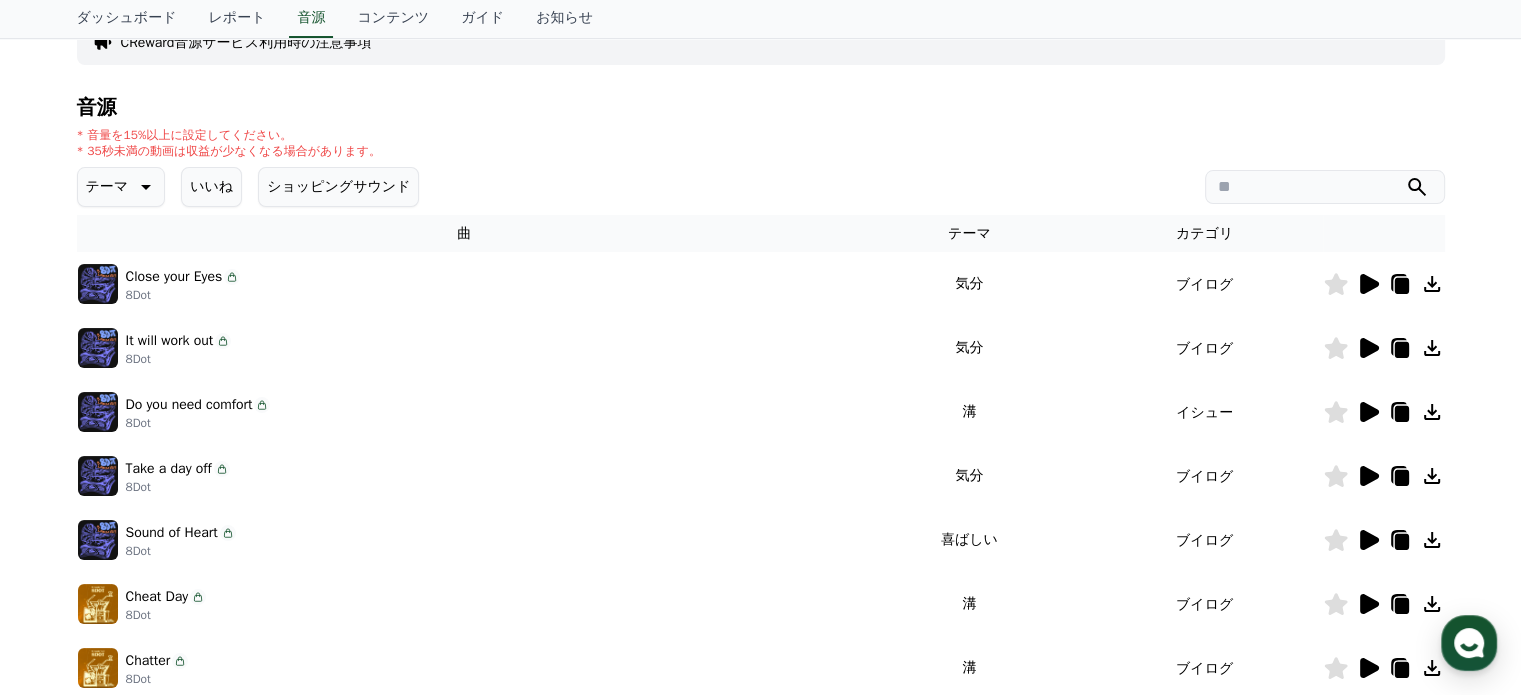 click 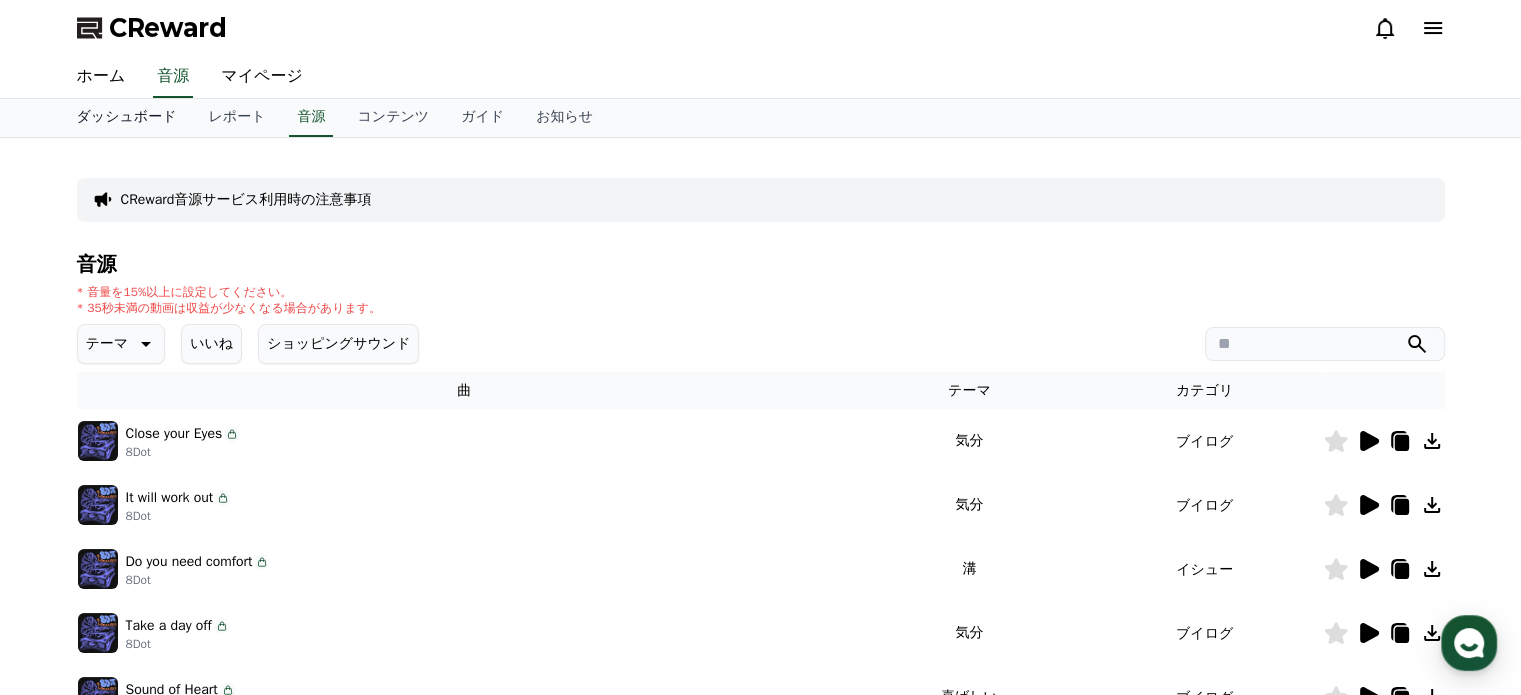 click on "ダッシュボード" at bounding box center [127, 118] 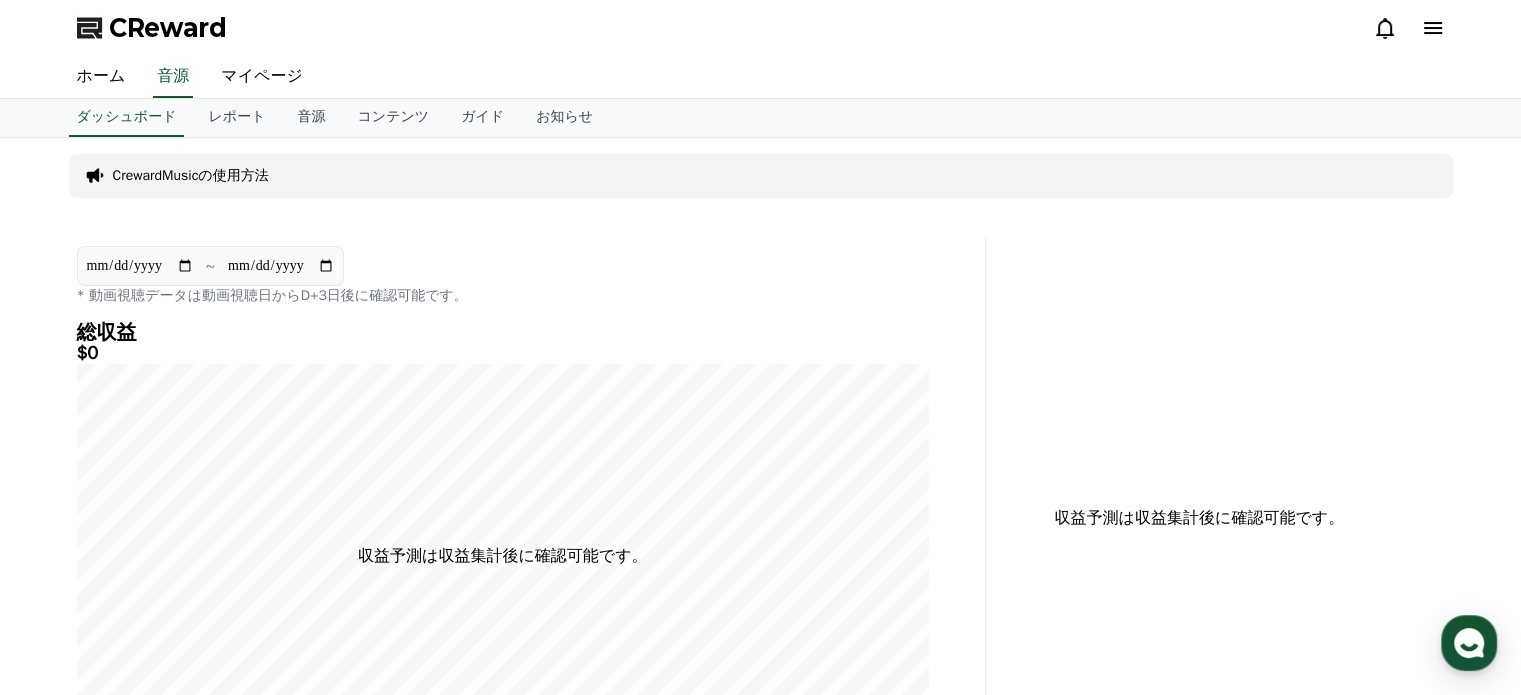 click on "CrewardMusicの使用方法" at bounding box center (191, 176) 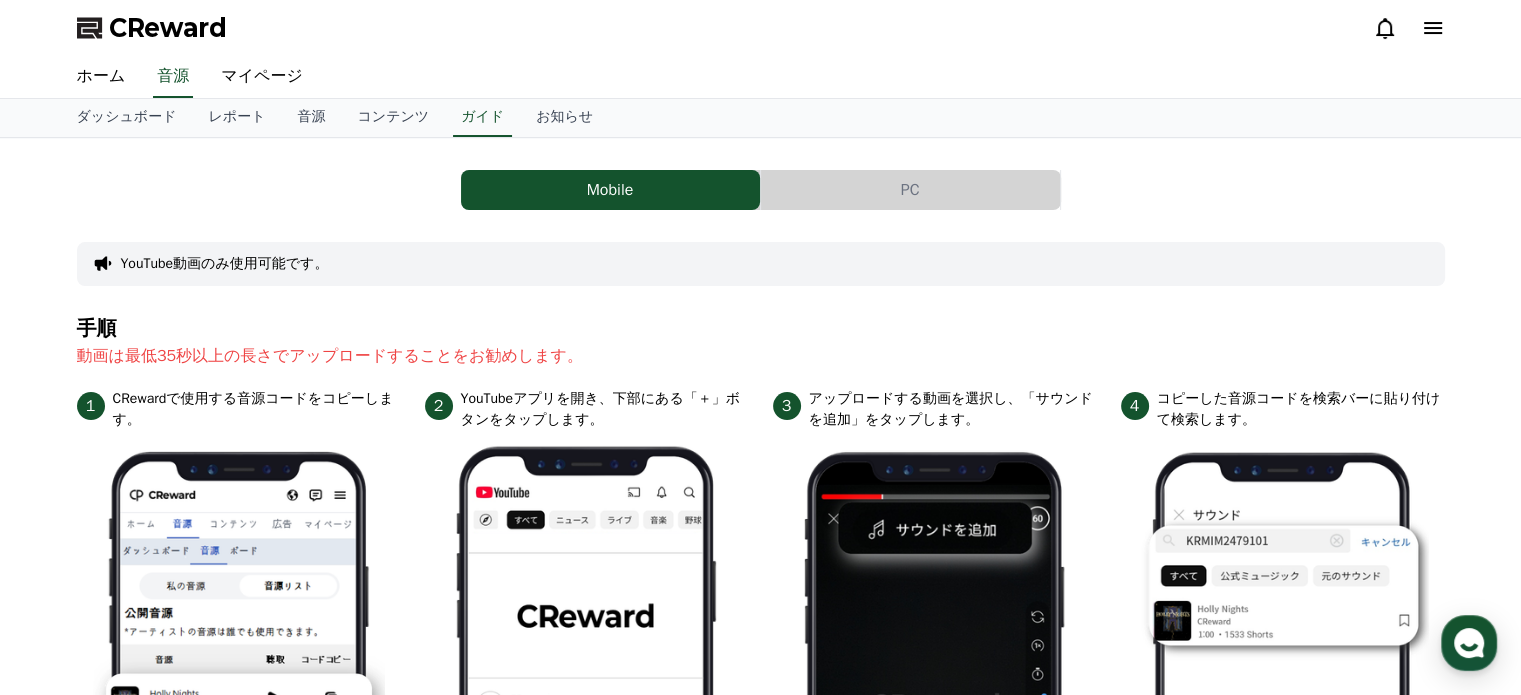click on "PC" at bounding box center (910, 190) 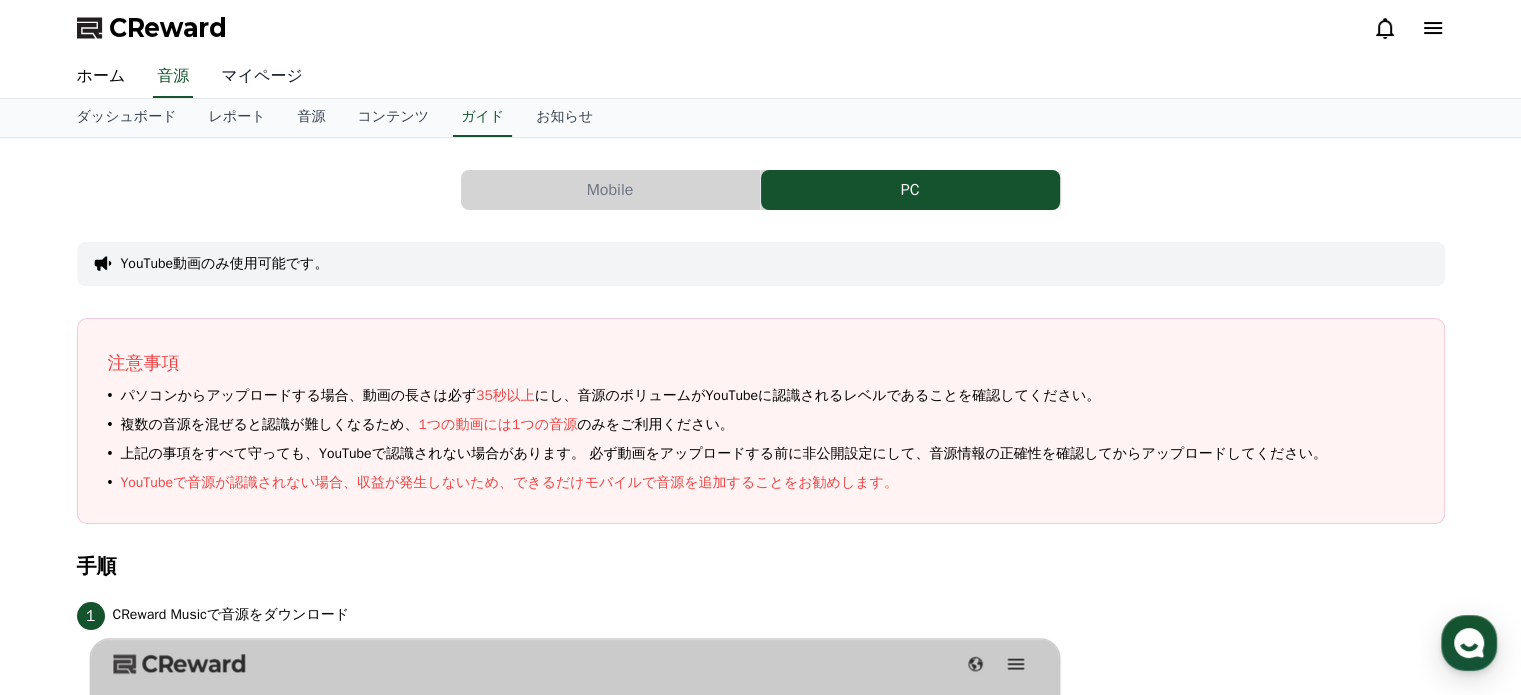 click on "マイページ" at bounding box center [262, 77] 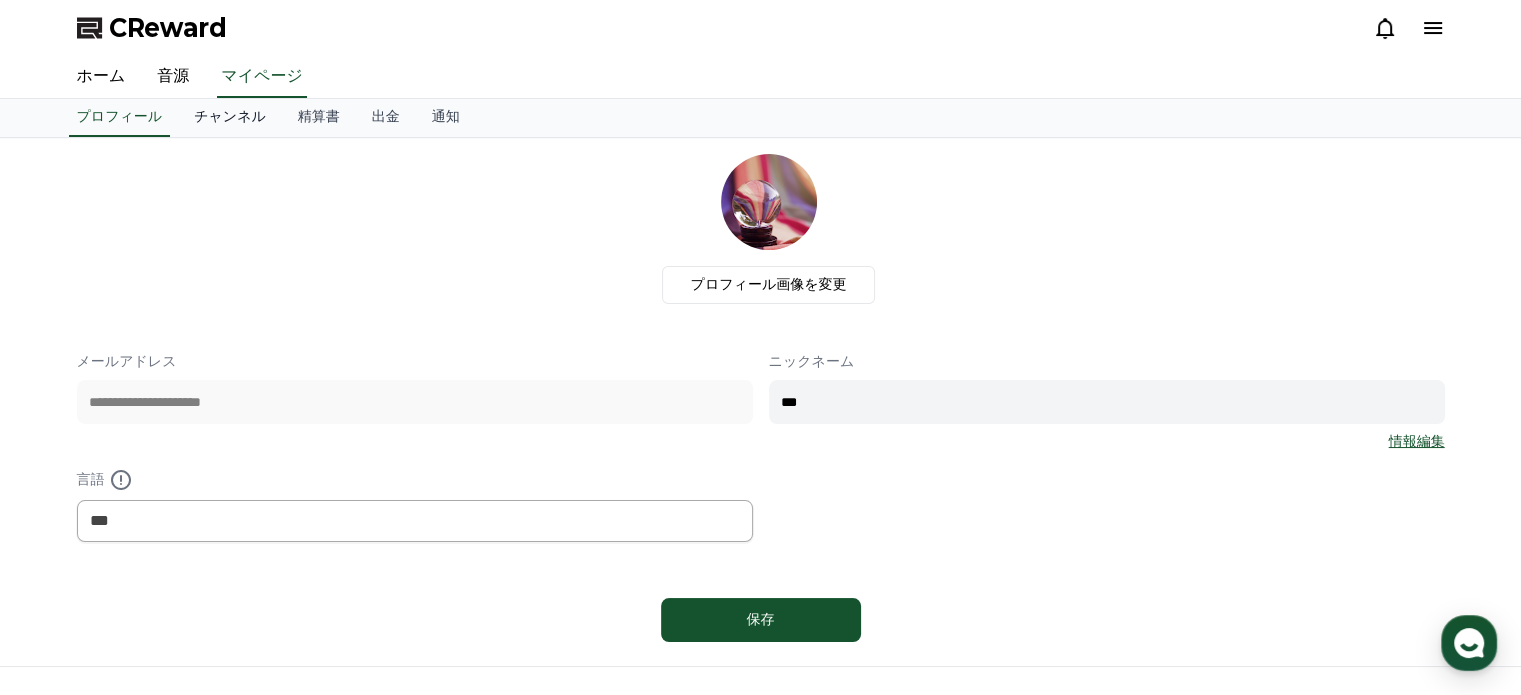 click on "チャンネル" at bounding box center (230, 118) 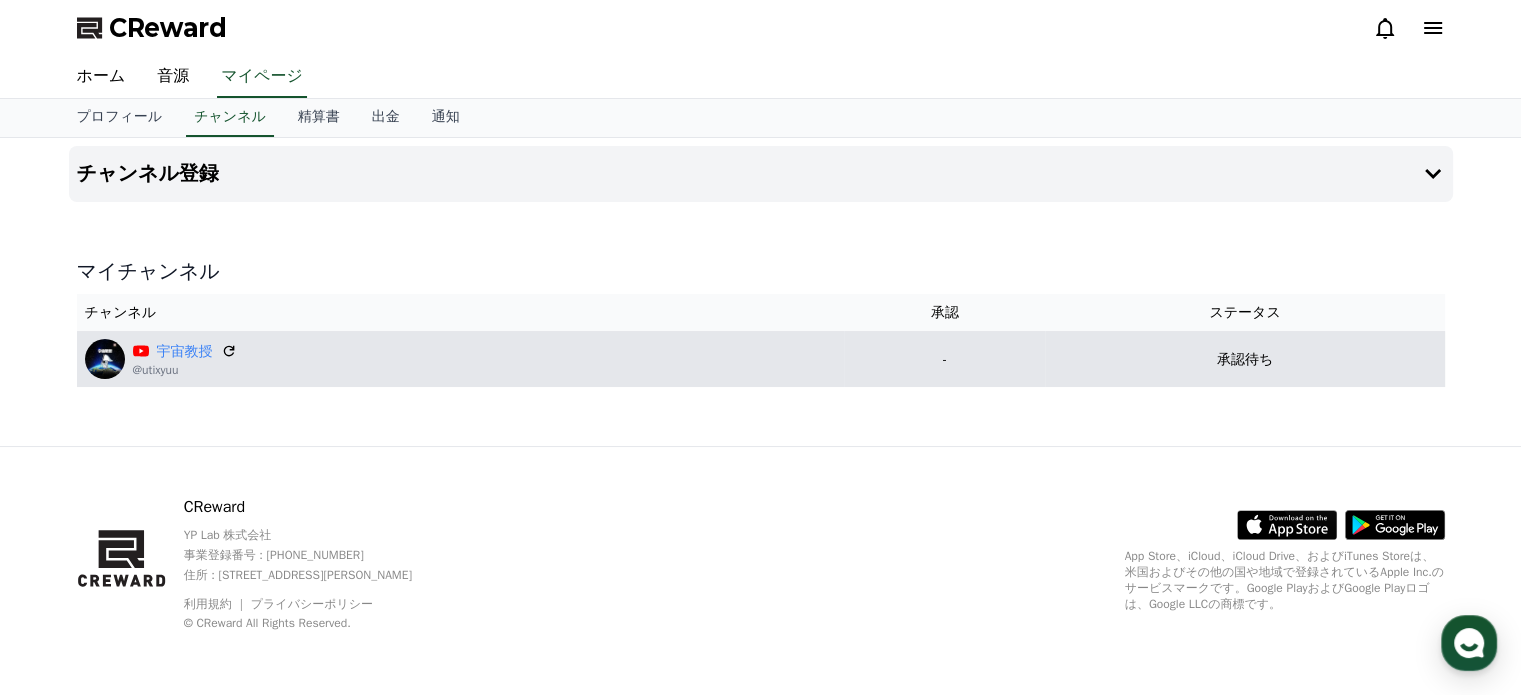 click on "承認待ち" at bounding box center (1244, 359) 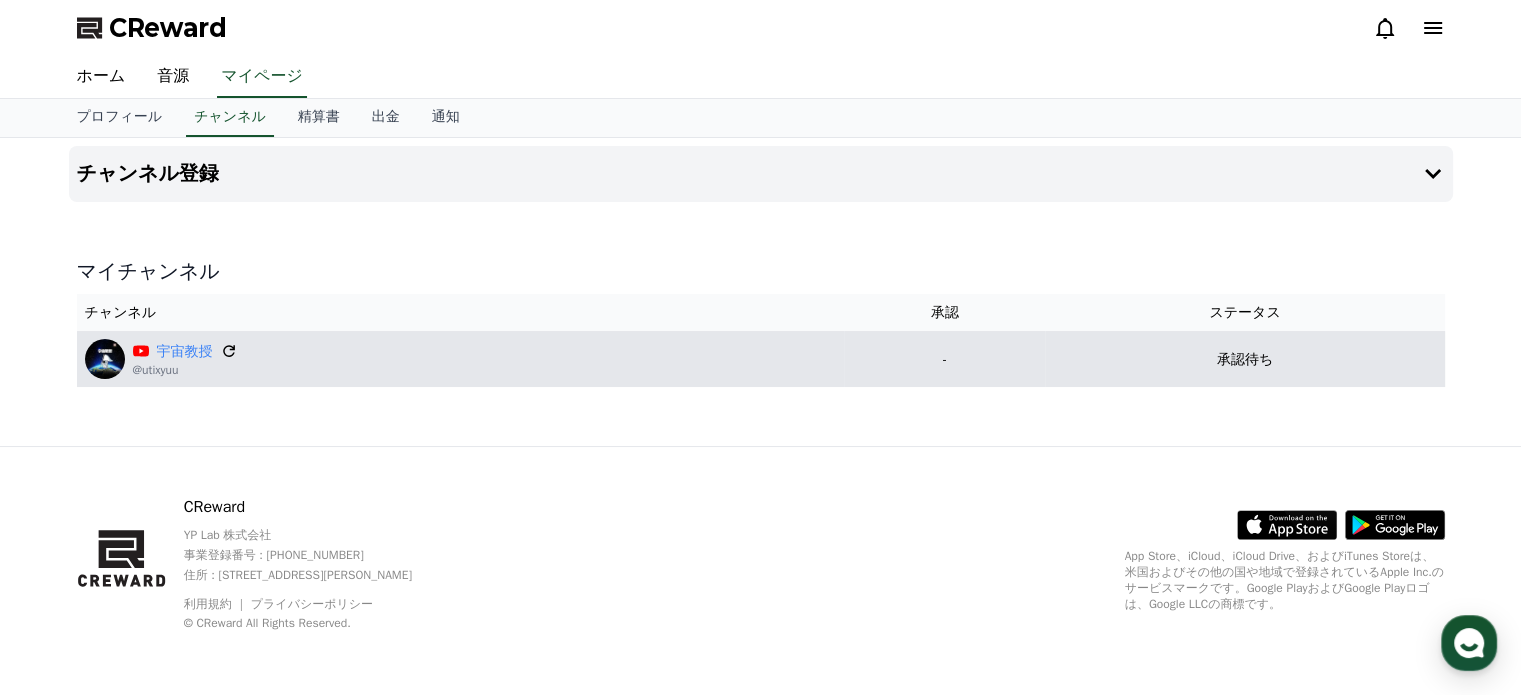 click 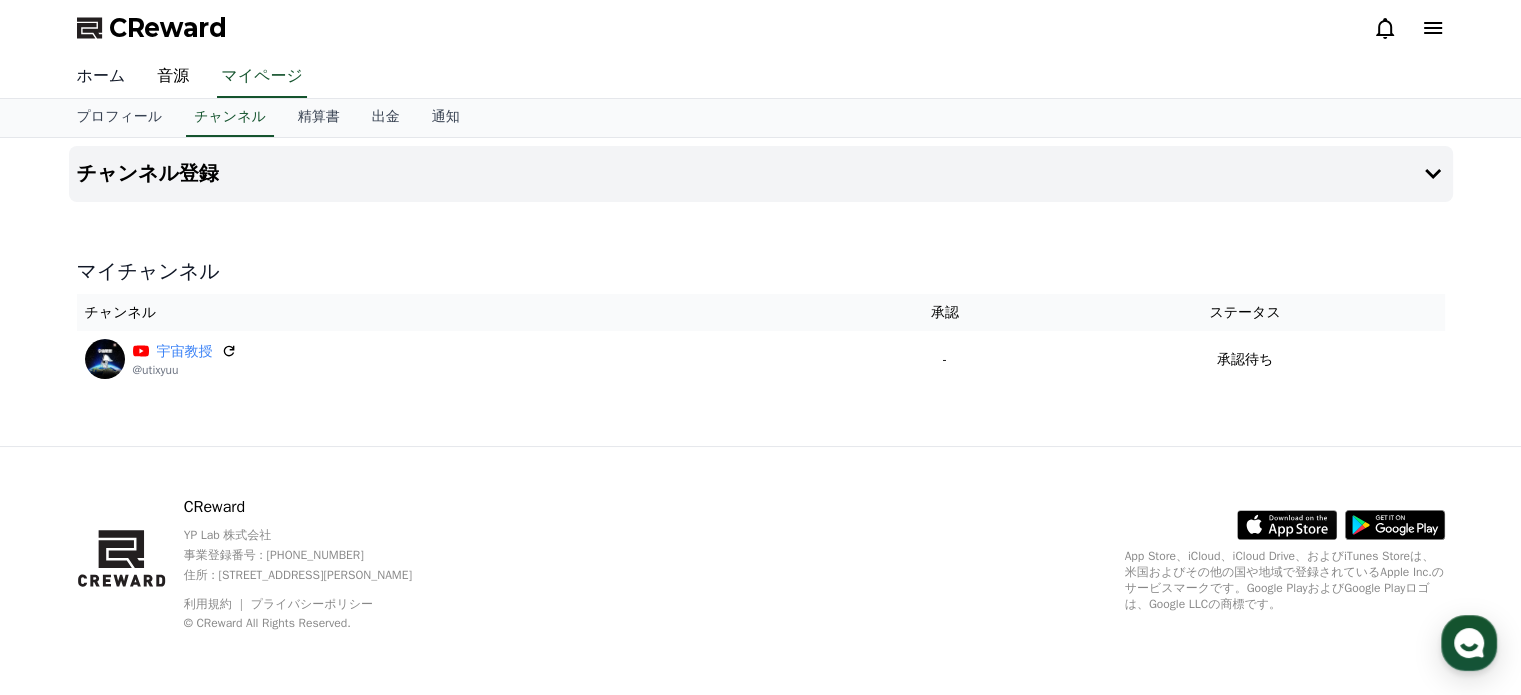 click on "ホーム" at bounding box center (101, 77) 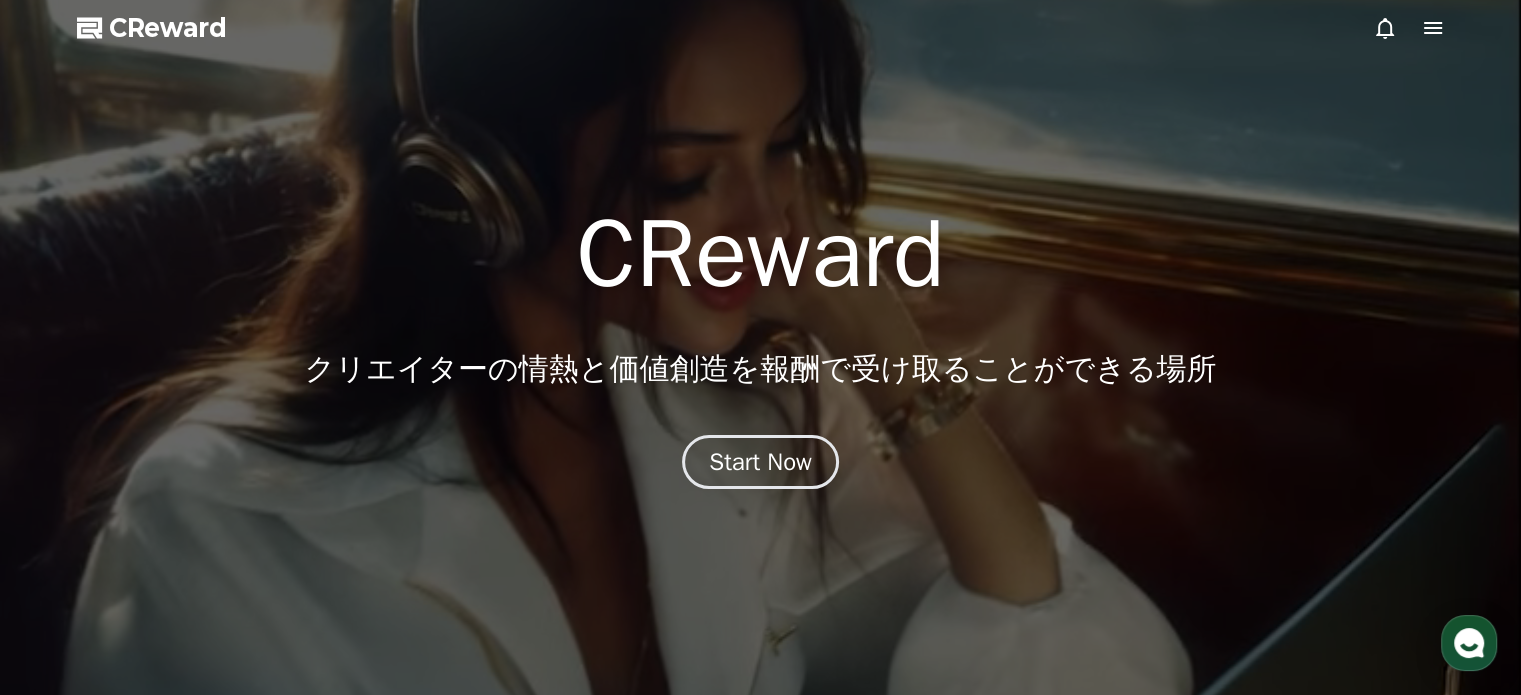 click 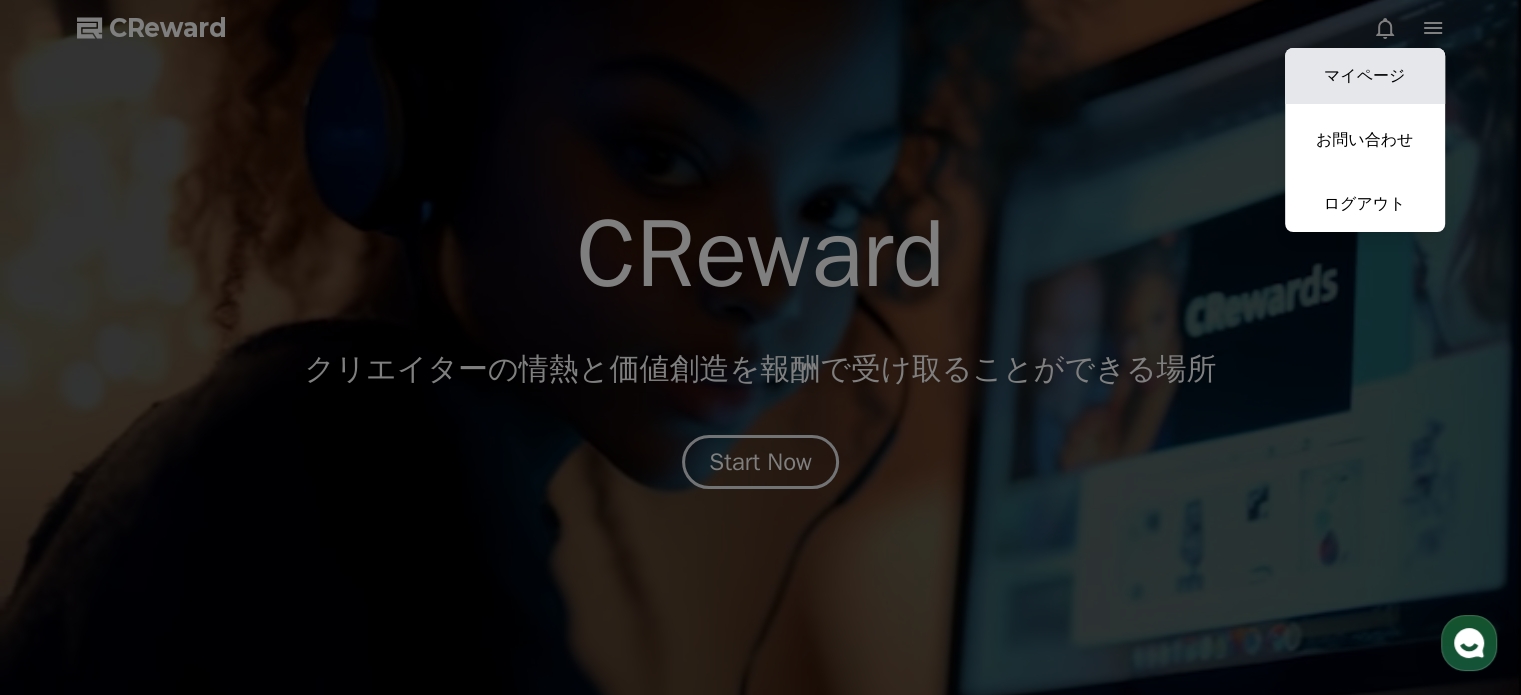 click on "マイページ" at bounding box center (1365, 76) 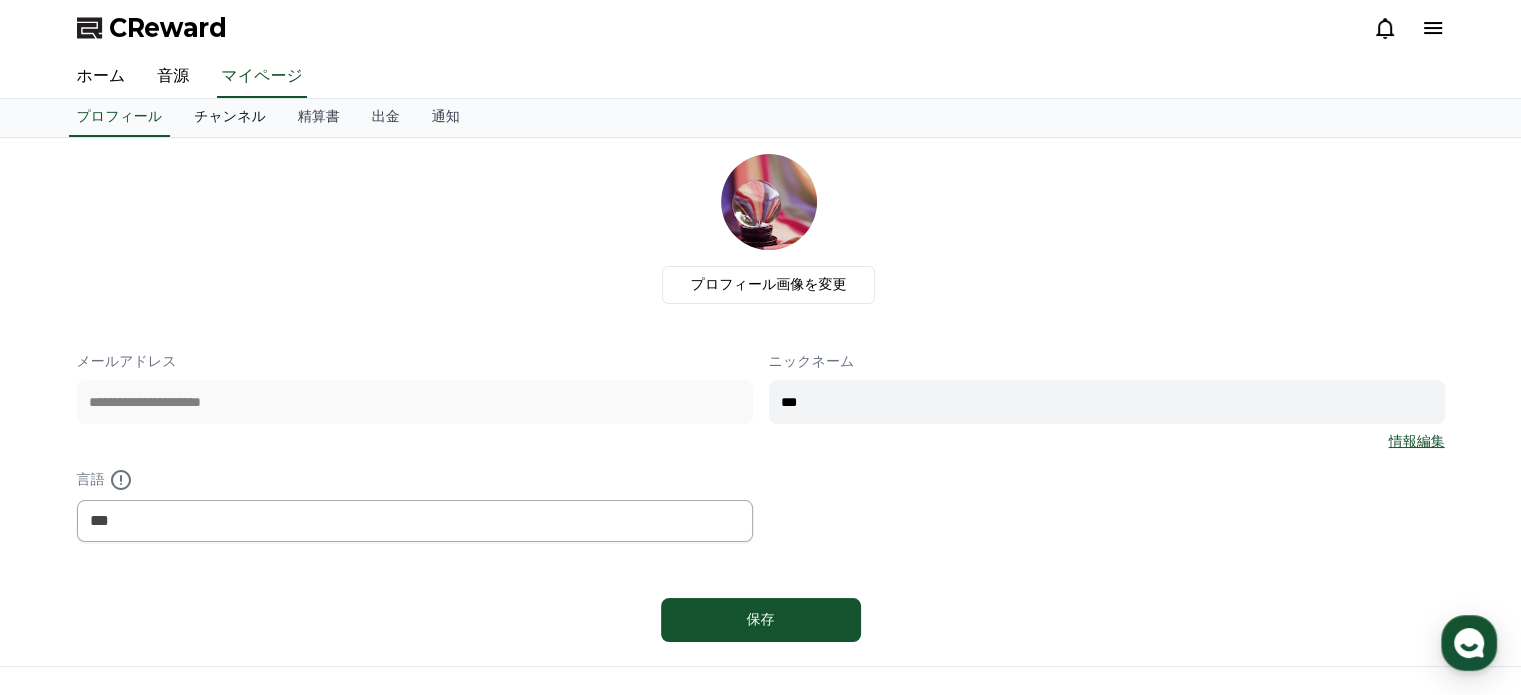 click on "チャンネル" at bounding box center (230, 118) 